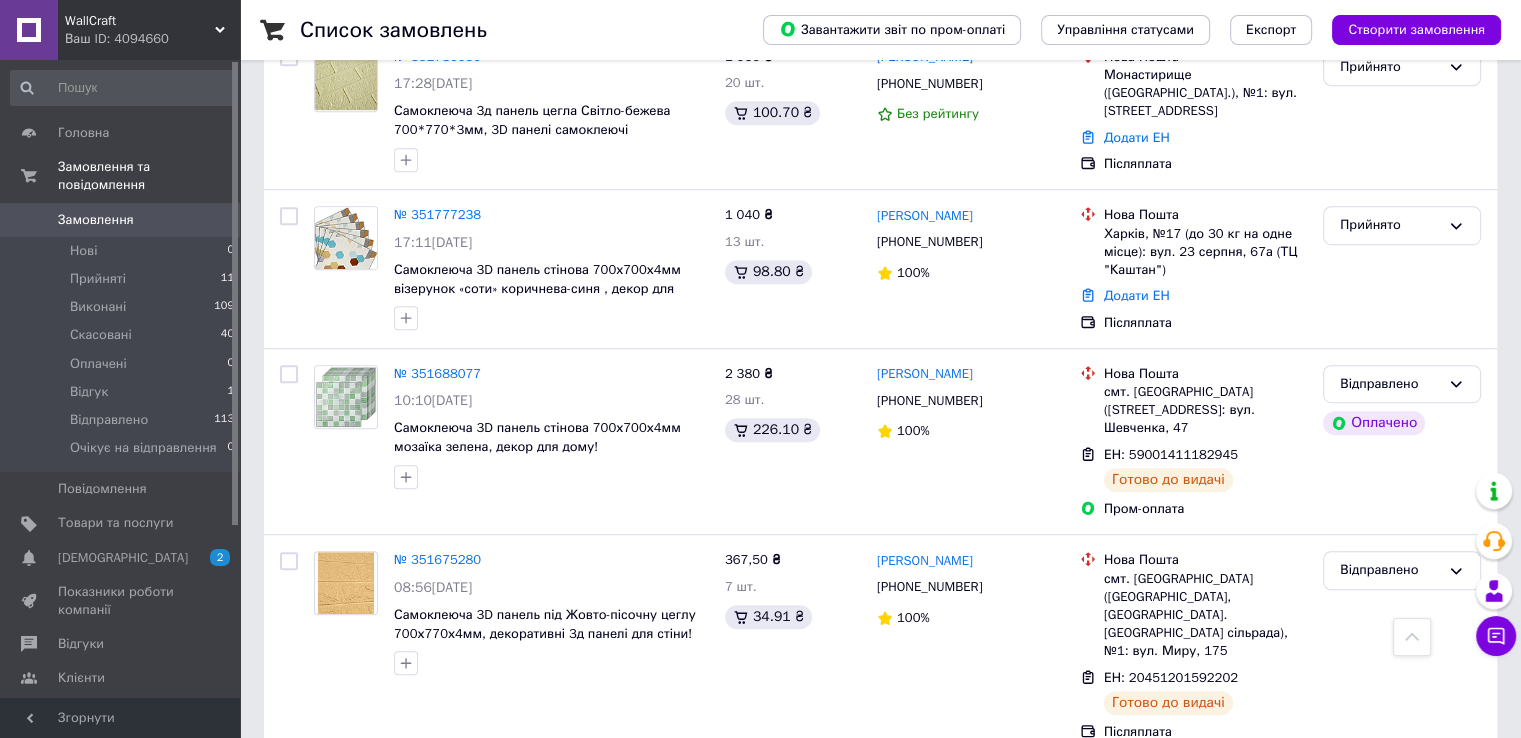 scroll, scrollTop: 1166, scrollLeft: 0, axis: vertical 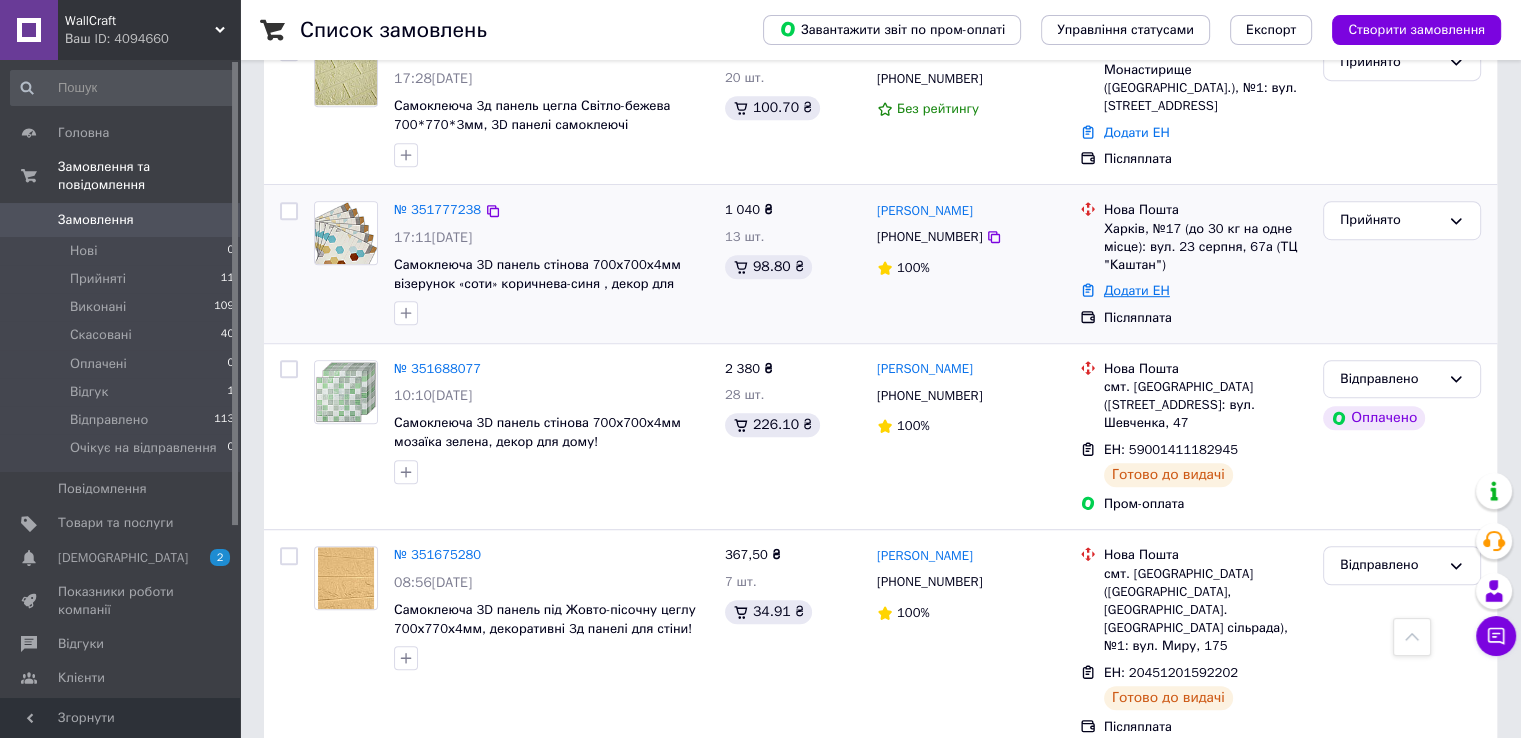 click on "Додати ЕН" at bounding box center (1137, 290) 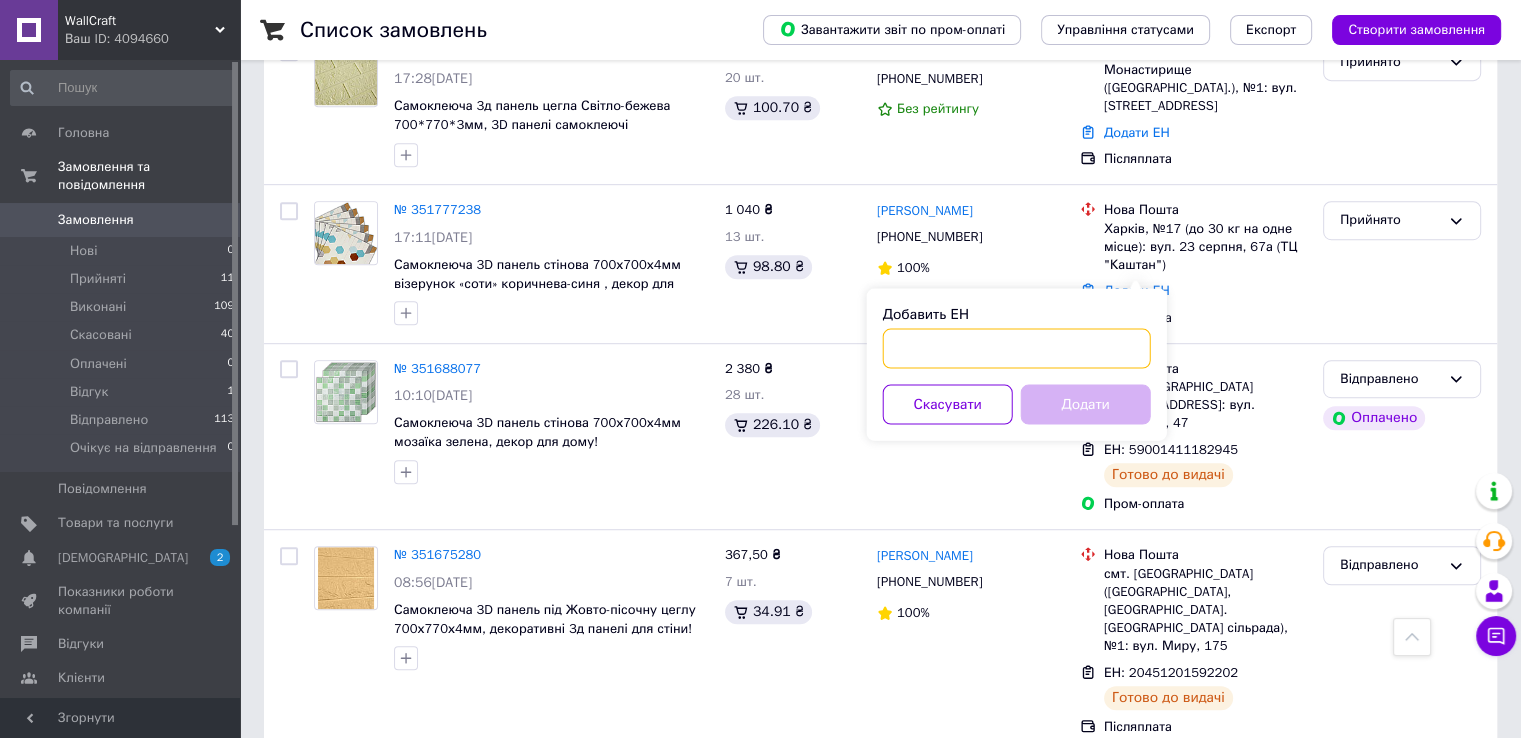 click on "Добавить ЕН" at bounding box center (1017, 348) 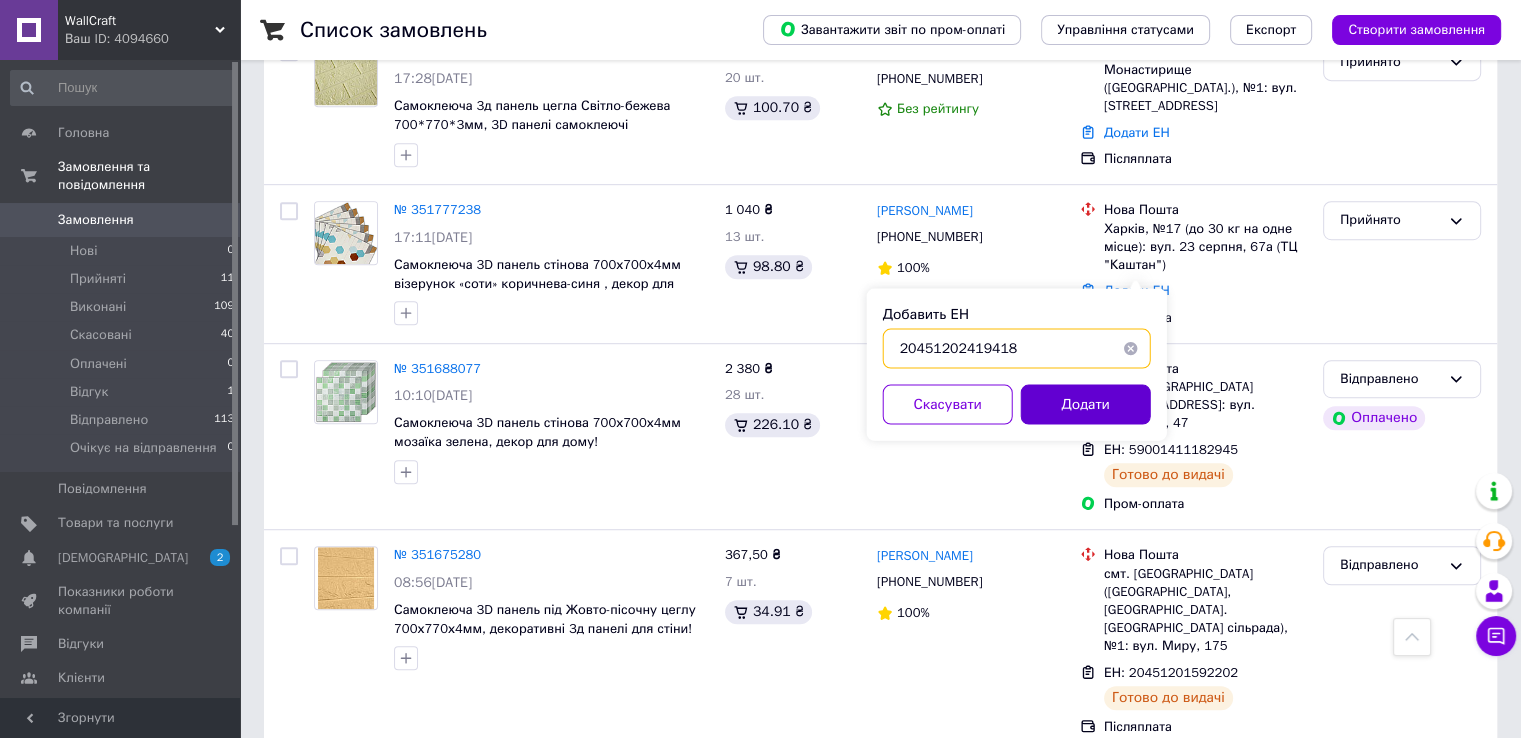type on "20451202419418" 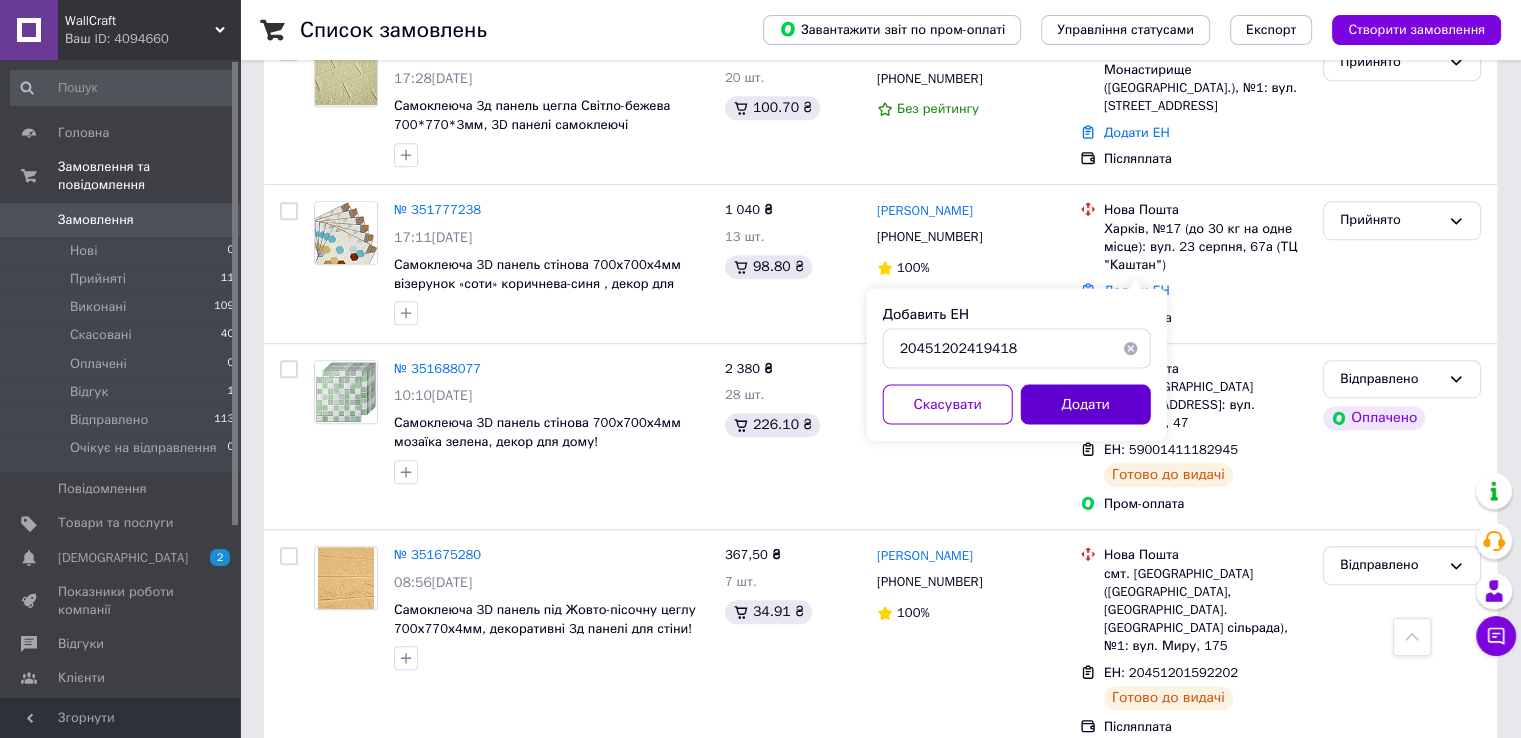 click on "Додати" at bounding box center [1086, 404] 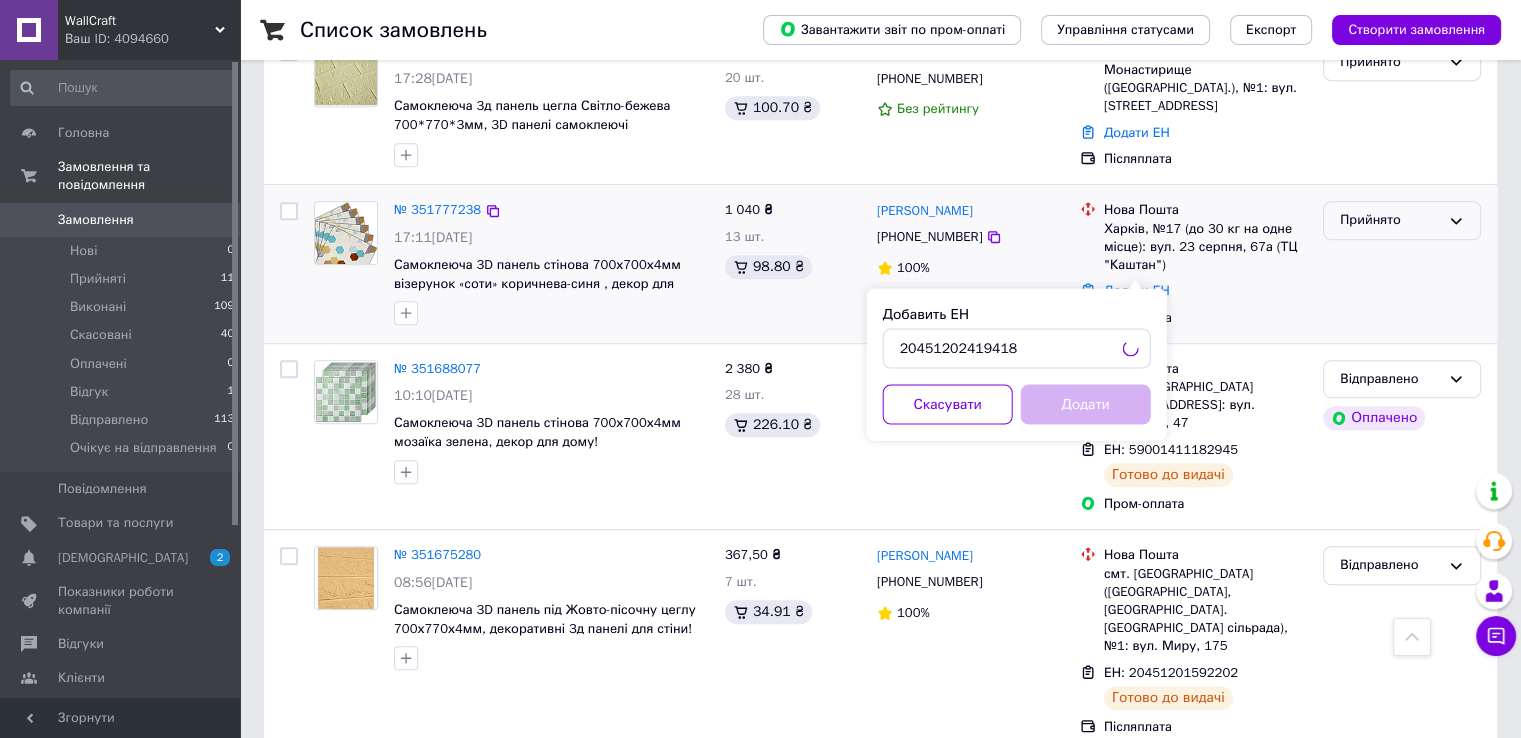 click on "Прийнято" at bounding box center [1402, 220] 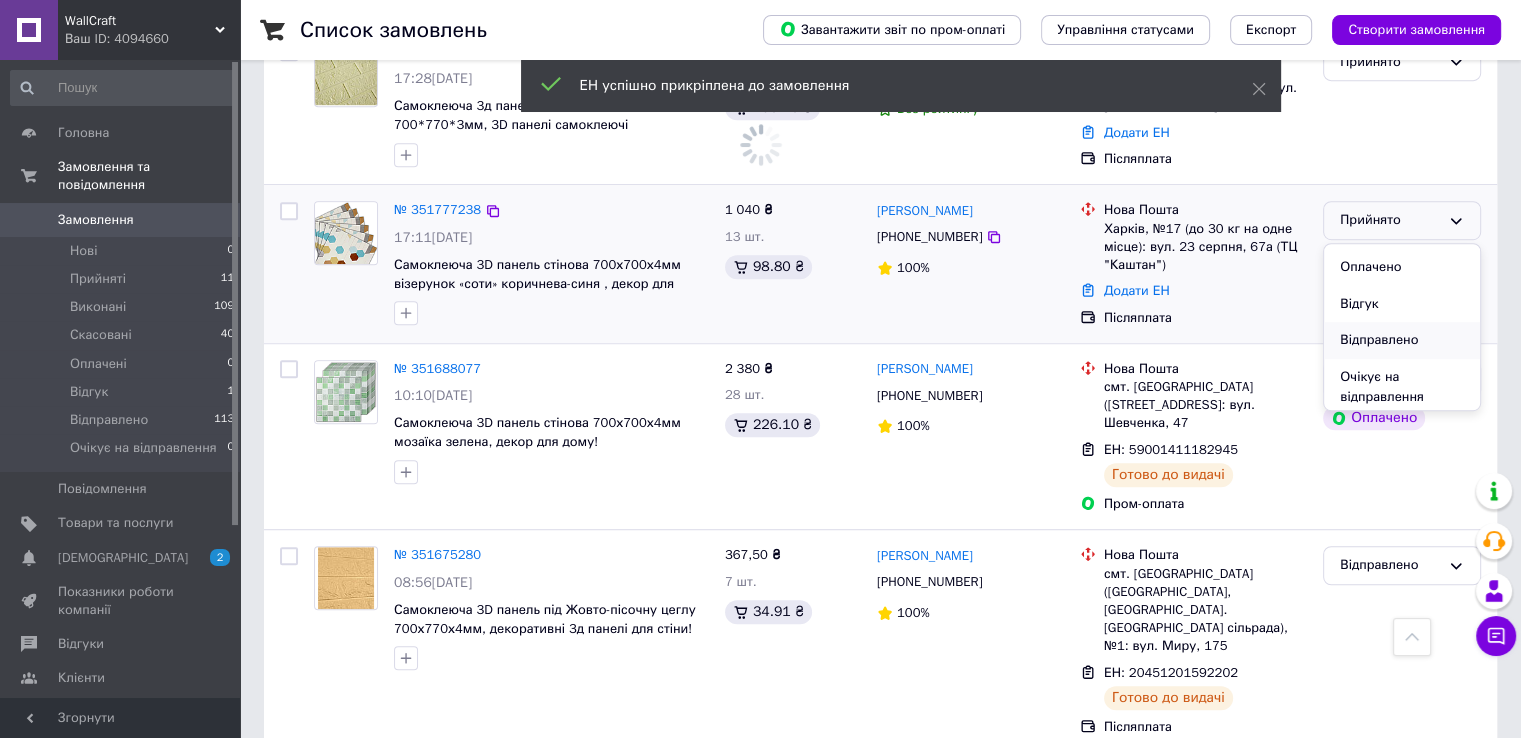 scroll, scrollTop: 74, scrollLeft: 0, axis: vertical 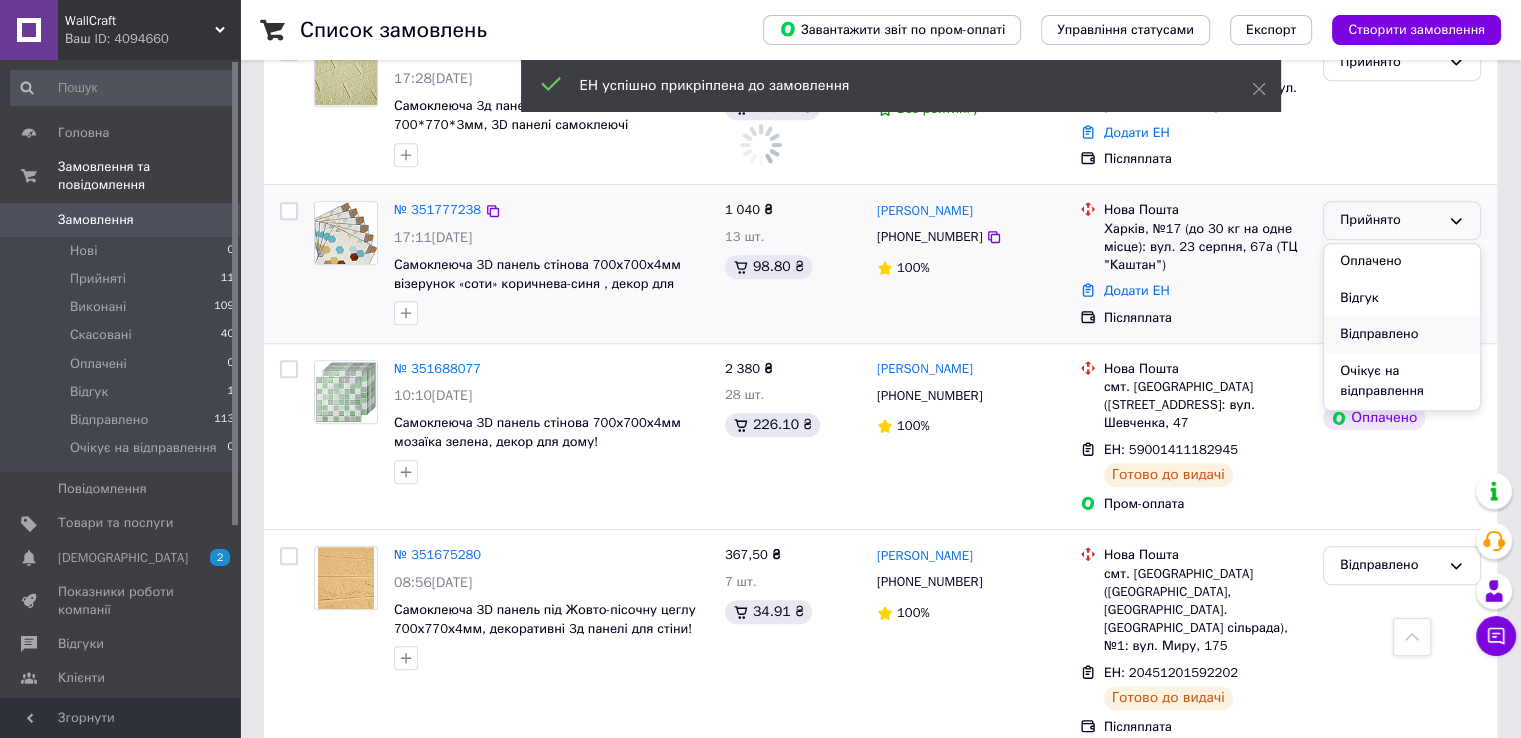 click on "Відправлено" at bounding box center (1402, 334) 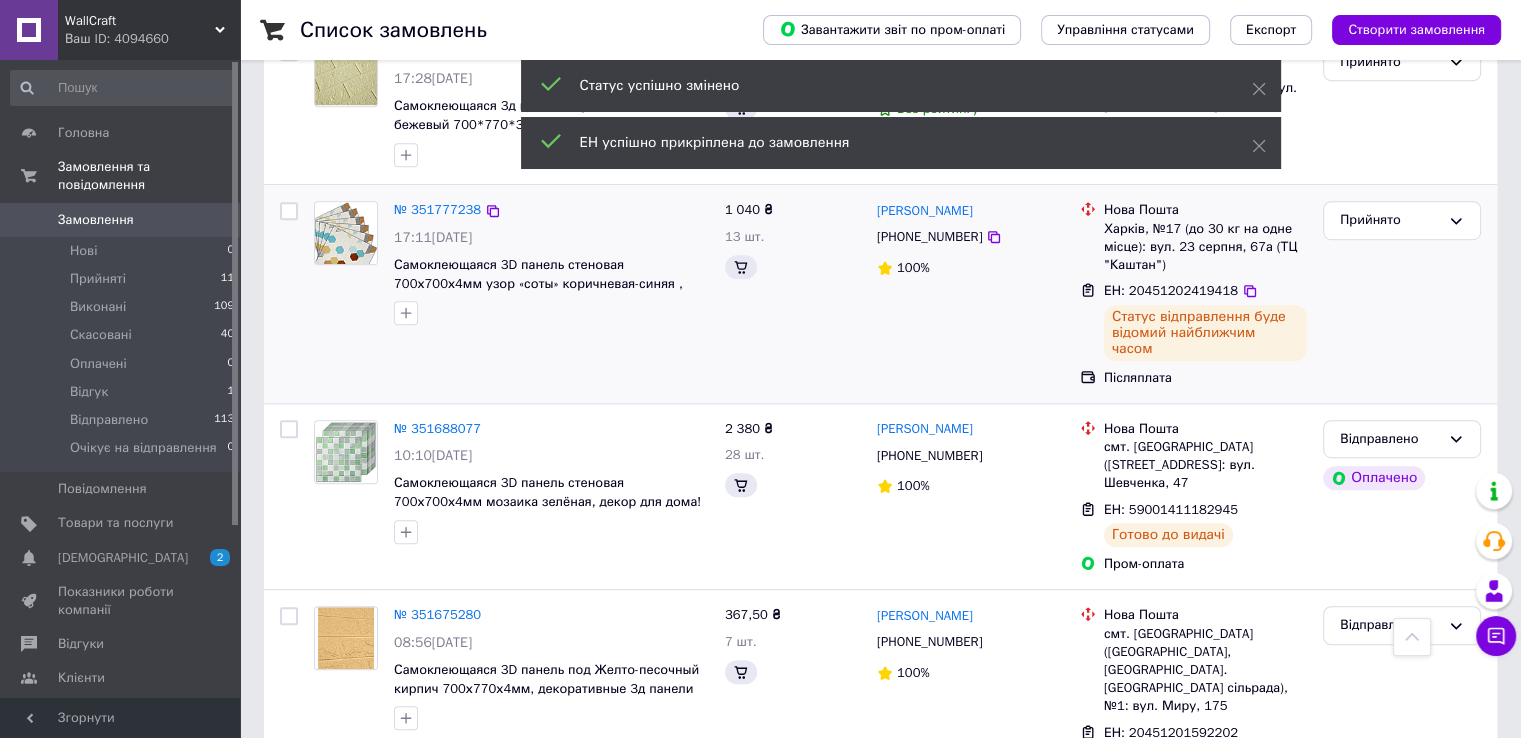 scroll, scrollTop: 1000, scrollLeft: 0, axis: vertical 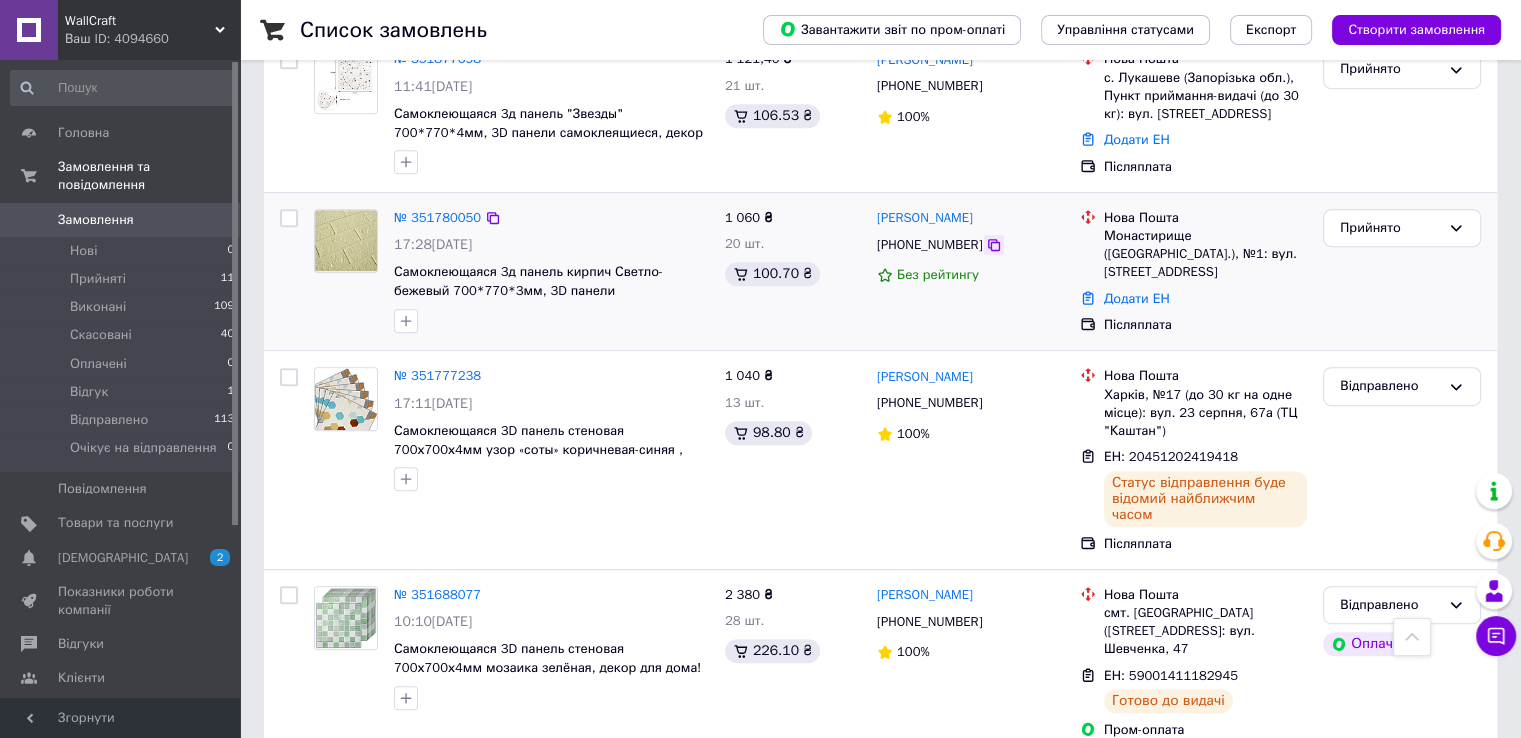 click 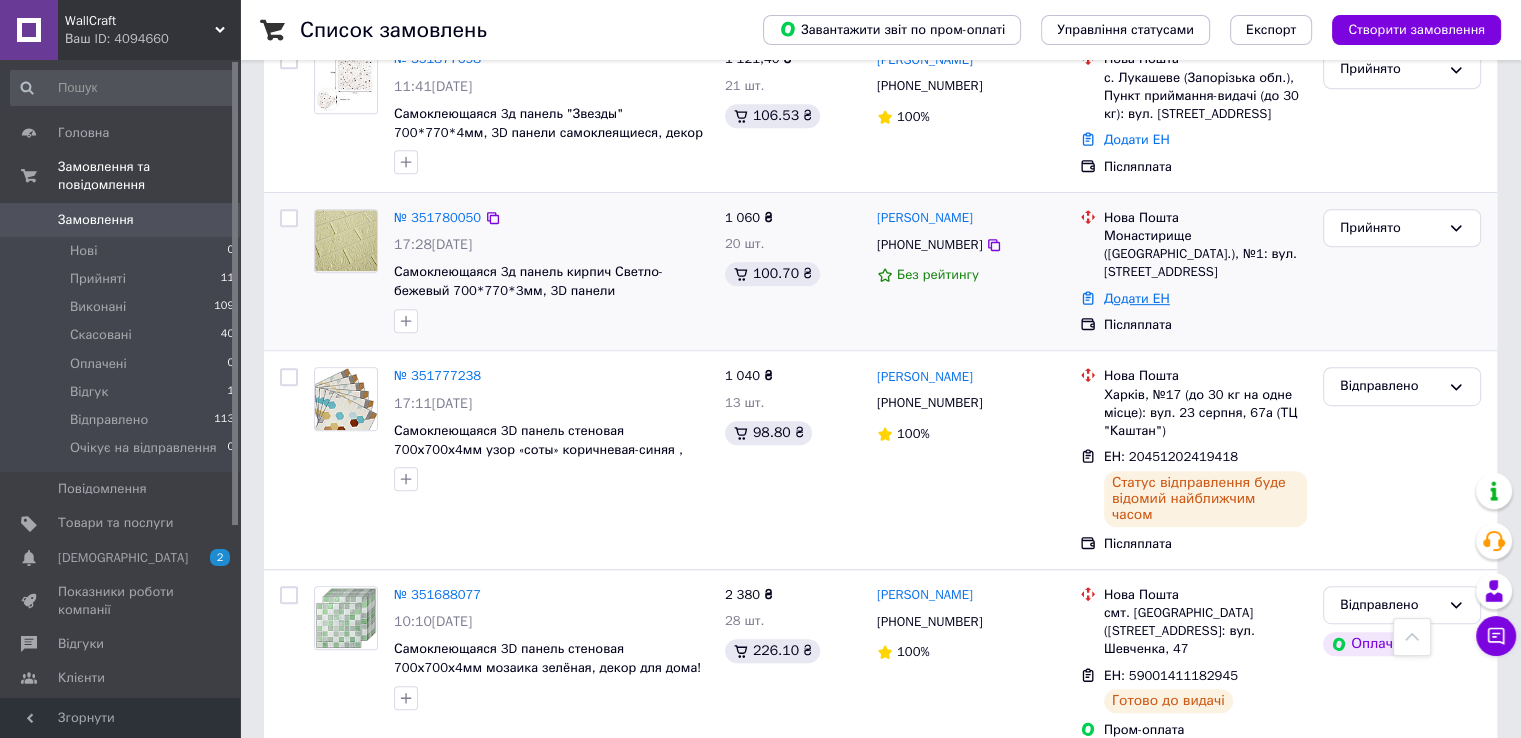 click on "Додати ЕН" at bounding box center [1137, 298] 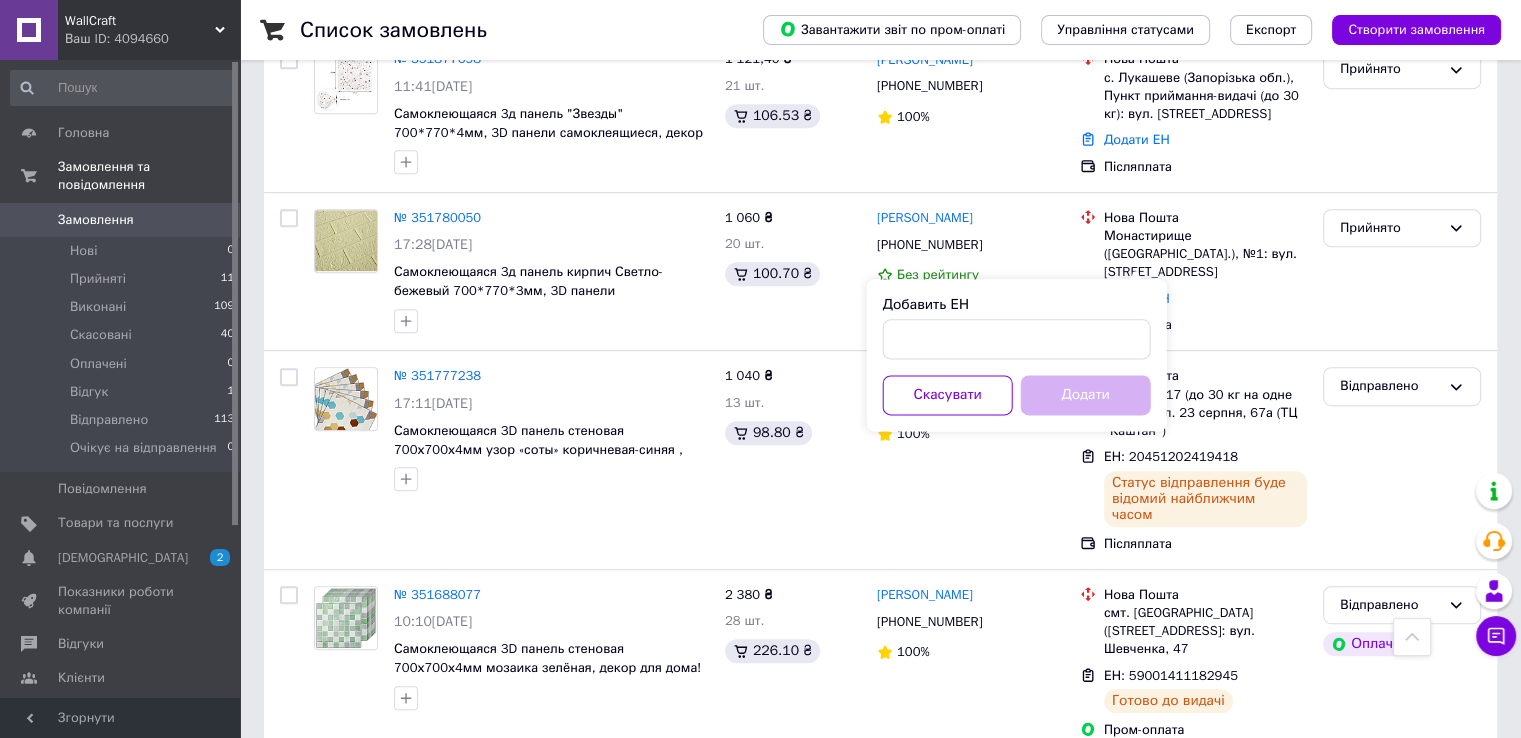 click on "Добавить ЕН Скасувати Додати" at bounding box center (1017, 355) 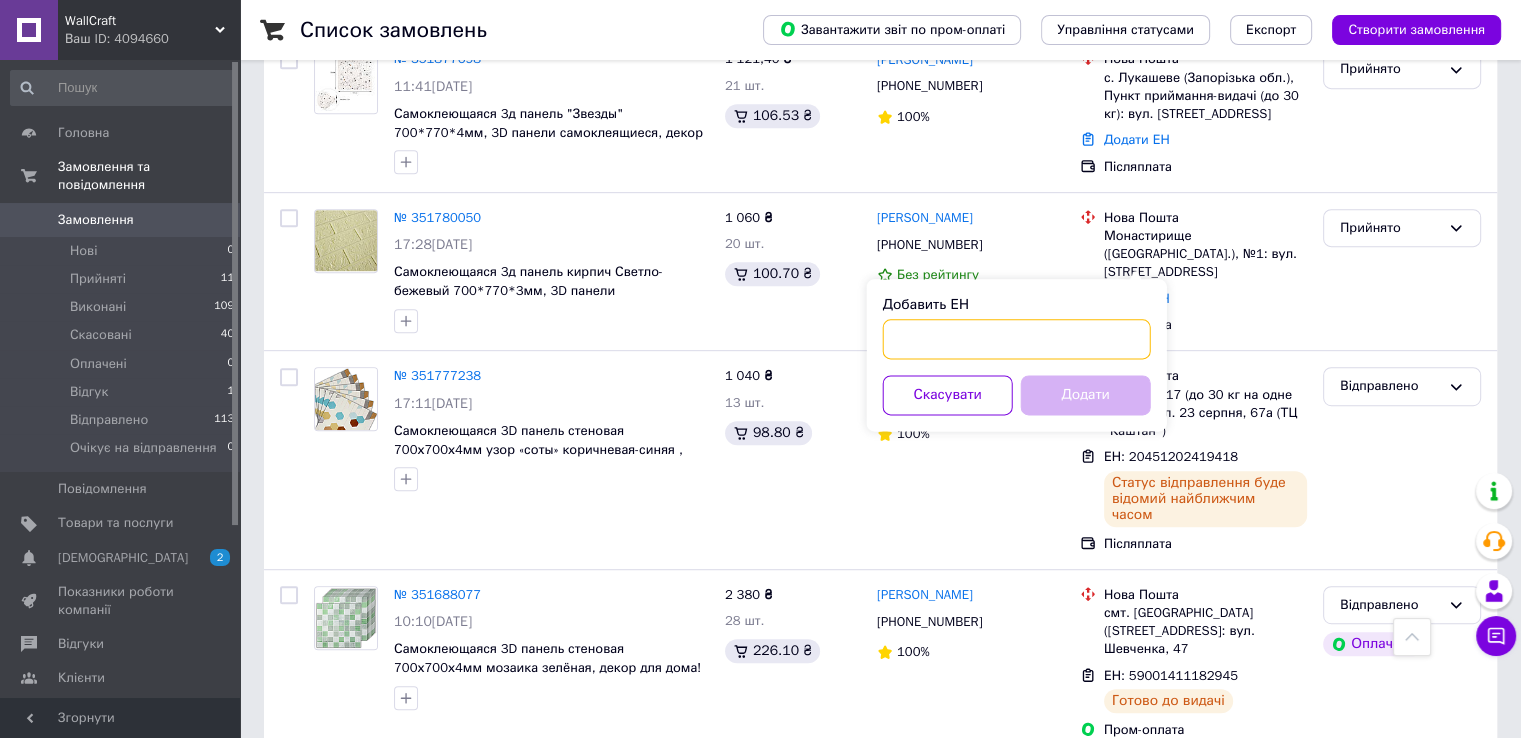 click on "Добавить ЕН" at bounding box center [1017, 339] 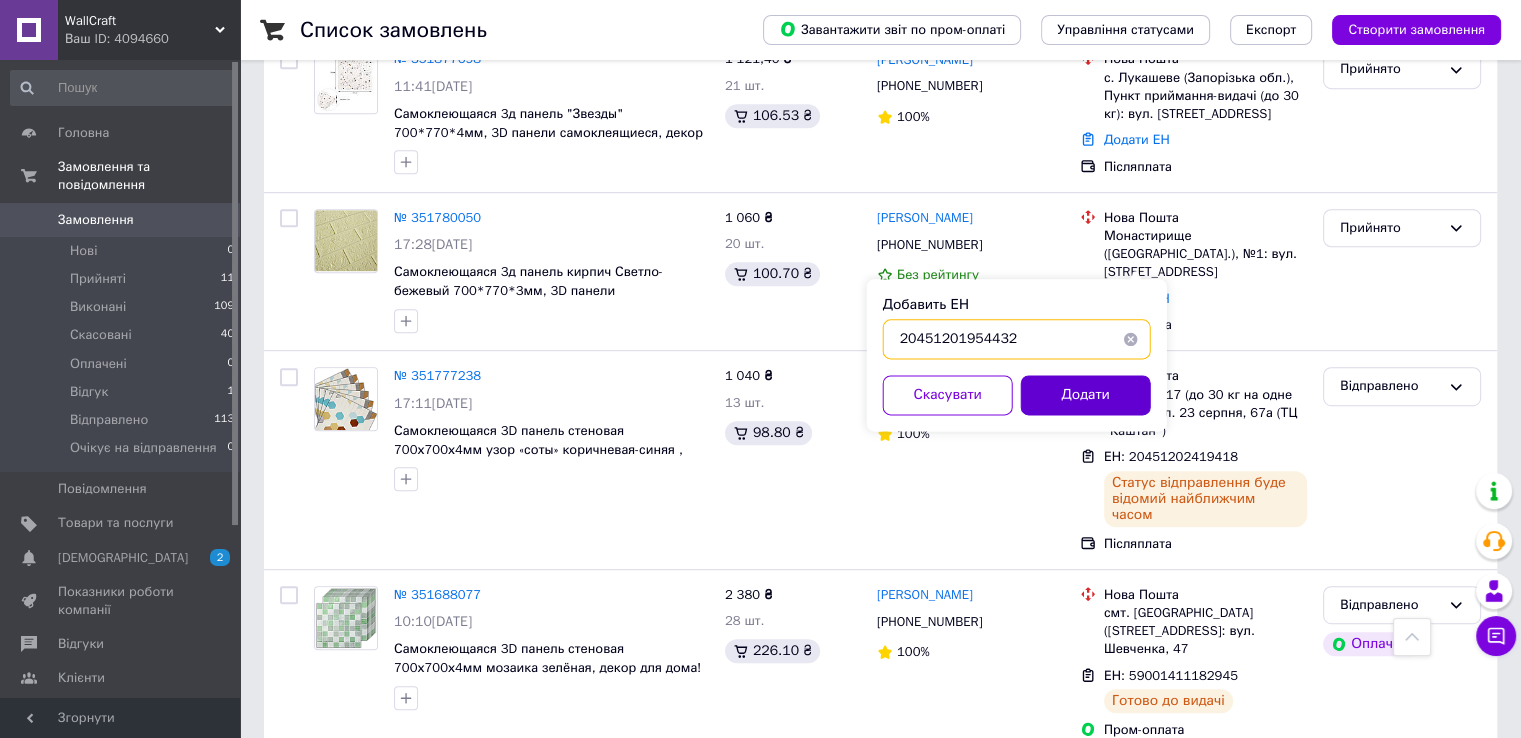 type on "20451201954432" 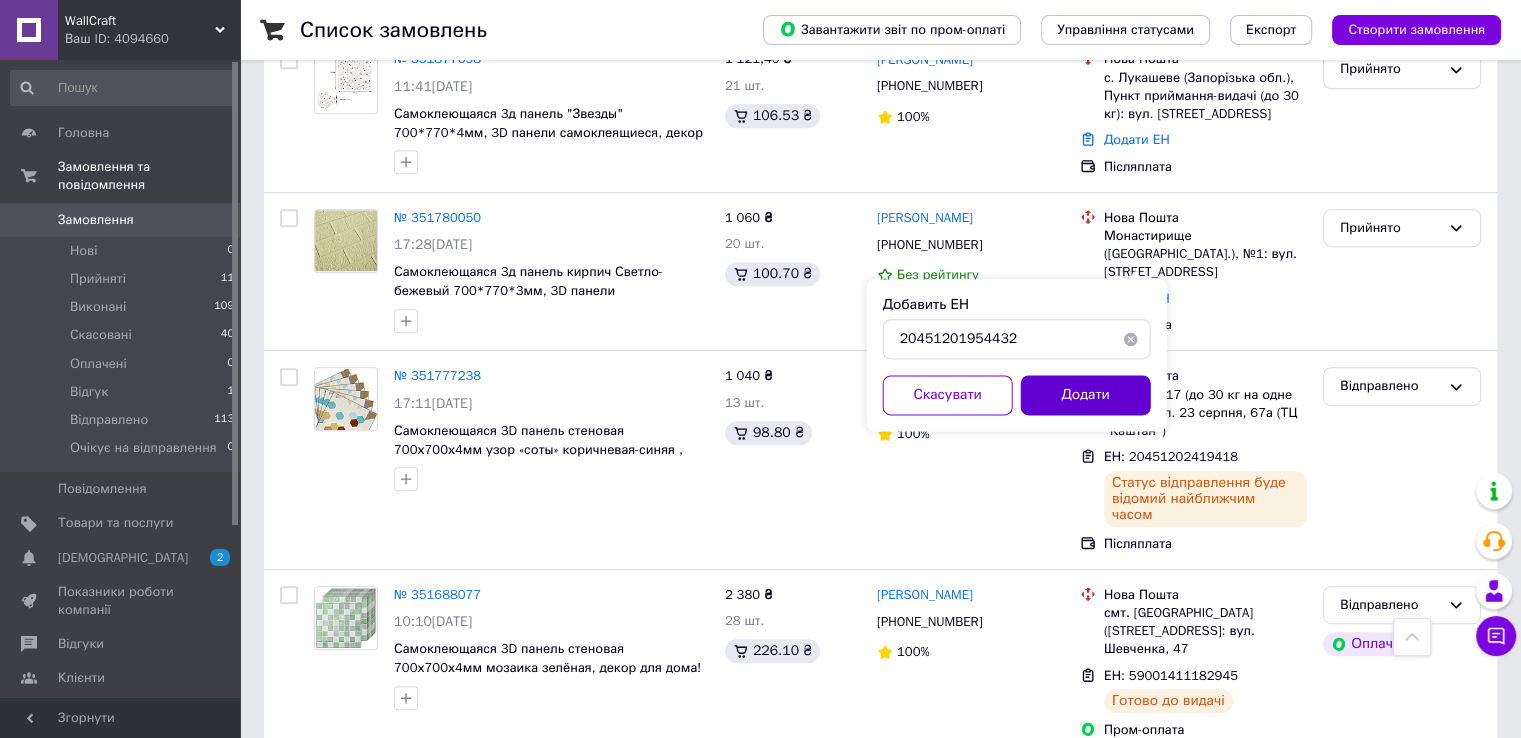 click on "Додати" at bounding box center (1086, 395) 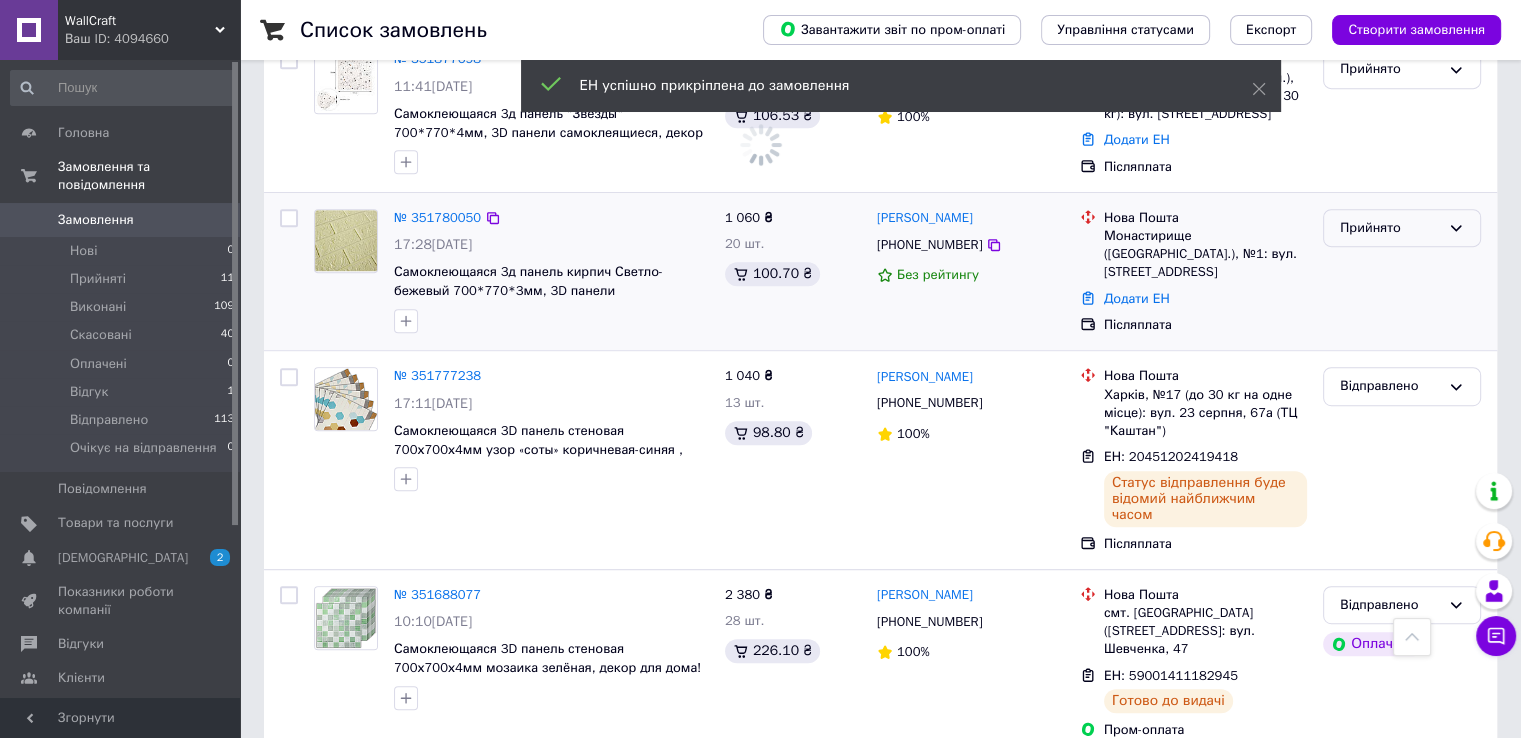 click on "Прийнято" at bounding box center (1402, 228) 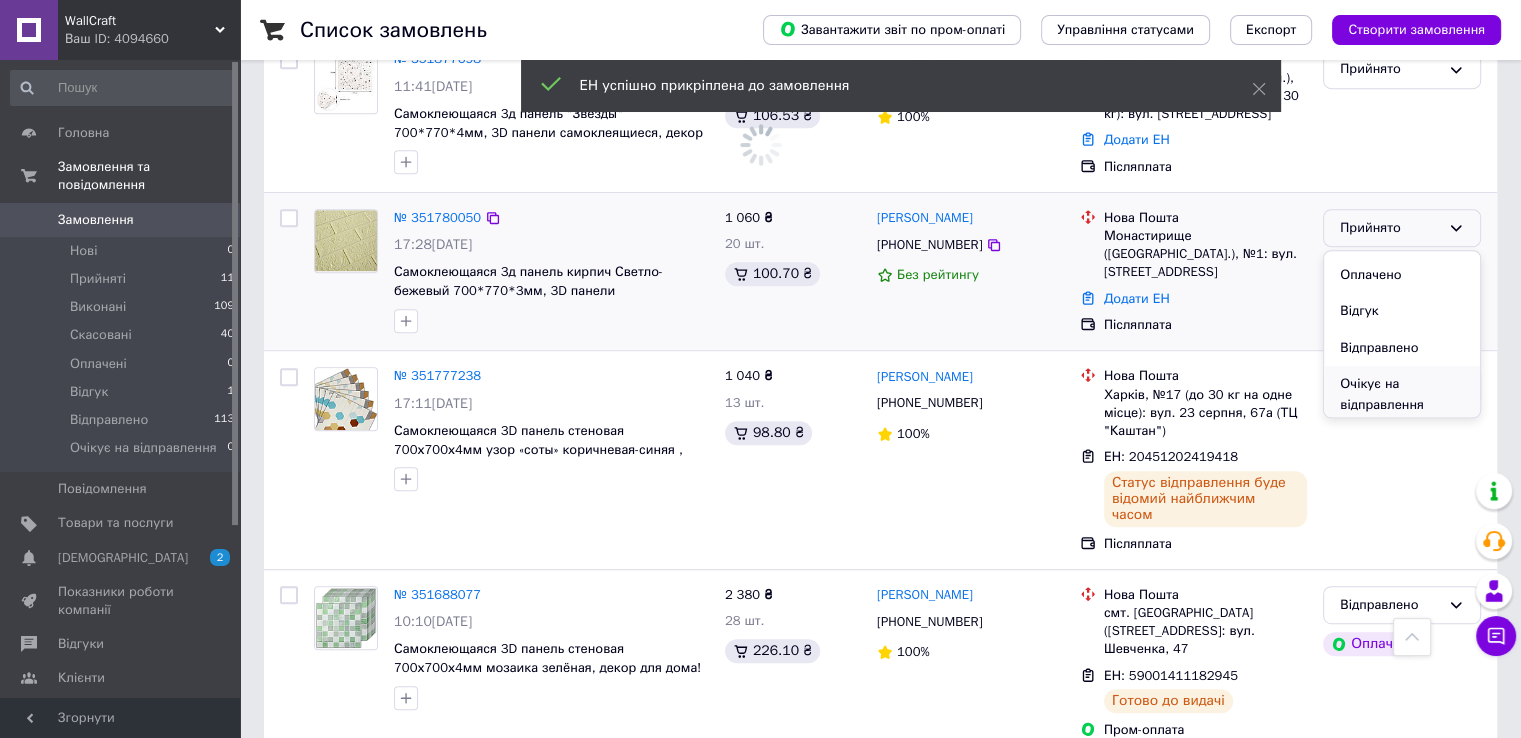 scroll, scrollTop: 74, scrollLeft: 0, axis: vertical 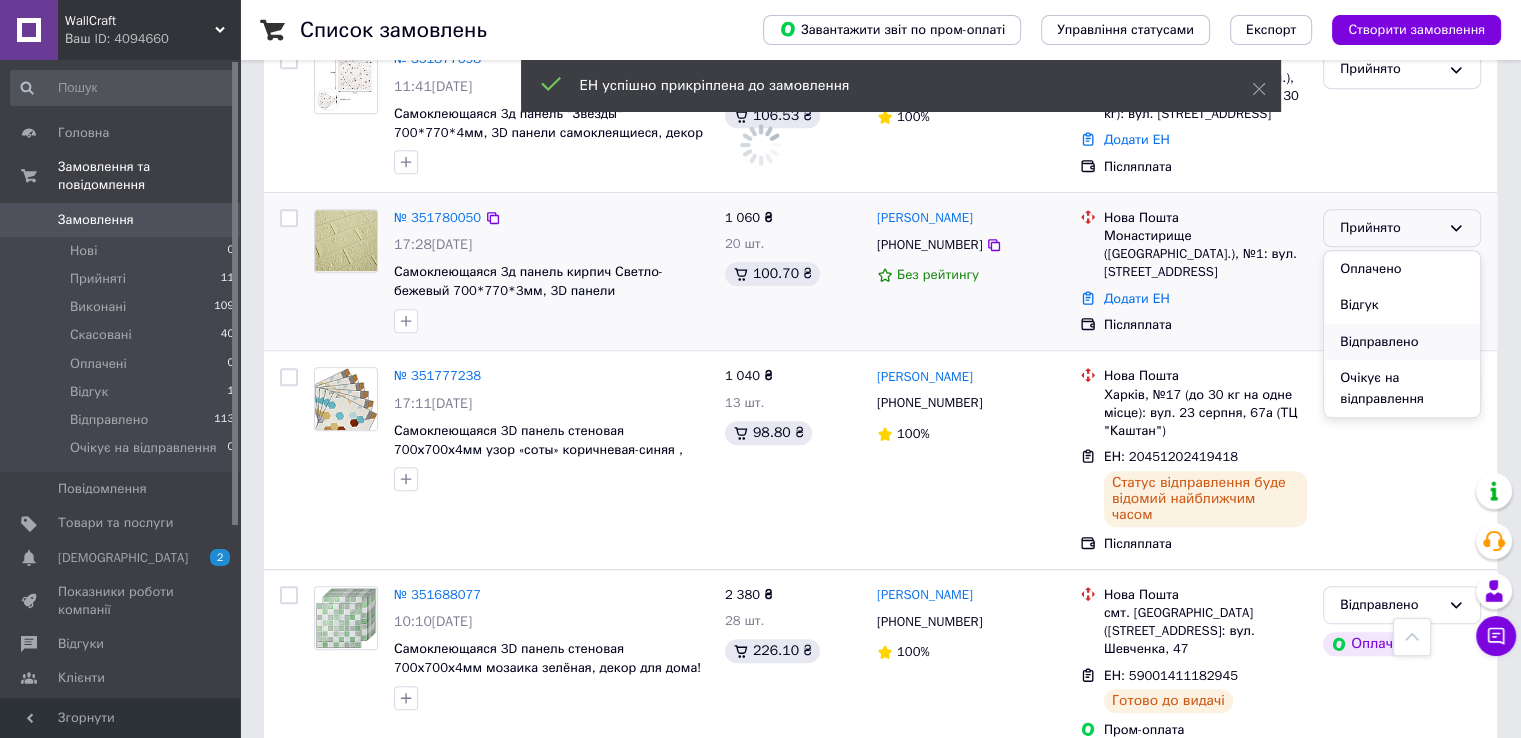 click on "Відправлено" at bounding box center (1402, 342) 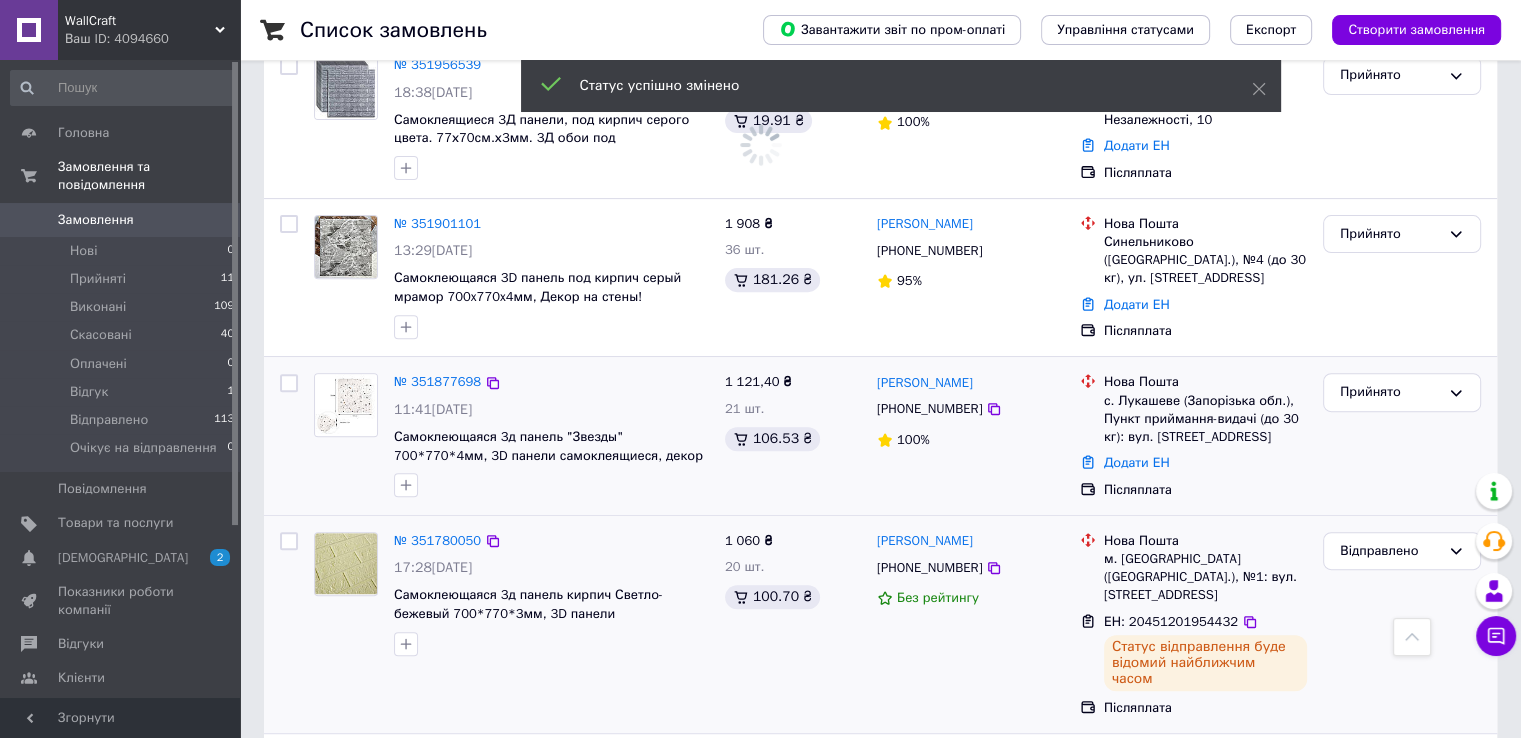 scroll, scrollTop: 666, scrollLeft: 0, axis: vertical 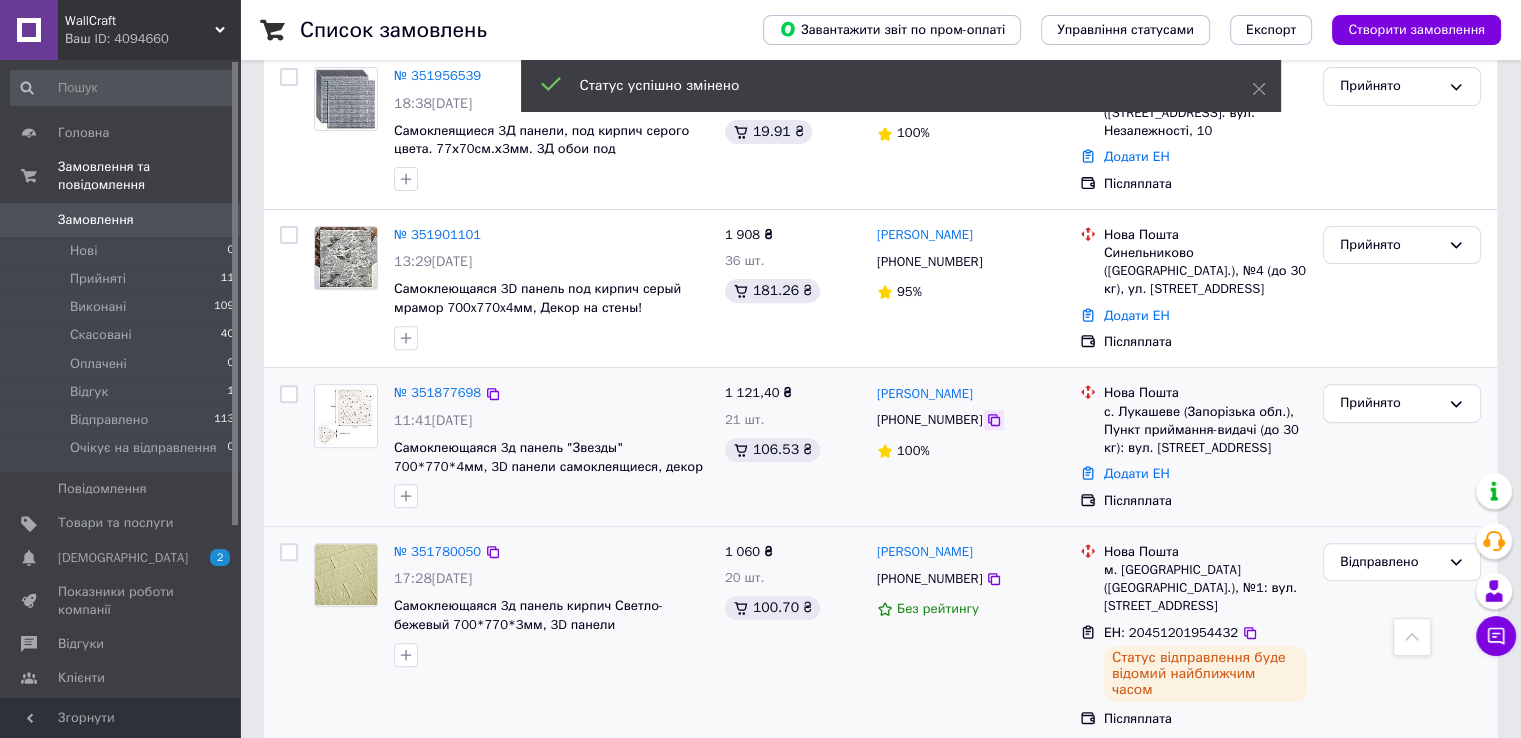 click 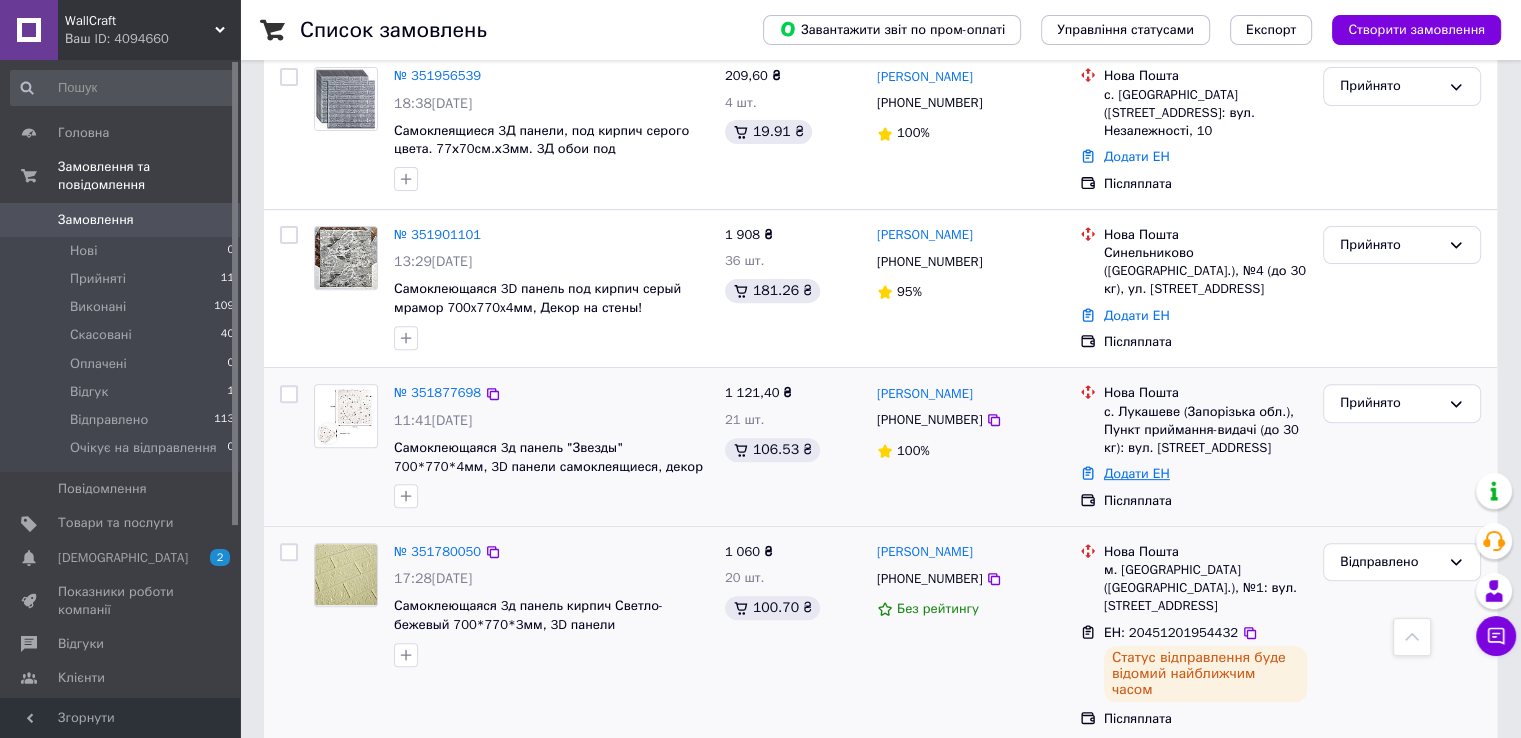 click on "Додати ЕН" at bounding box center (1137, 473) 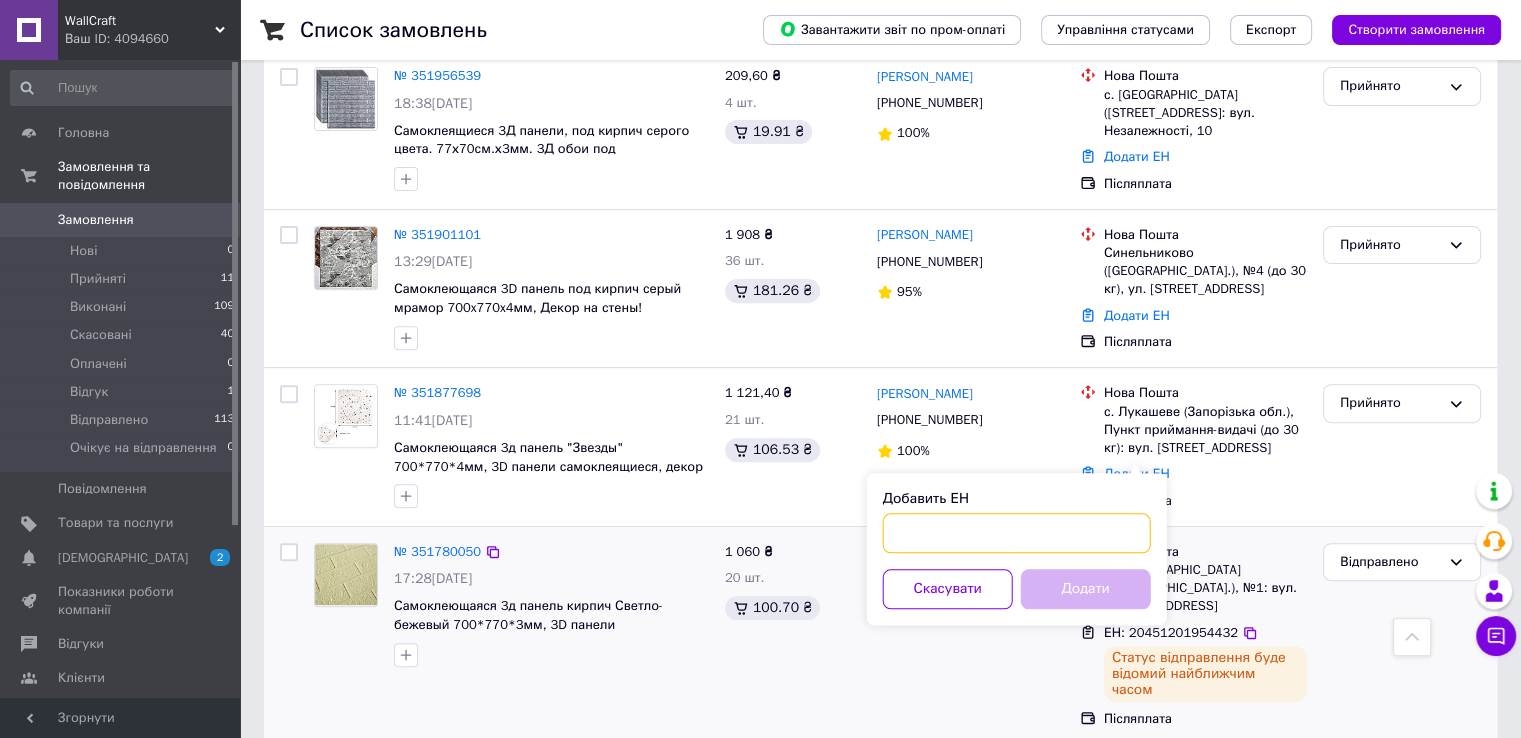 click on "Добавить ЕН" at bounding box center (1017, 533) 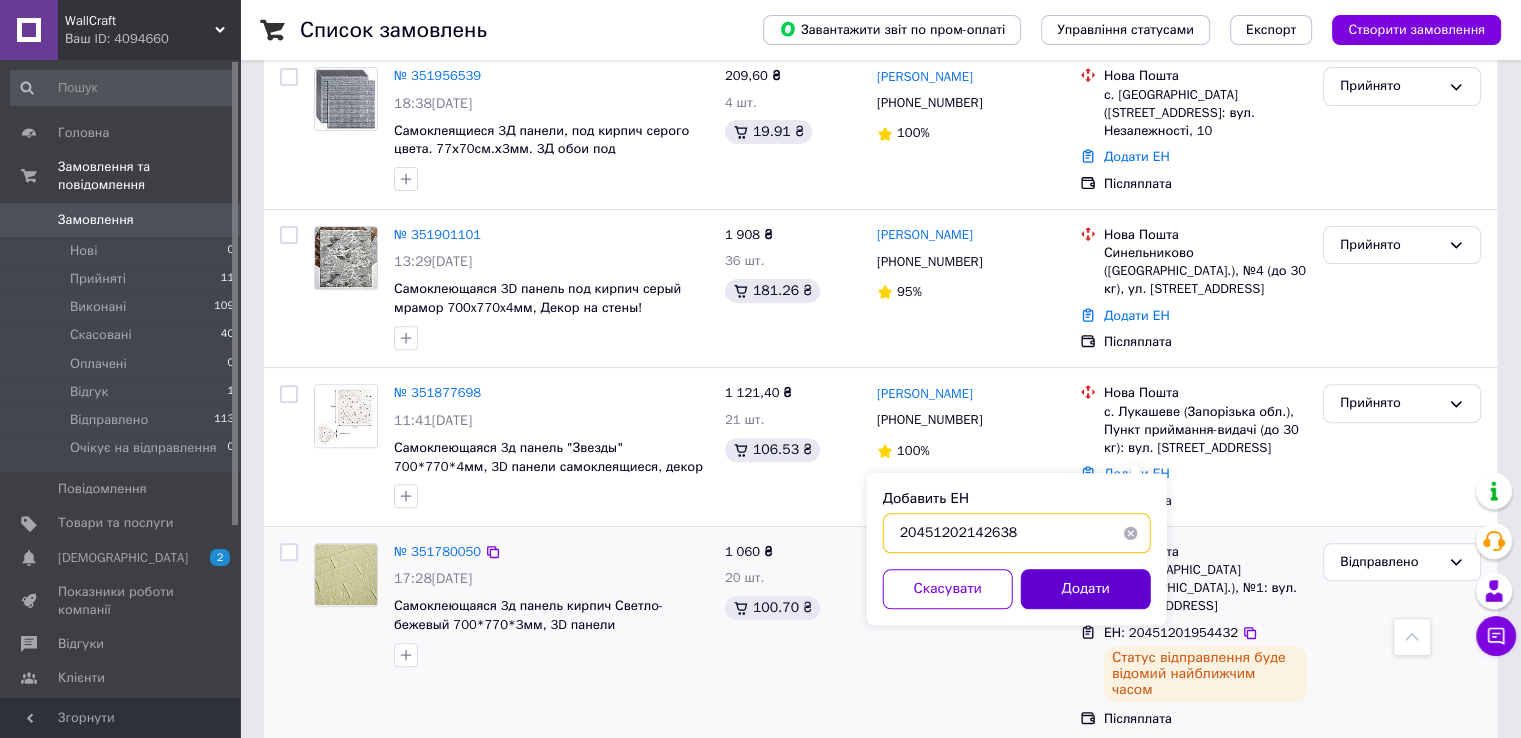 type on "20451202142638" 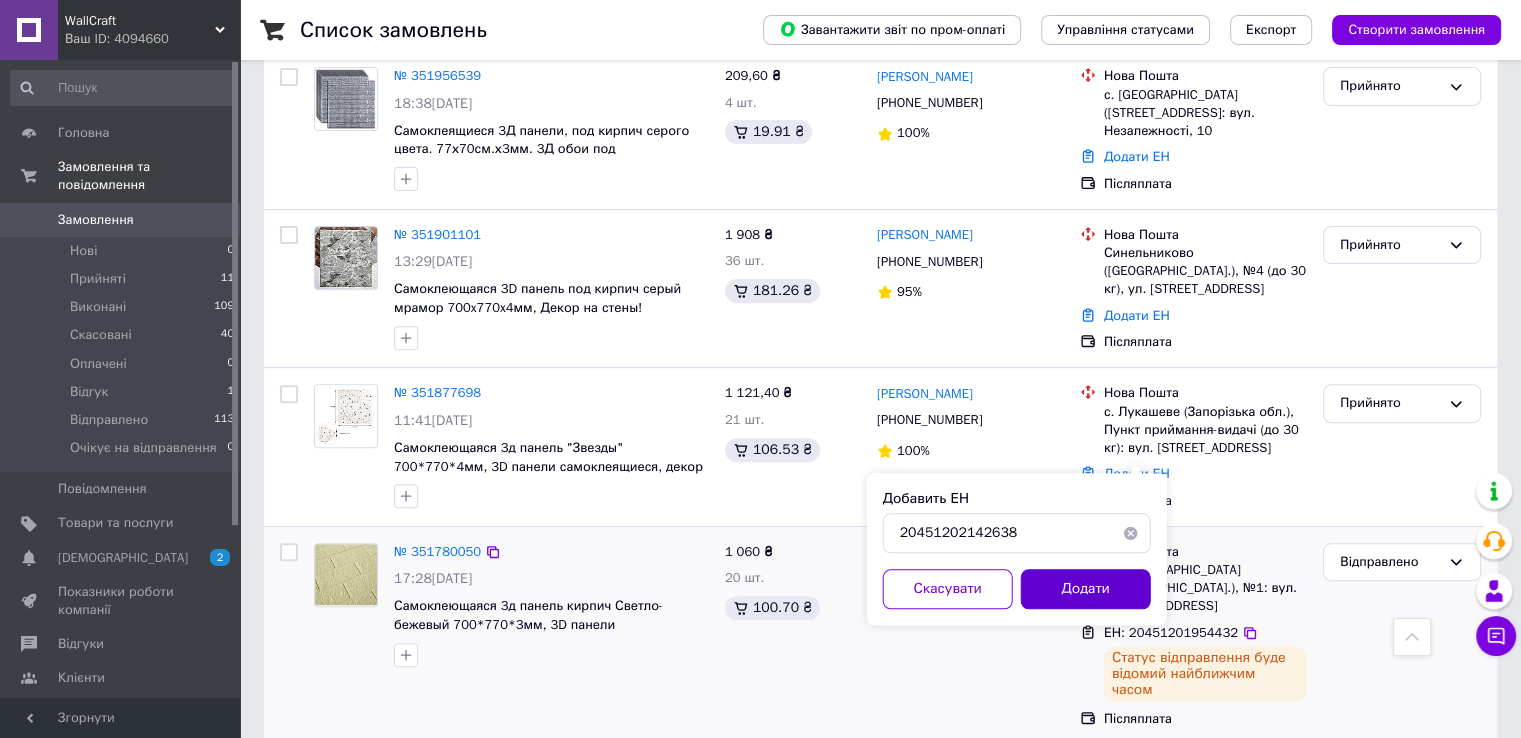 click on "Додати" at bounding box center [1086, 589] 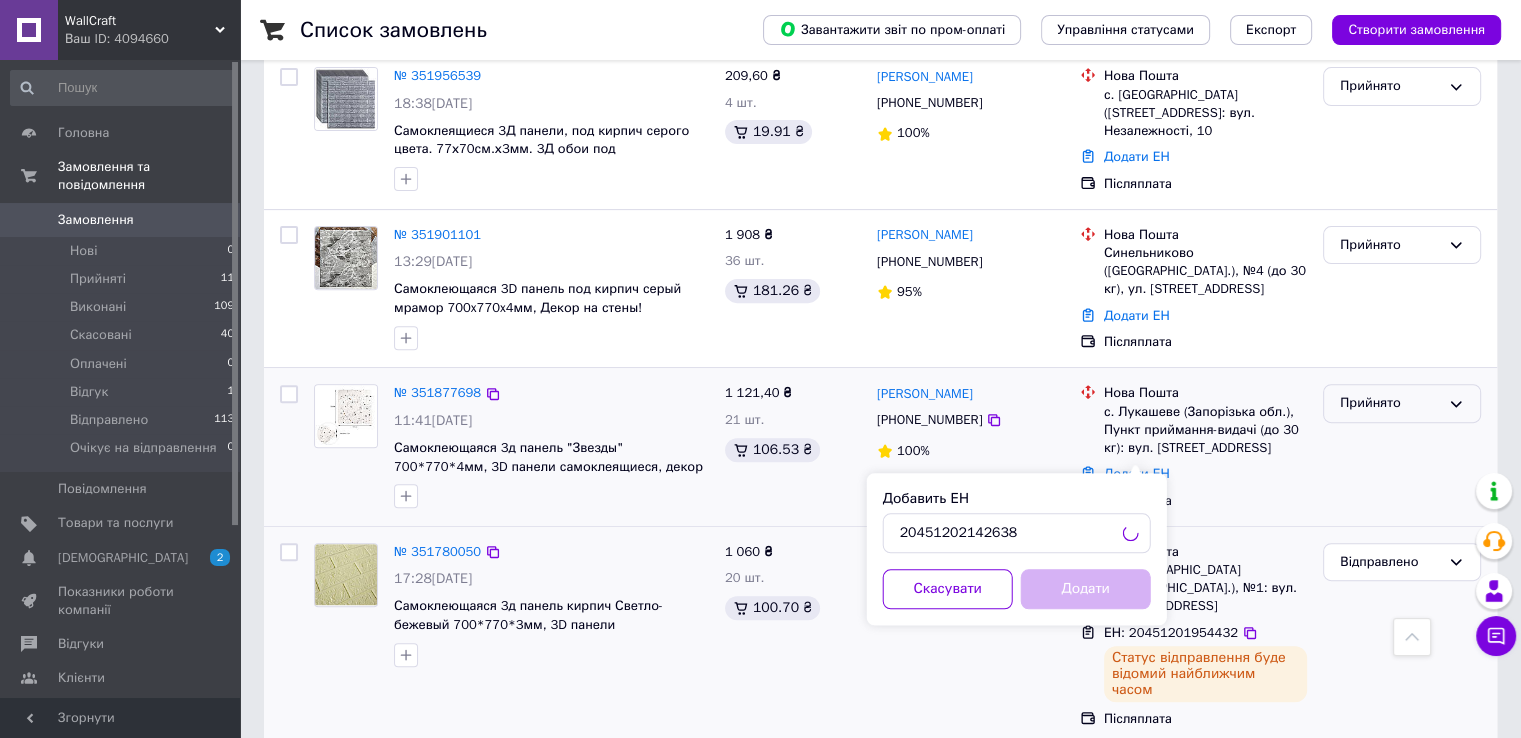 click on "Прийнято" at bounding box center [1390, 403] 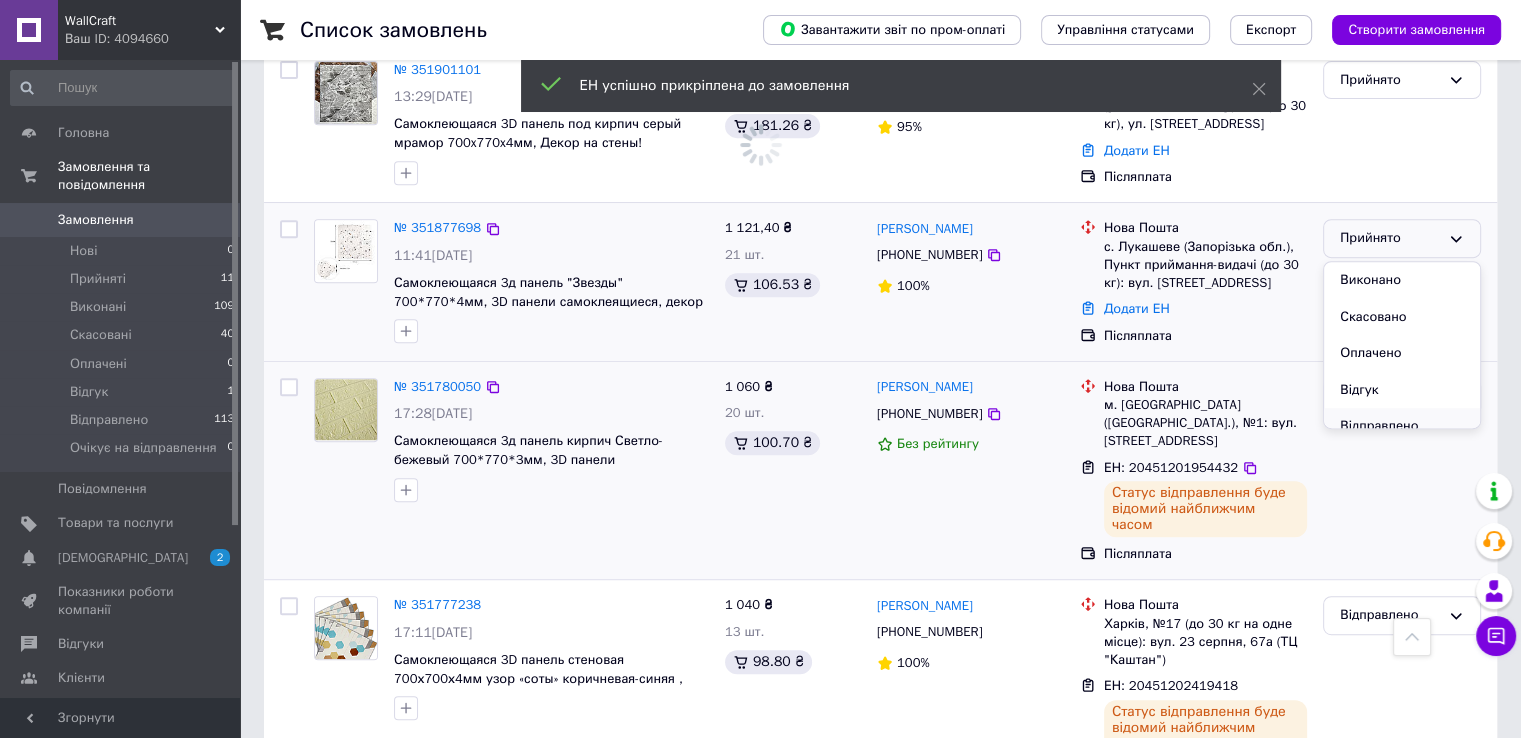 scroll, scrollTop: 833, scrollLeft: 0, axis: vertical 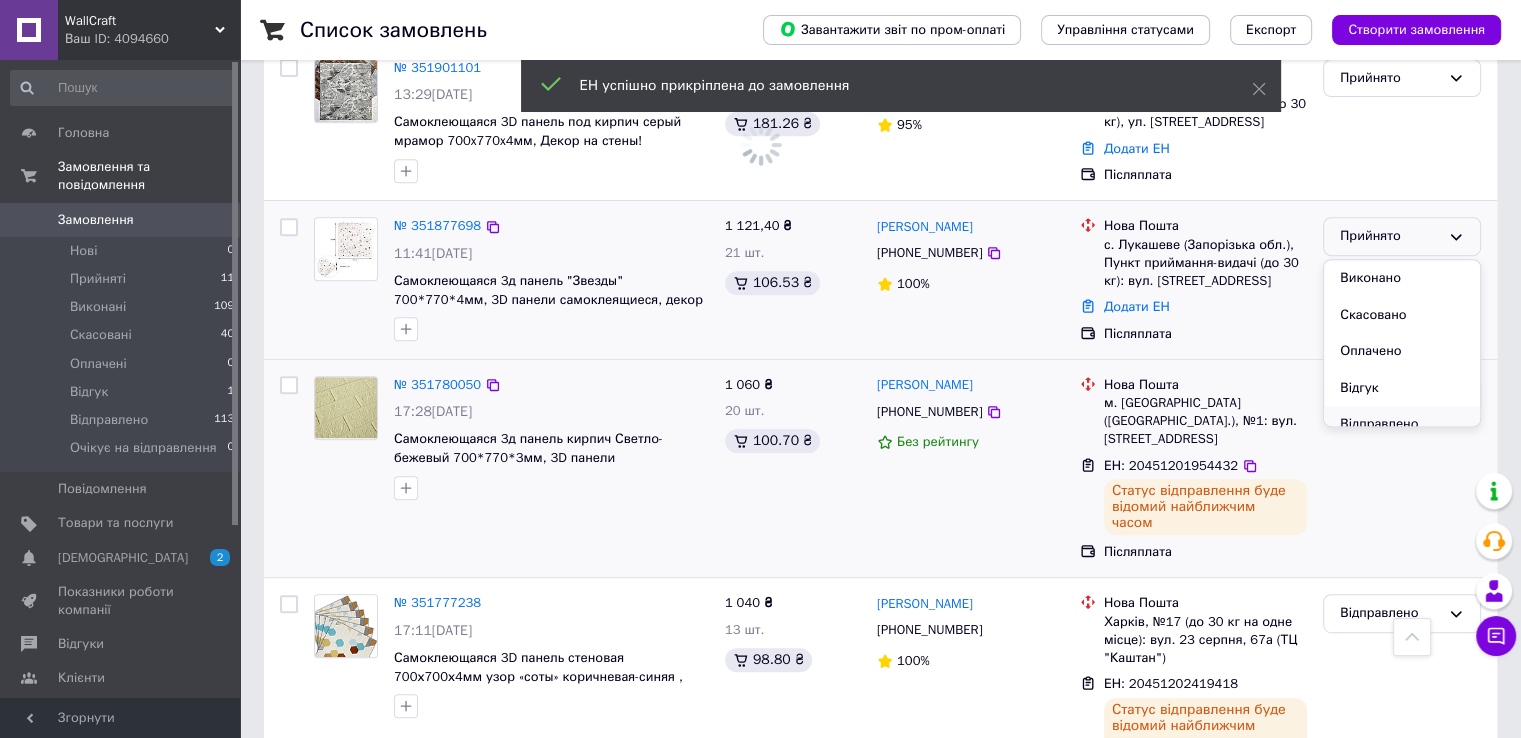 click on "Відправлено" at bounding box center [1402, 424] 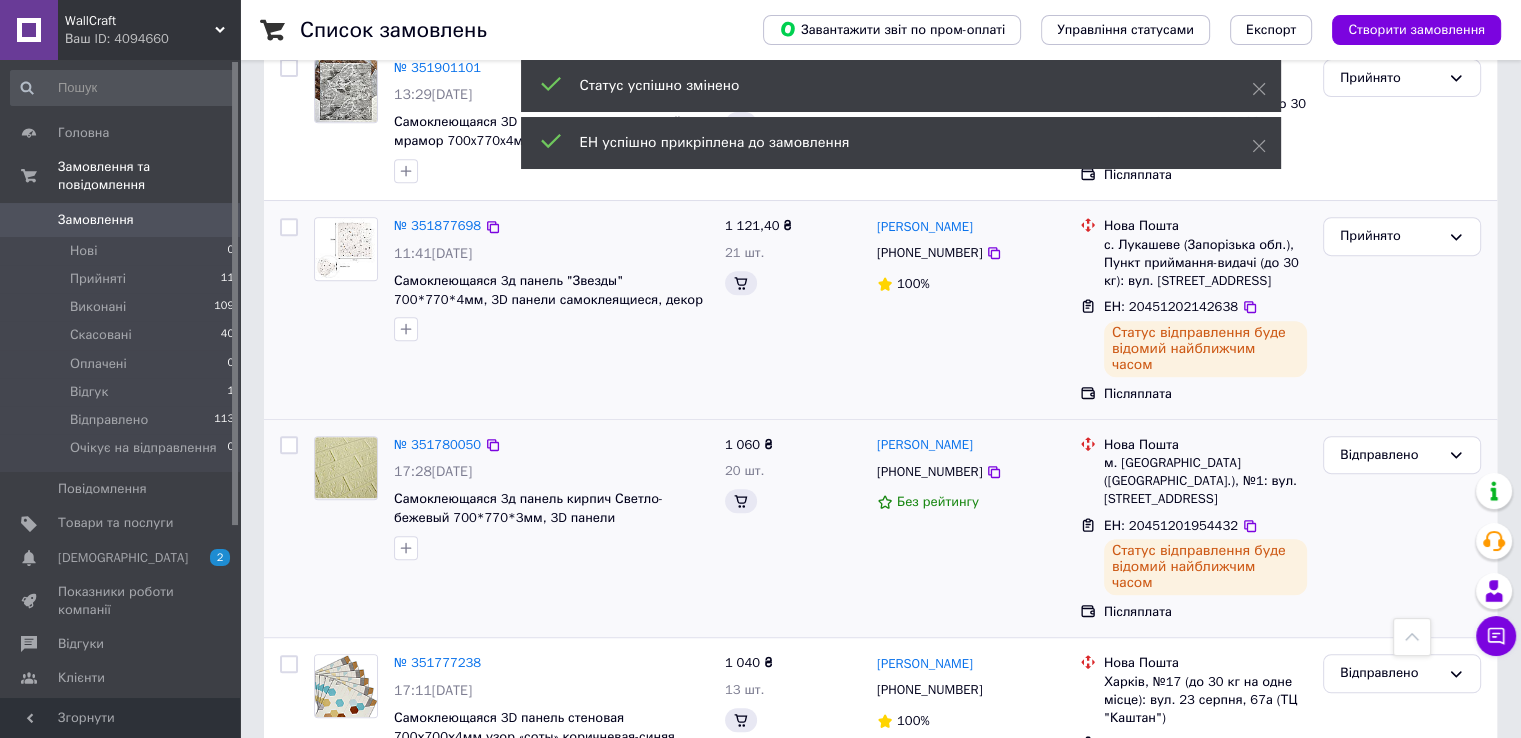 scroll, scrollTop: 666, scrollLeft: 0, axis: vertical 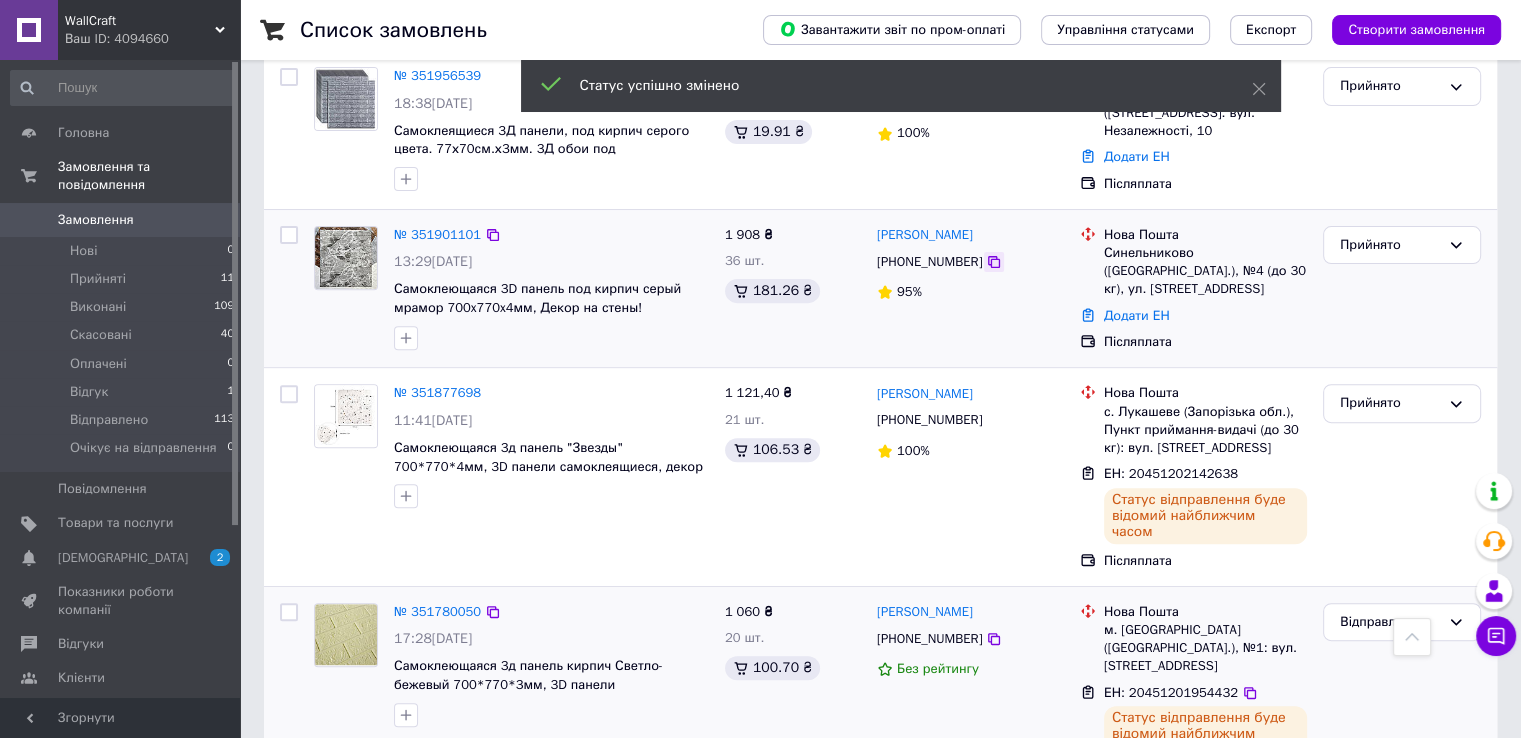 click 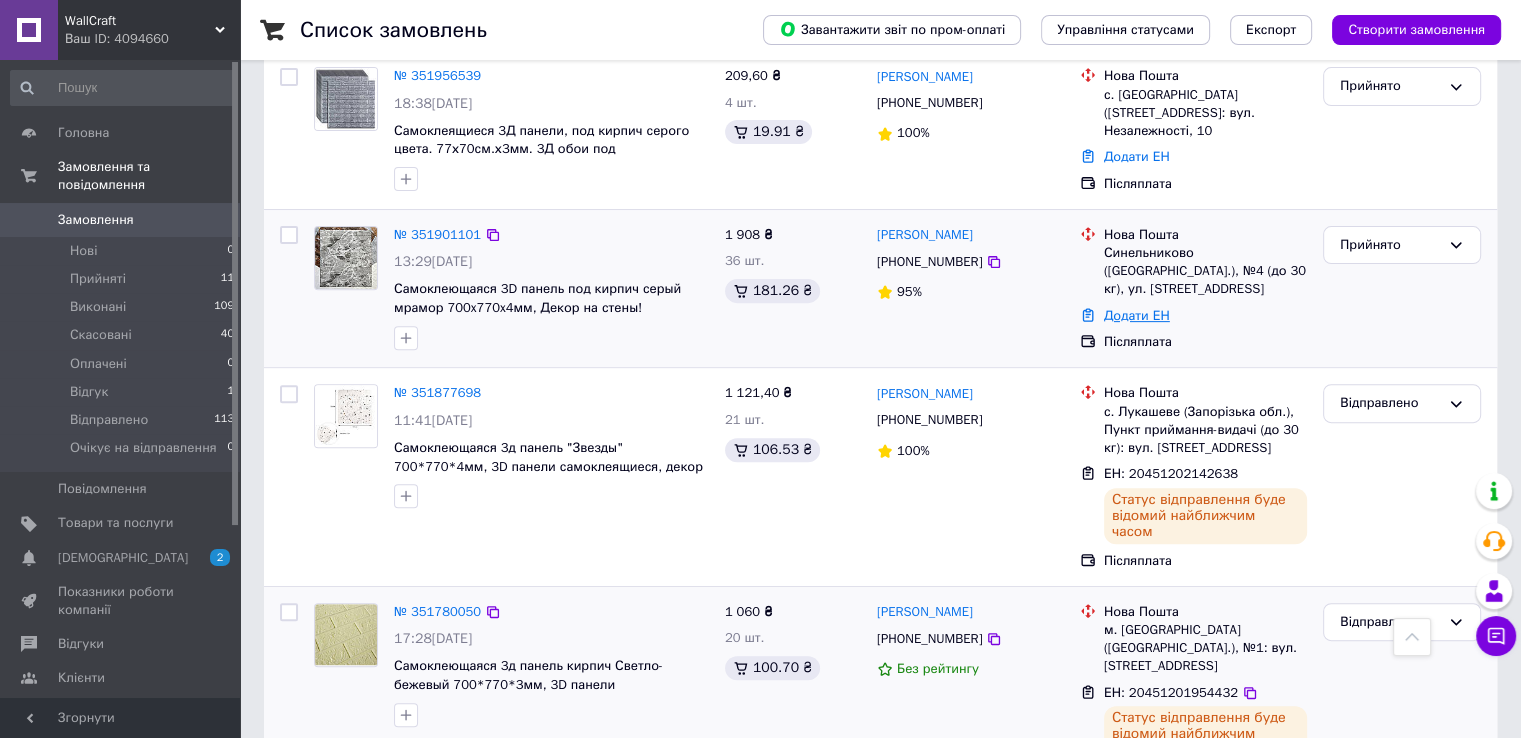 click on "Додати ЕН" at bounding box center (1137, 315) 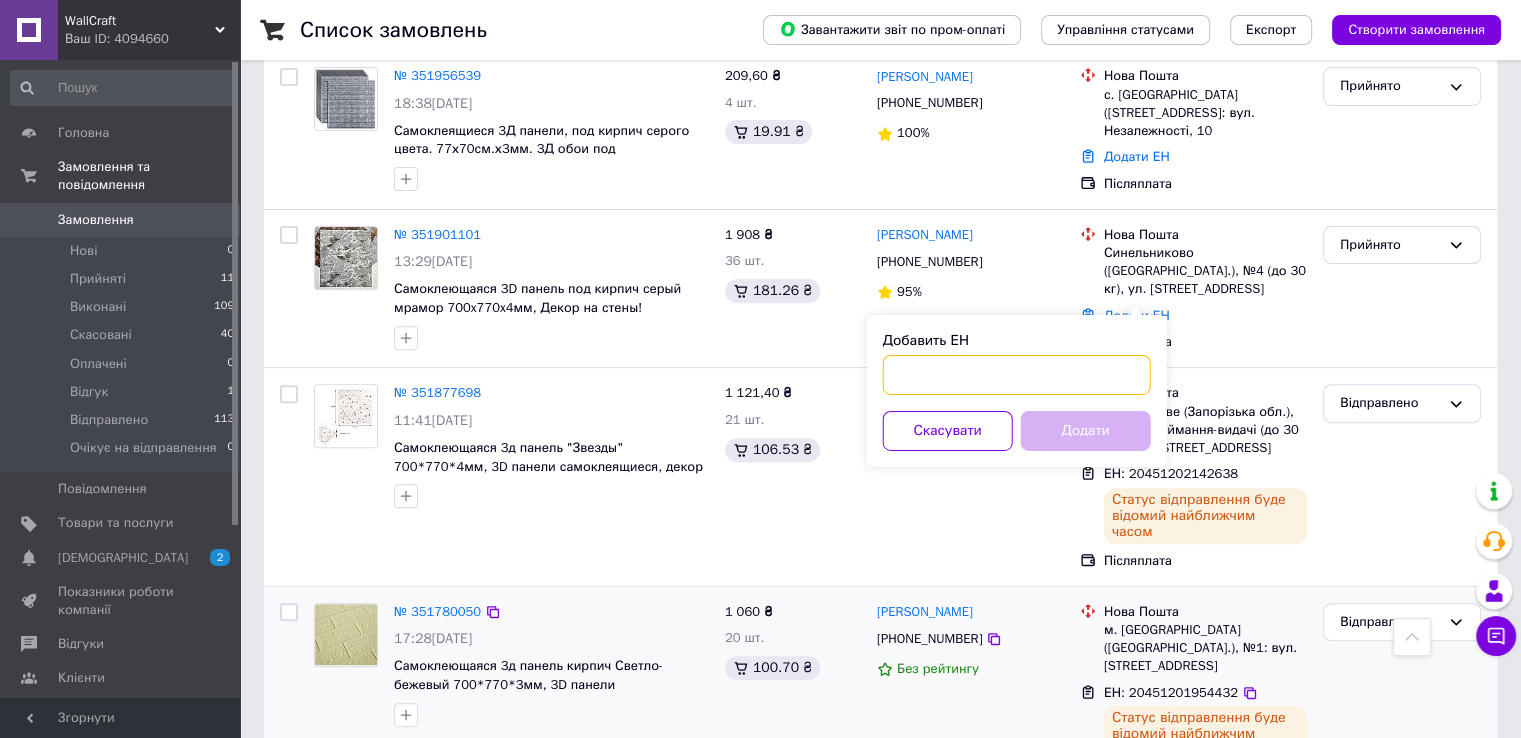 click on "Добавить ЕН" at bounding box center (1017, 375) 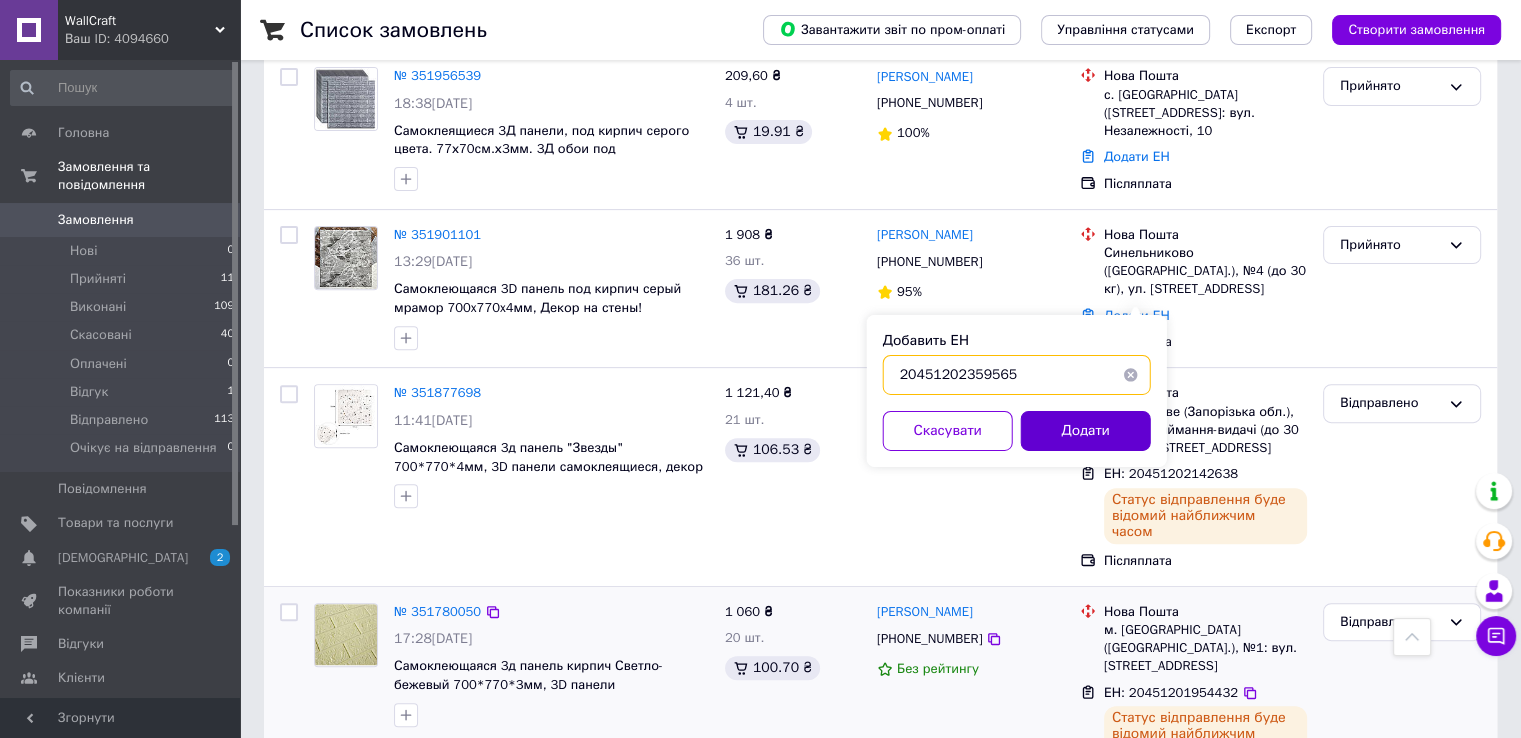 type on "20451202359565" 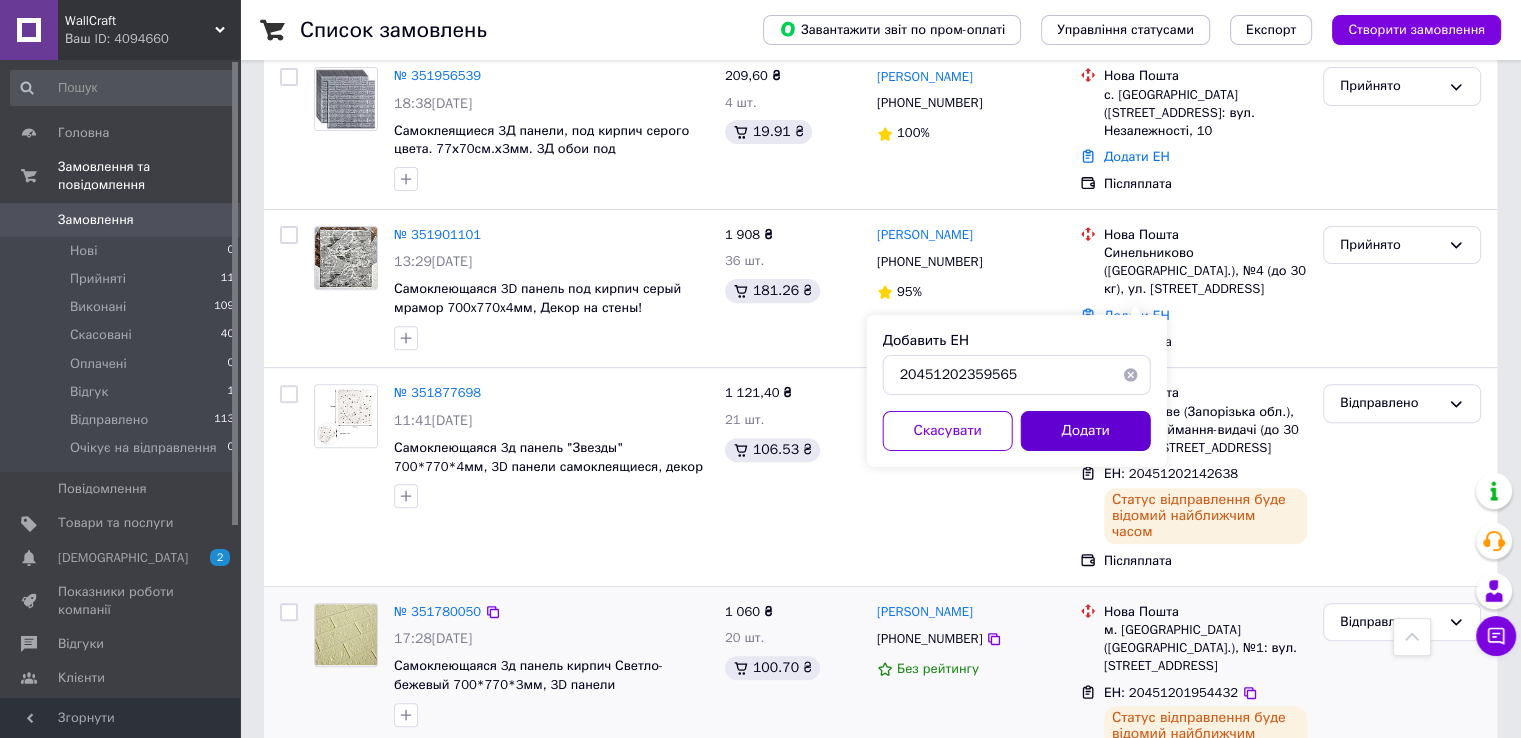 click on "Додати" at bounding box center [1086, 431] 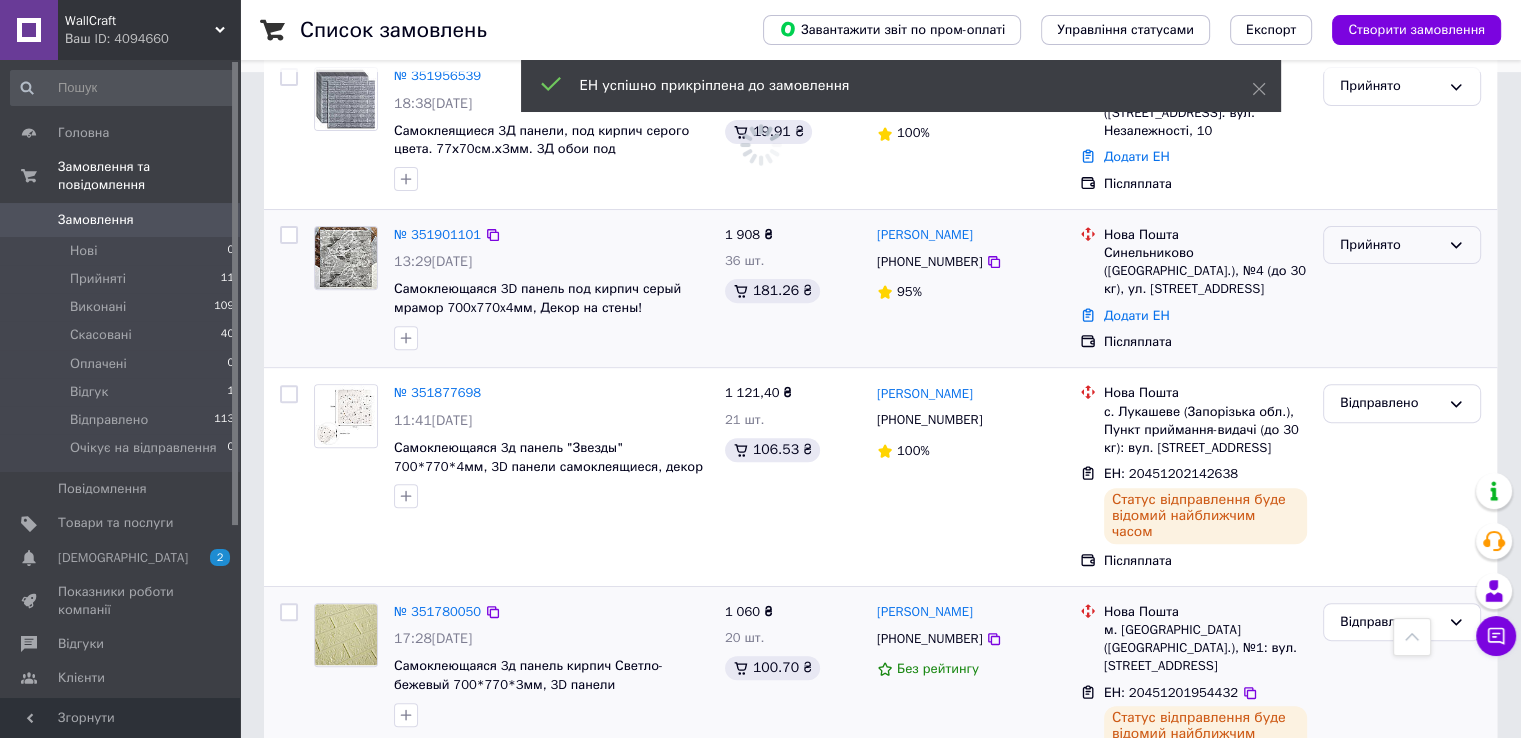 click on "Прийнято" at bounding box center [1390, 245] 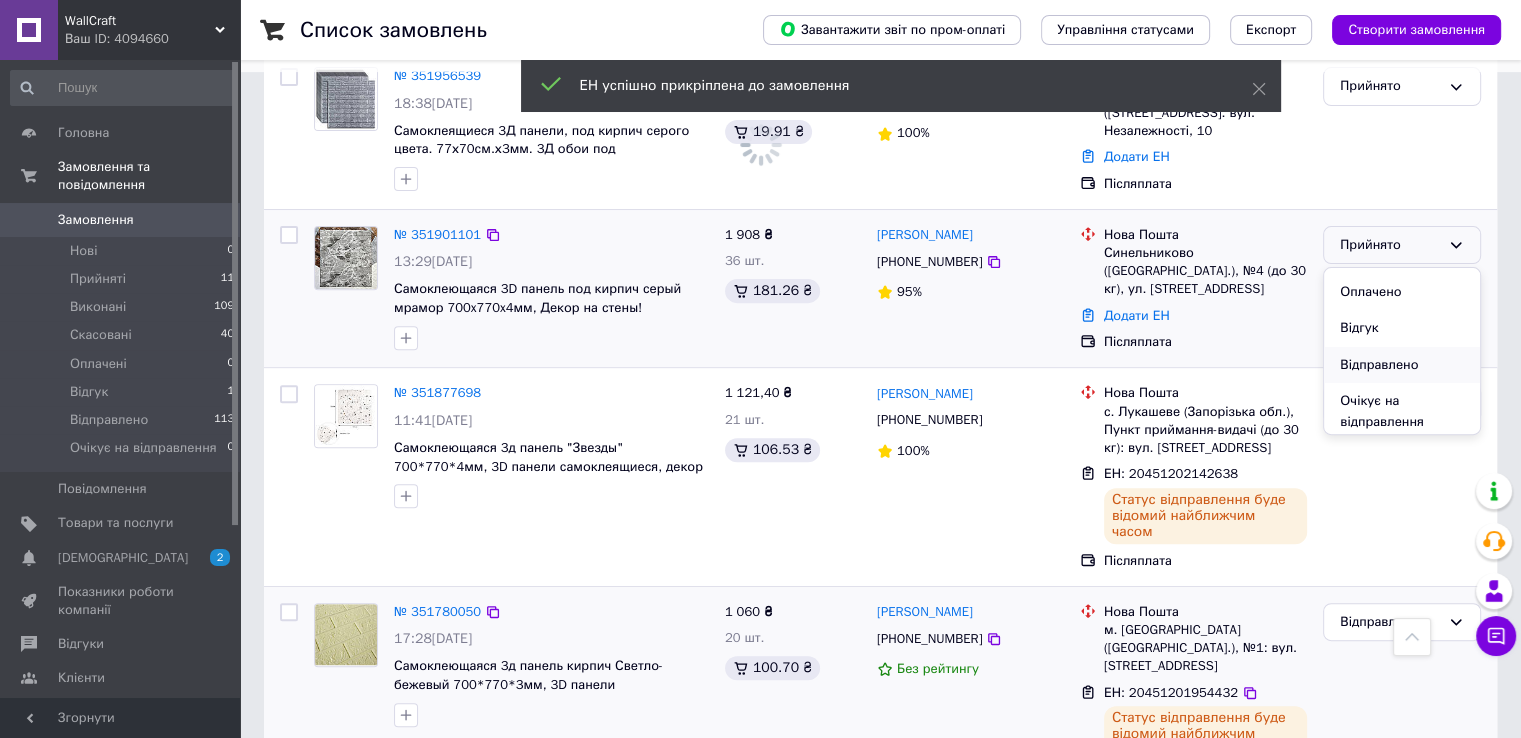 scroll, scrollTop: 74, scrollLeft: 0, axis: vertical 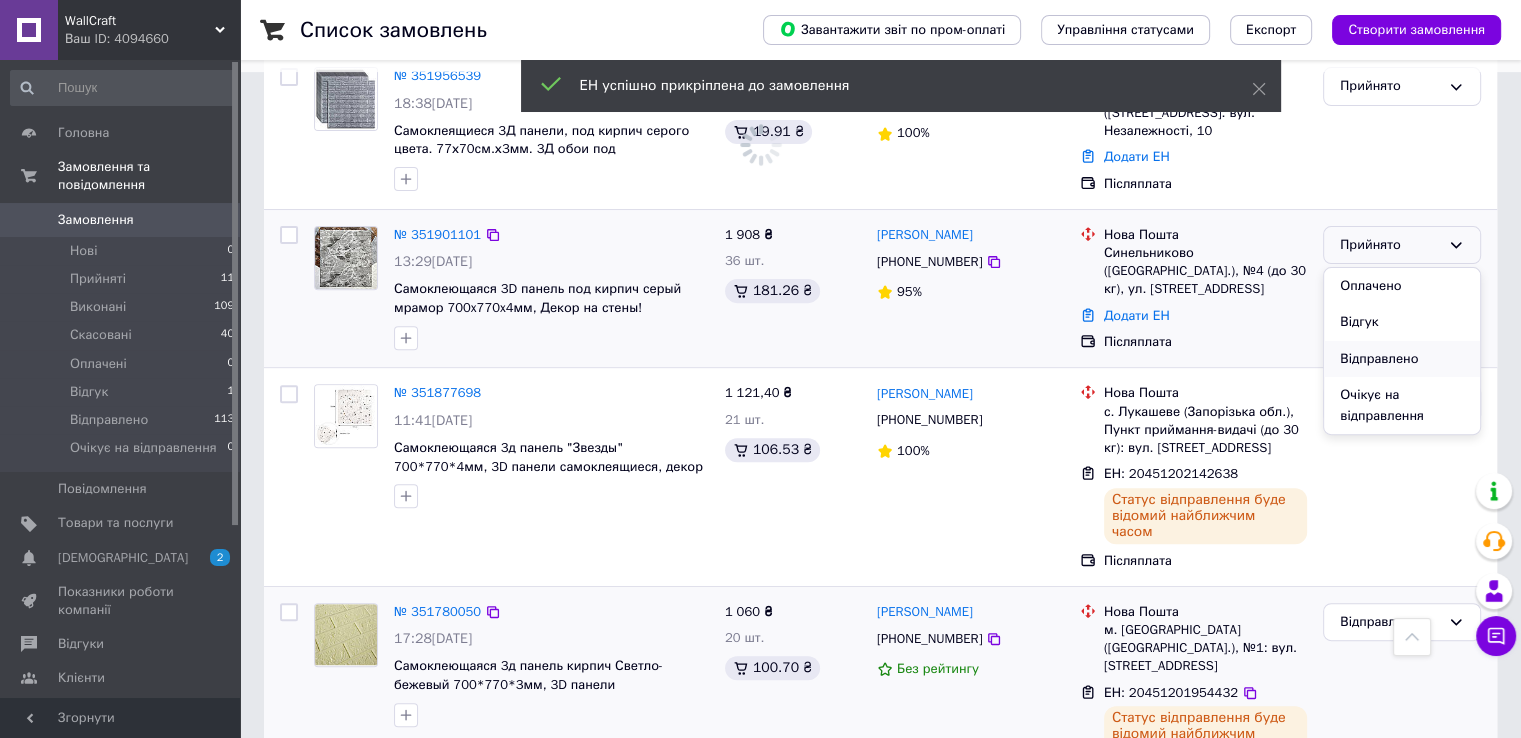 click on "Відправлено" at bounding box center [1402, 359] 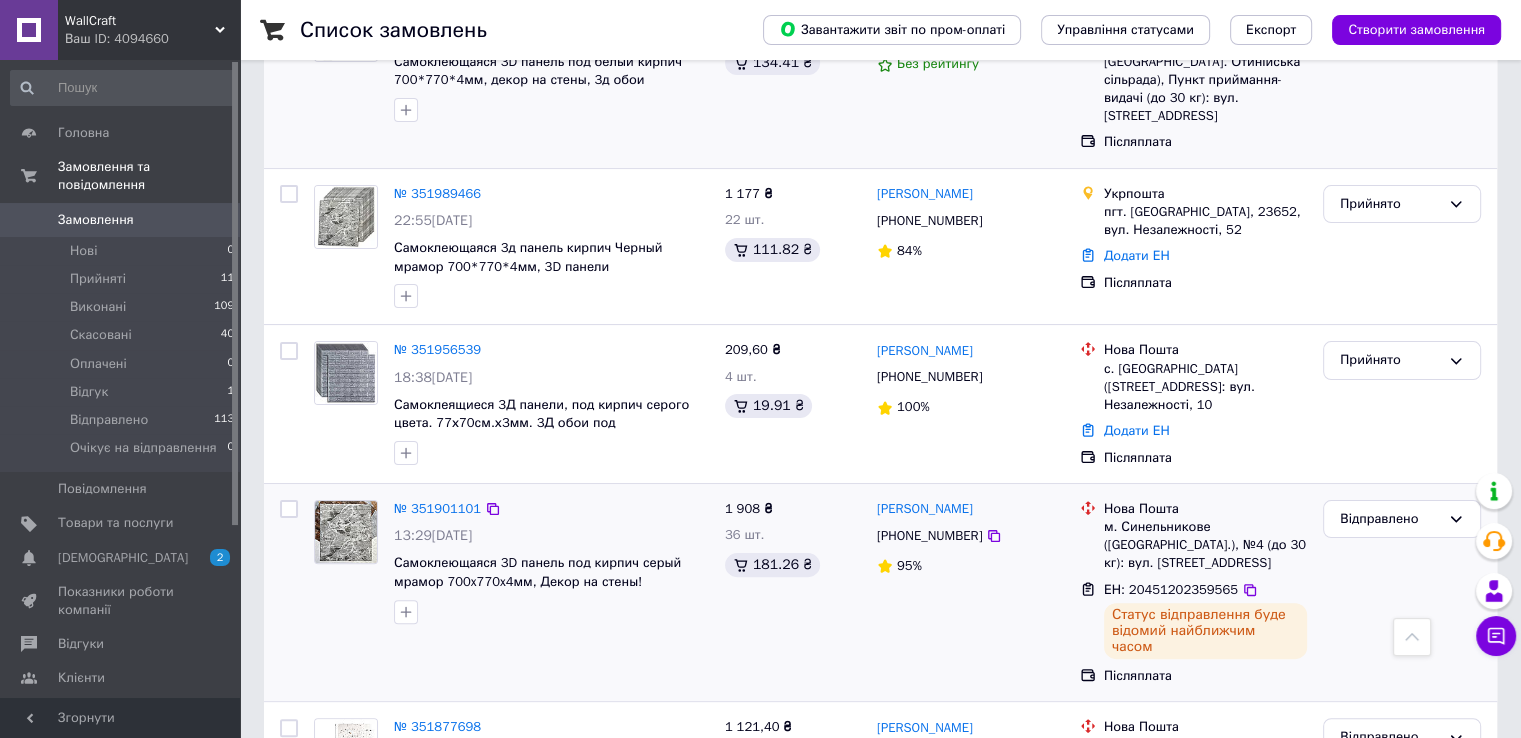 scroll, scrollTop: 0, scrollLeft: 0, axis: both 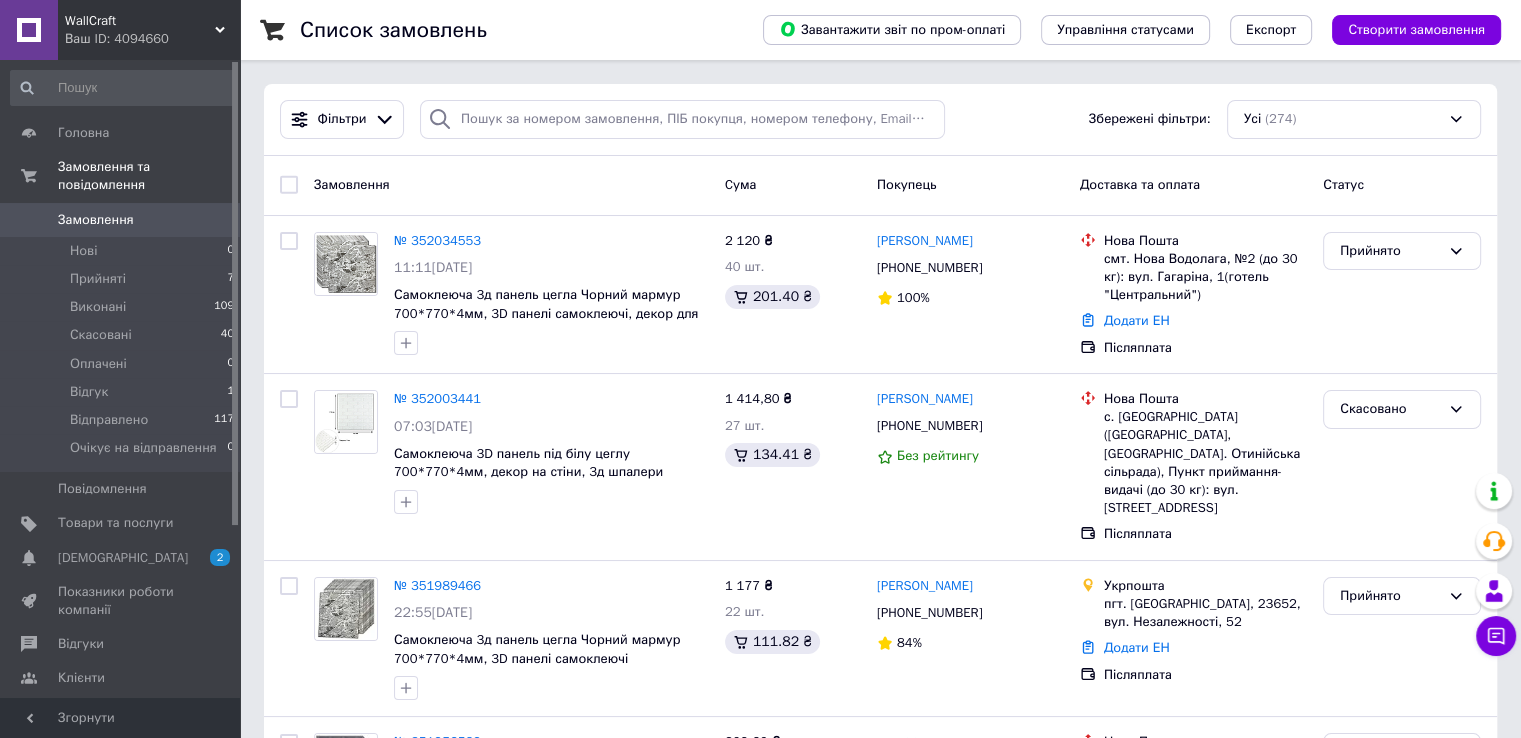 click on "Замовлення" at bounding box center [121, 220] 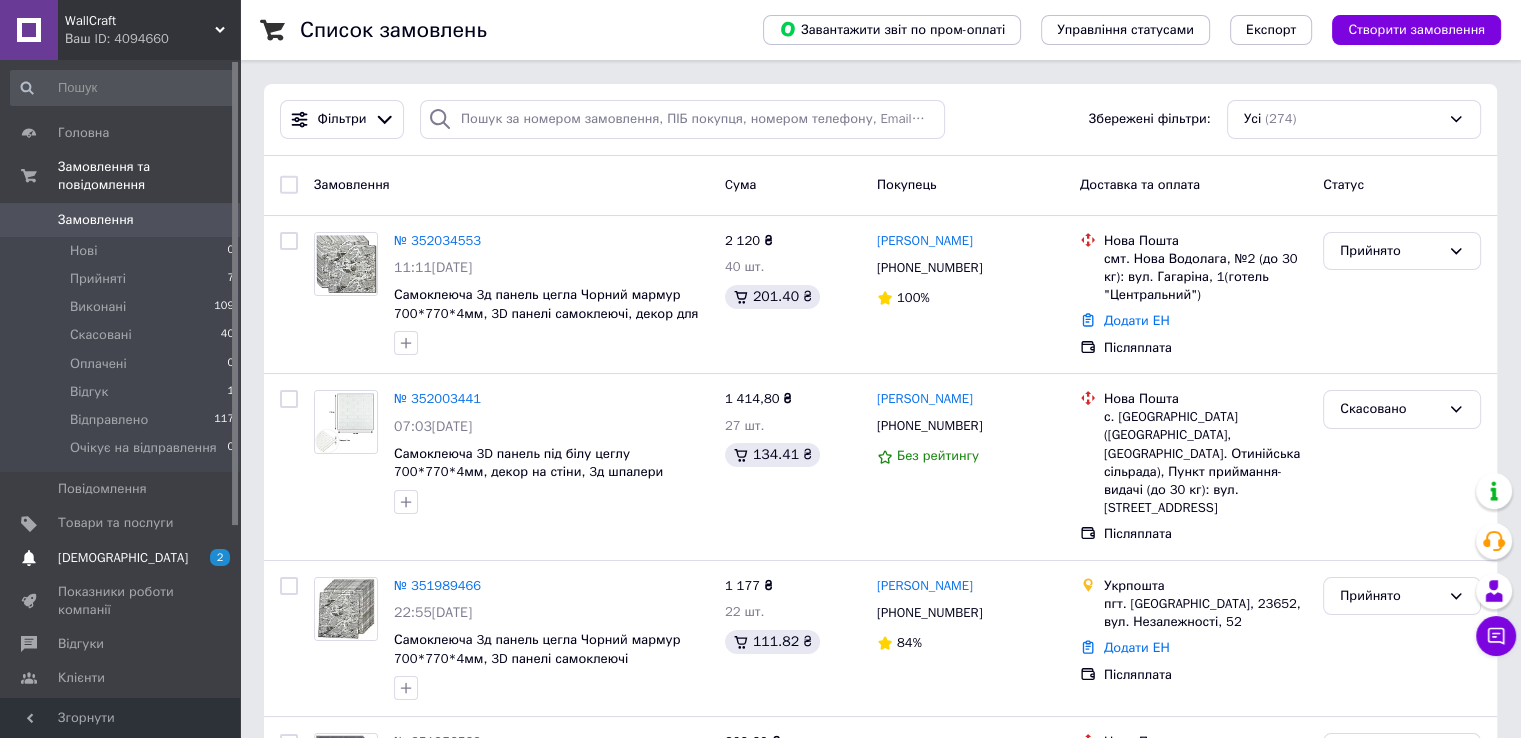 click on "[DEMOGRAPHIC_DATA]" at bounding box center (123, 558) 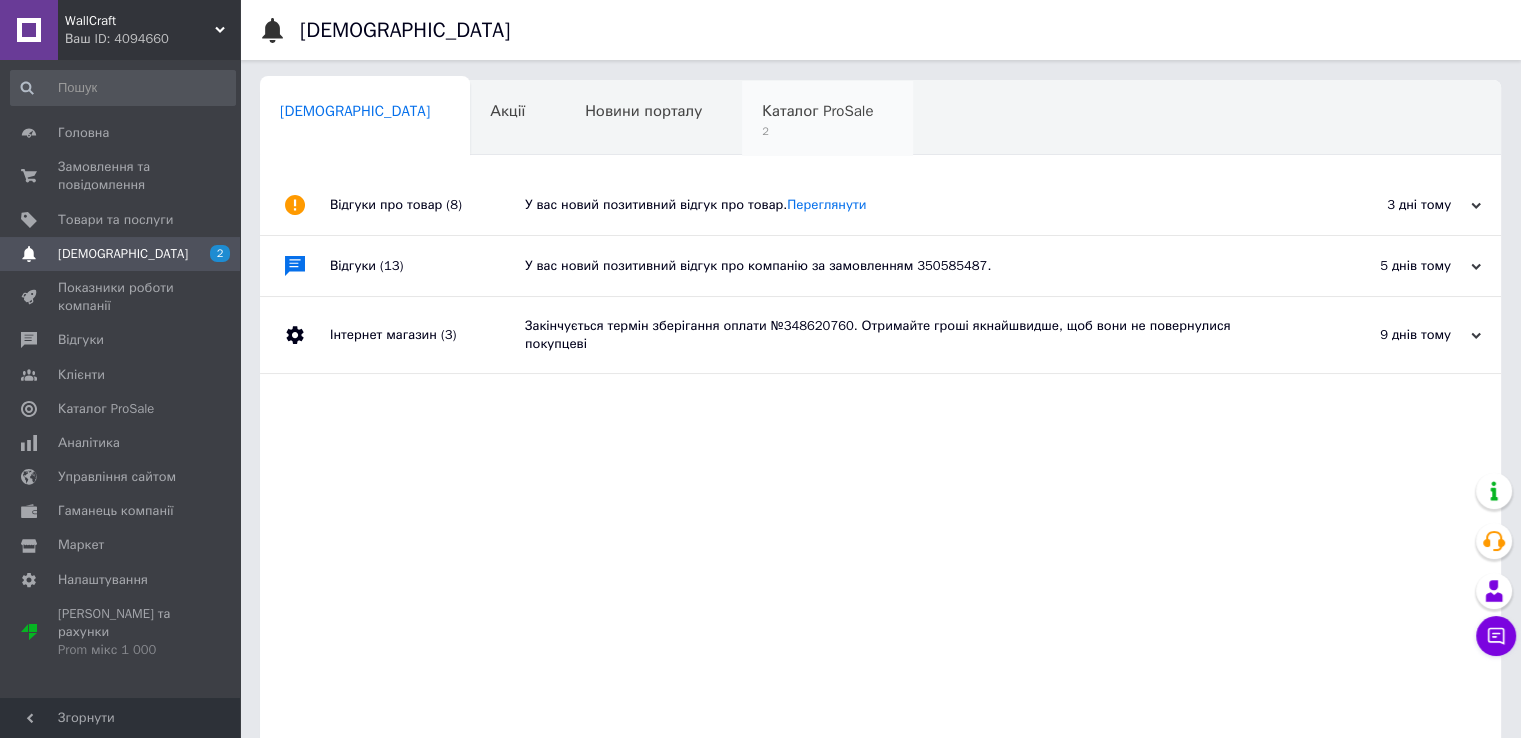 click on "Каталог ProSale" at bounding box center [817, 111] 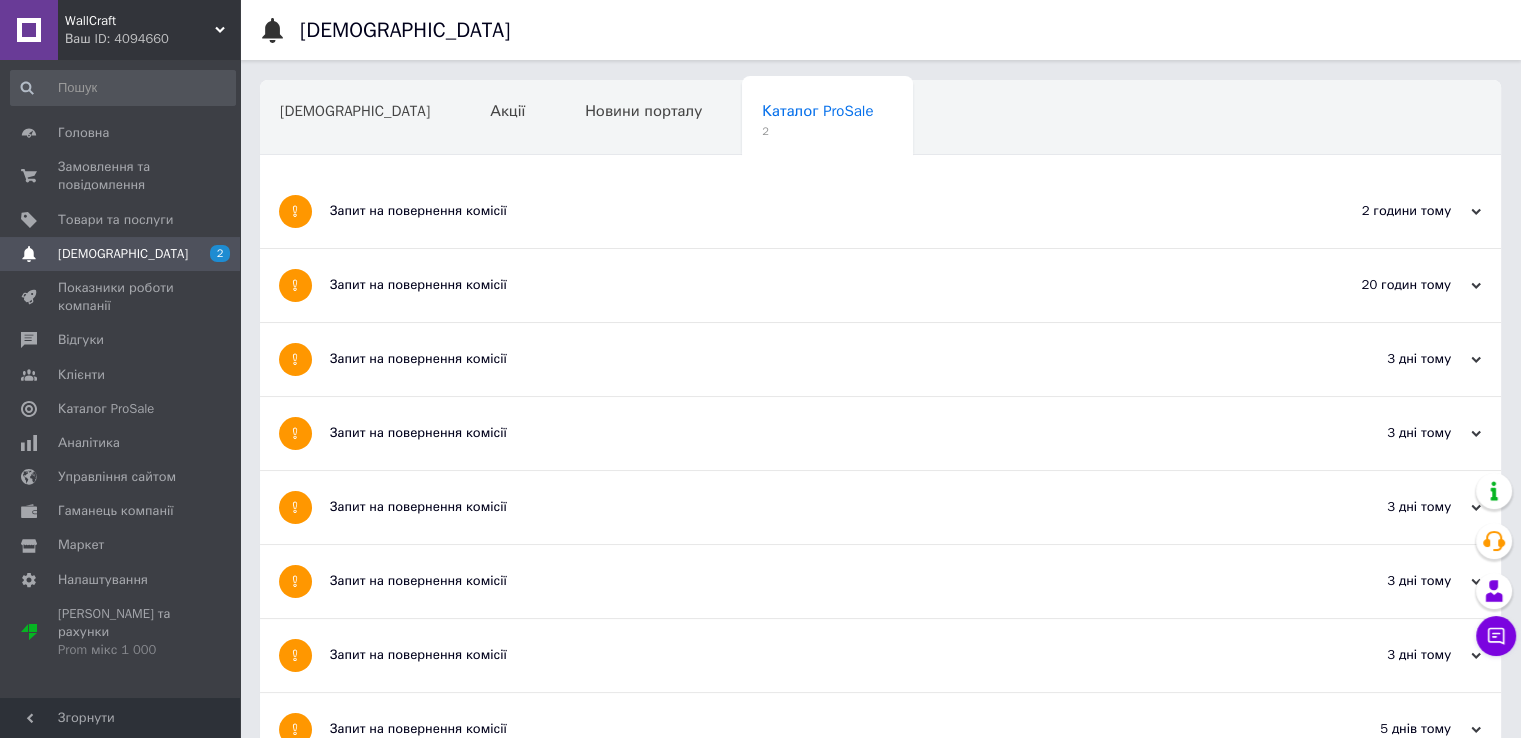 click on "20 годин тому" at bounding box center (1381, 285) 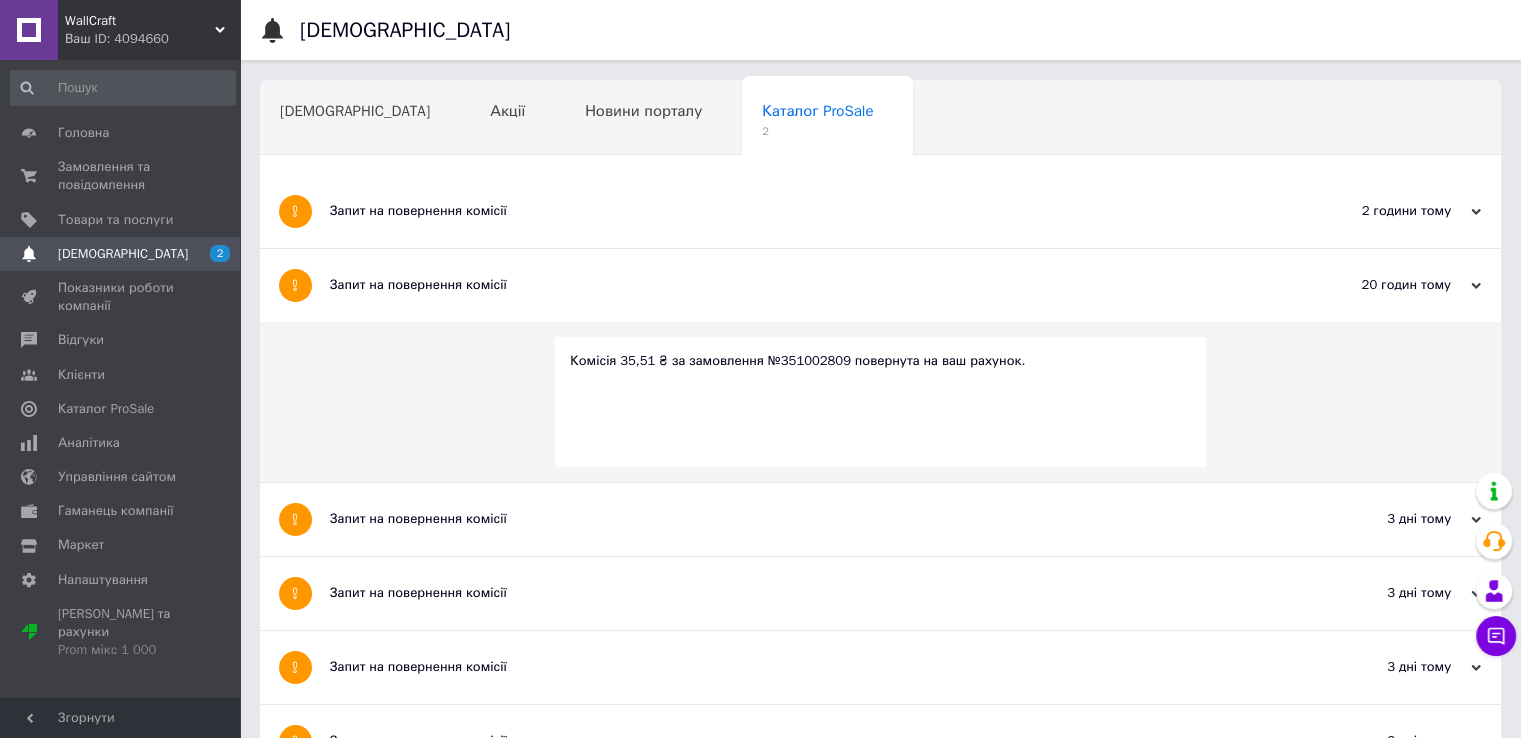 click on "2 години тому" at bounding box center [1381, 211] 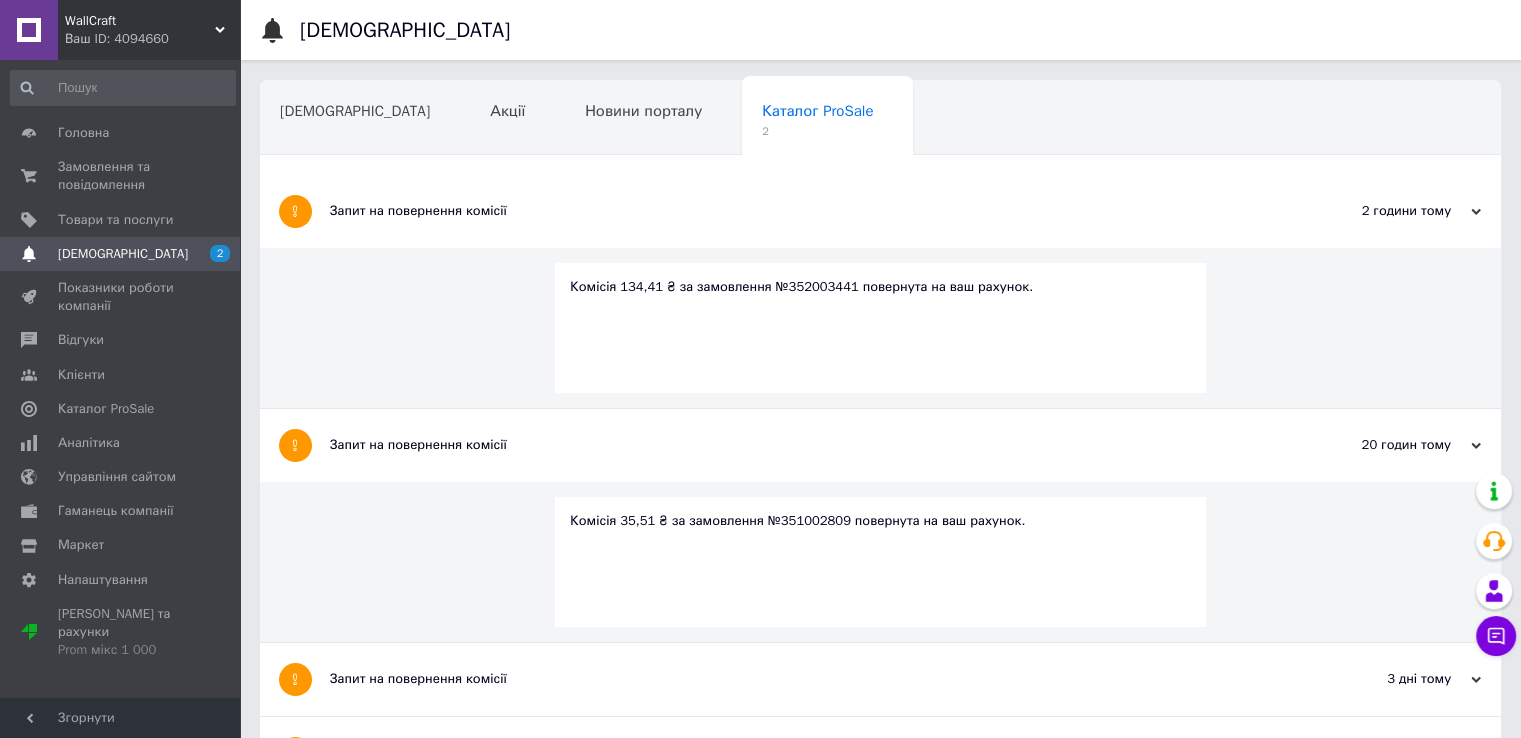 click on "[DEMOGRAPHIC_DATA] 2" at bounding box center [123, 254] 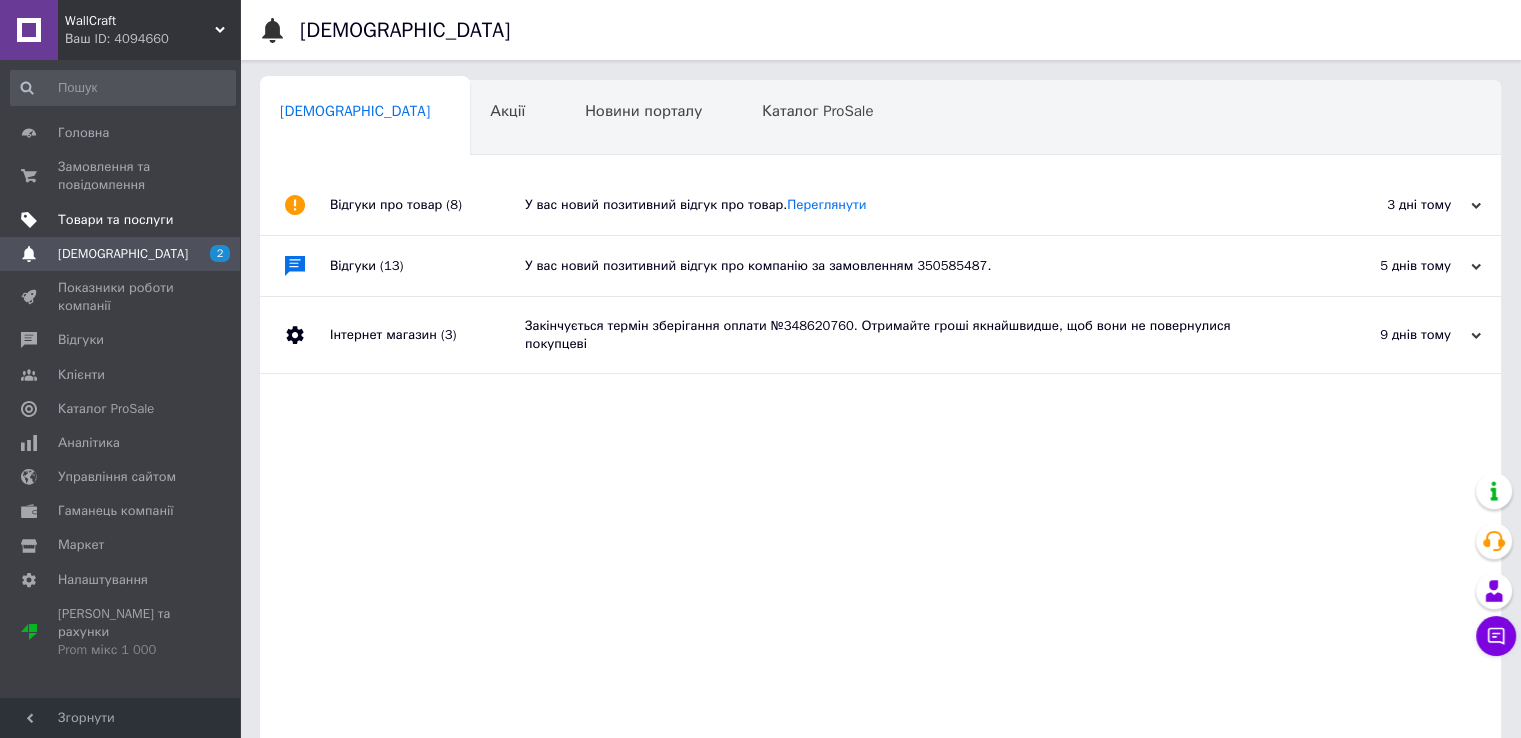 click on "Товари та послуги" at bounding box center (115, 220) 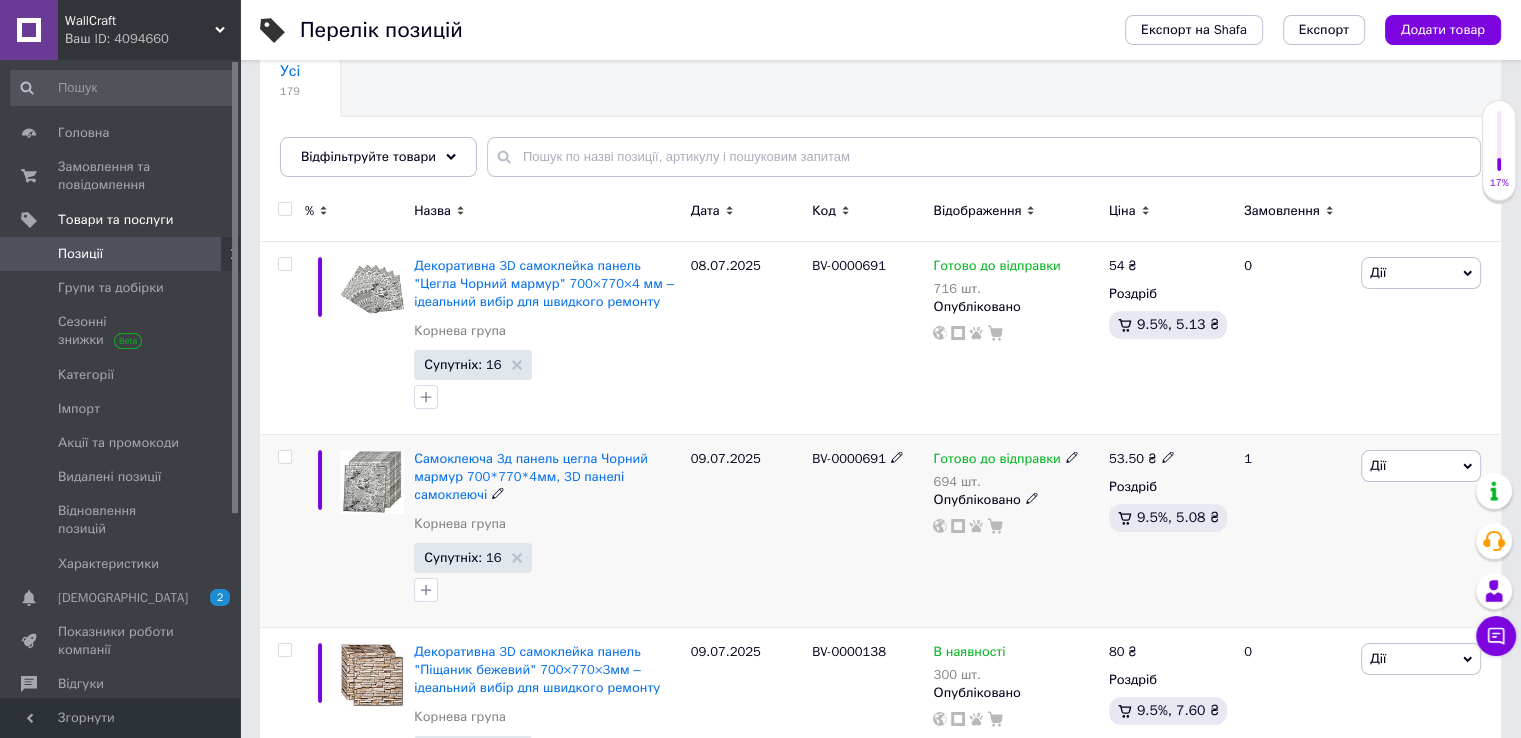 scroll, scrollTop: 166, scrollLeft: 0, axis: vertical 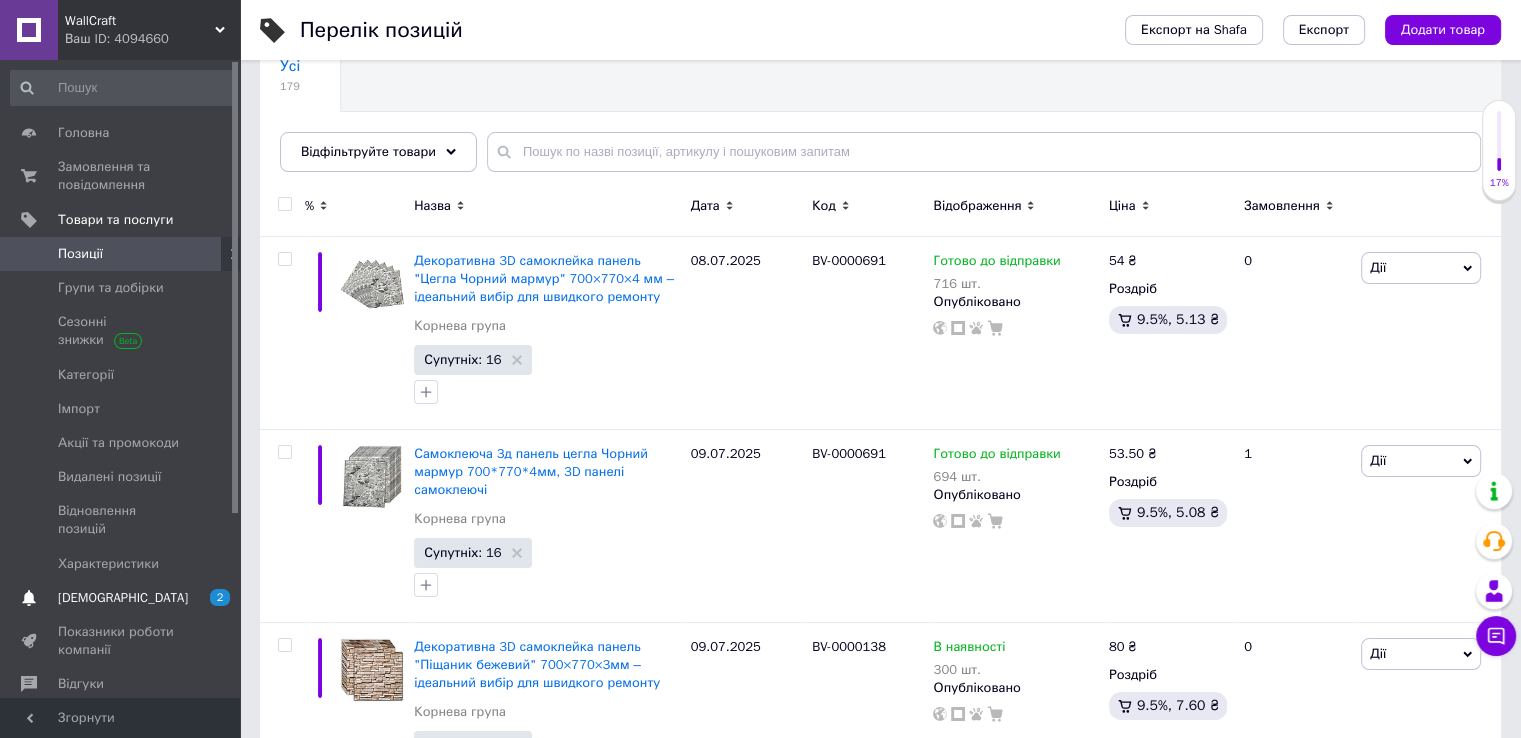 click on "2" at bounding box center [212, 598] 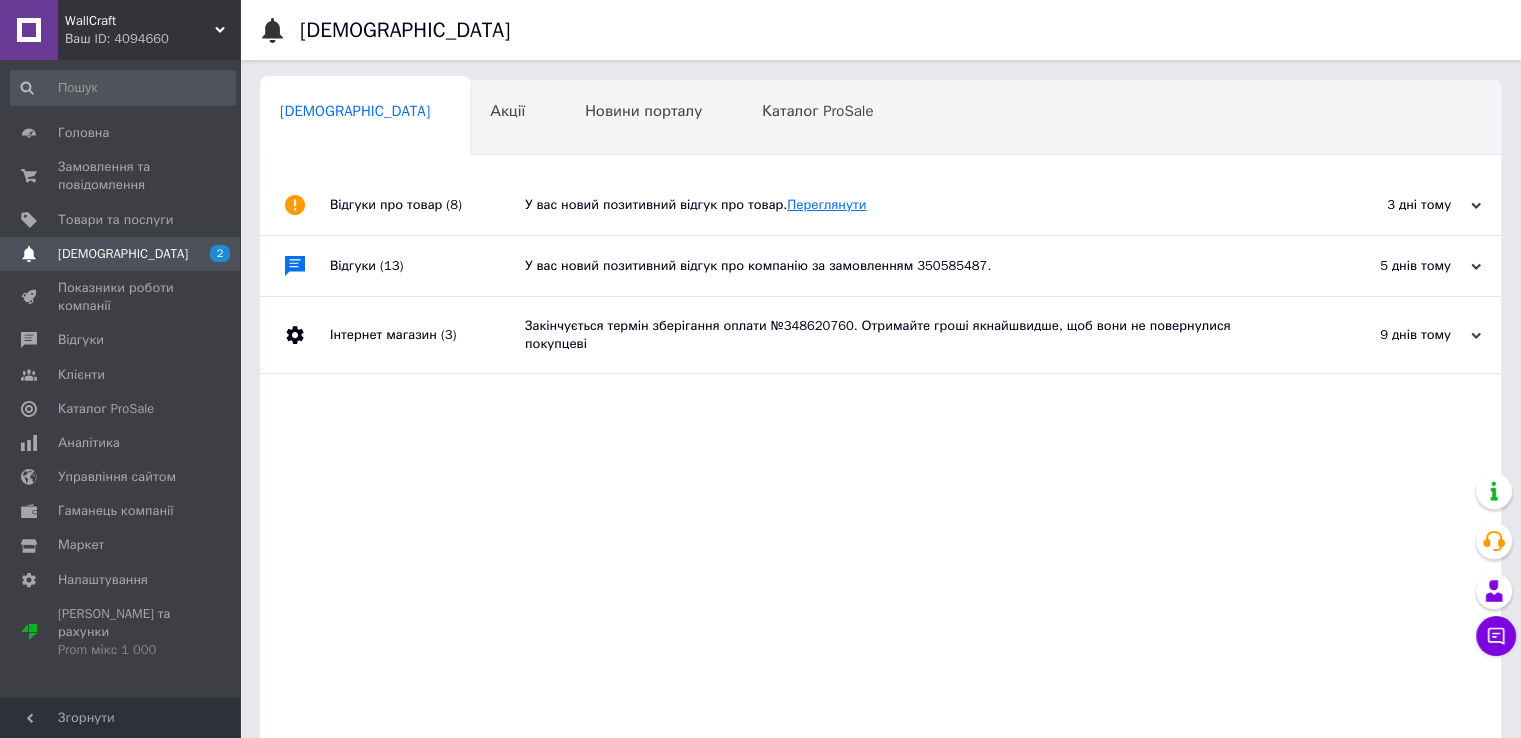 click on "Переглянути" at bounding box center [826, 204] 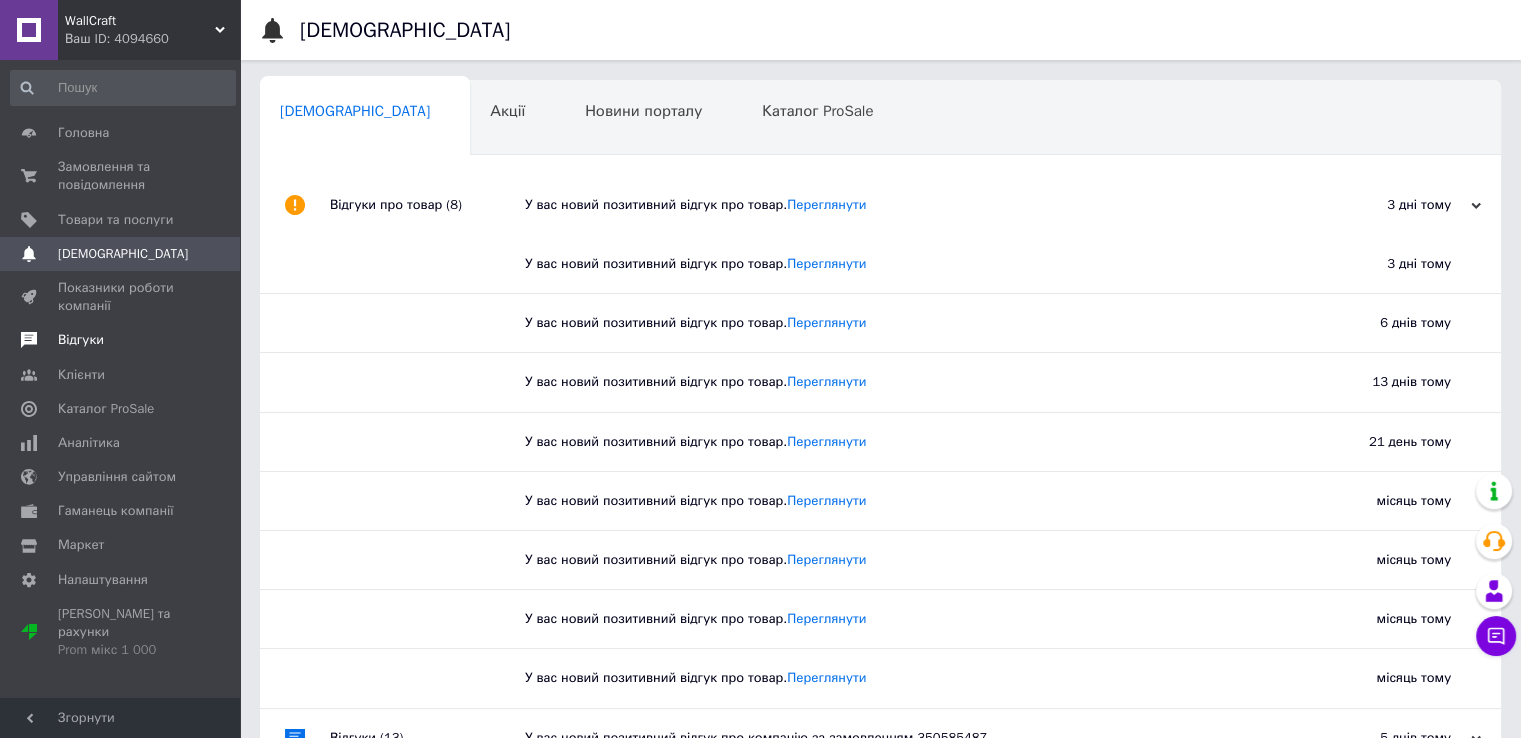 click on "Відгуки" at bounding box center [81, 340] 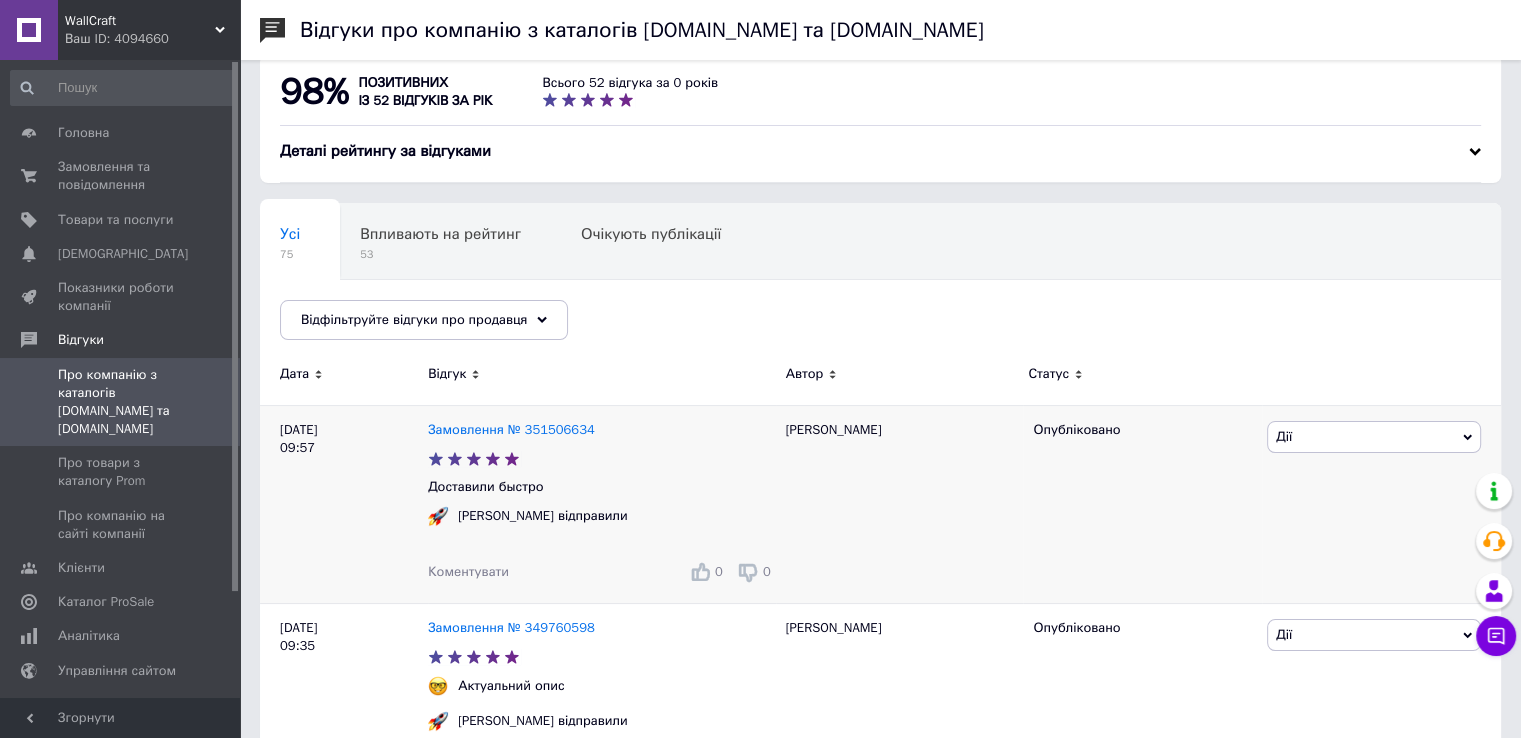 scroll, scrollTop: 0, scrollLeft: 0, axis: both 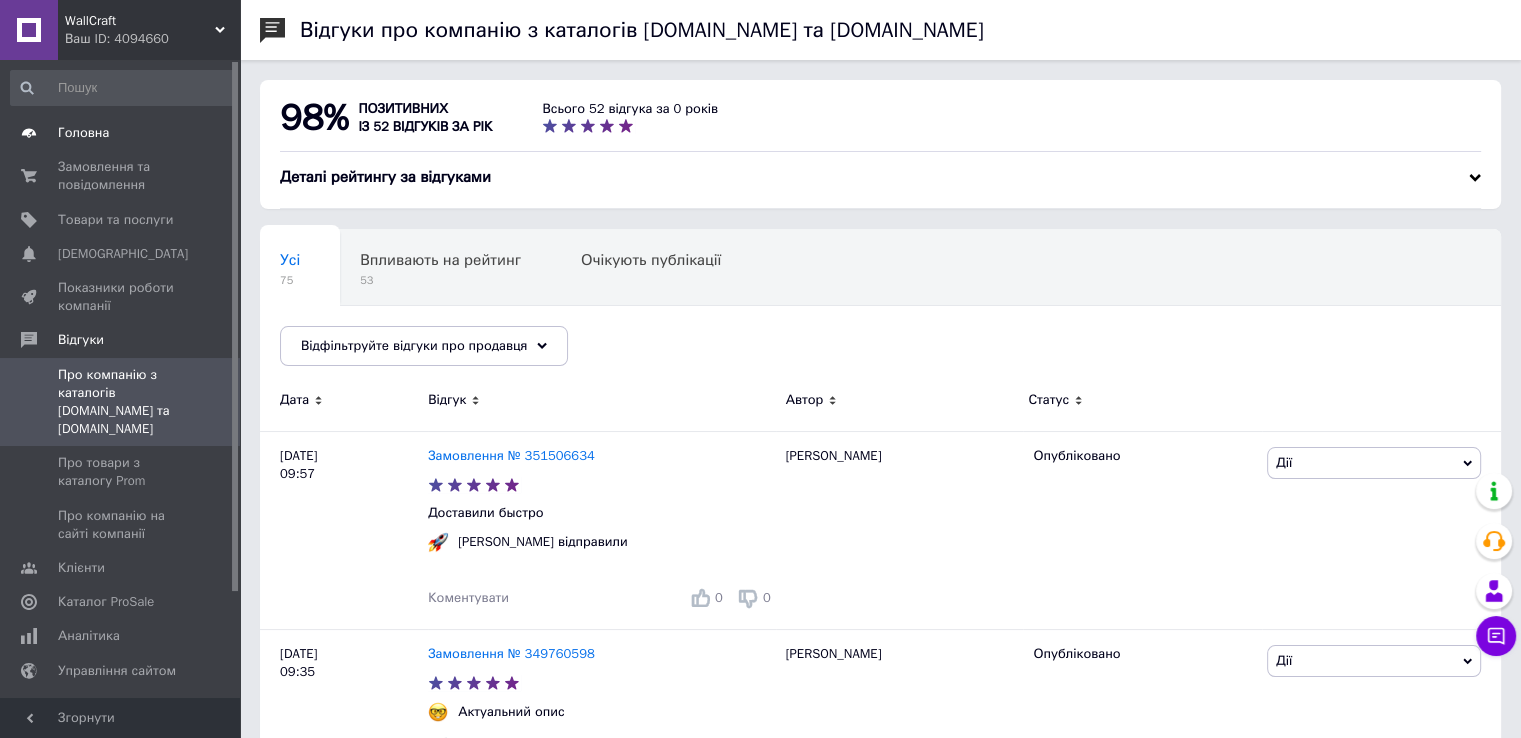 click on "Головна" at bounding box center [121, 133] 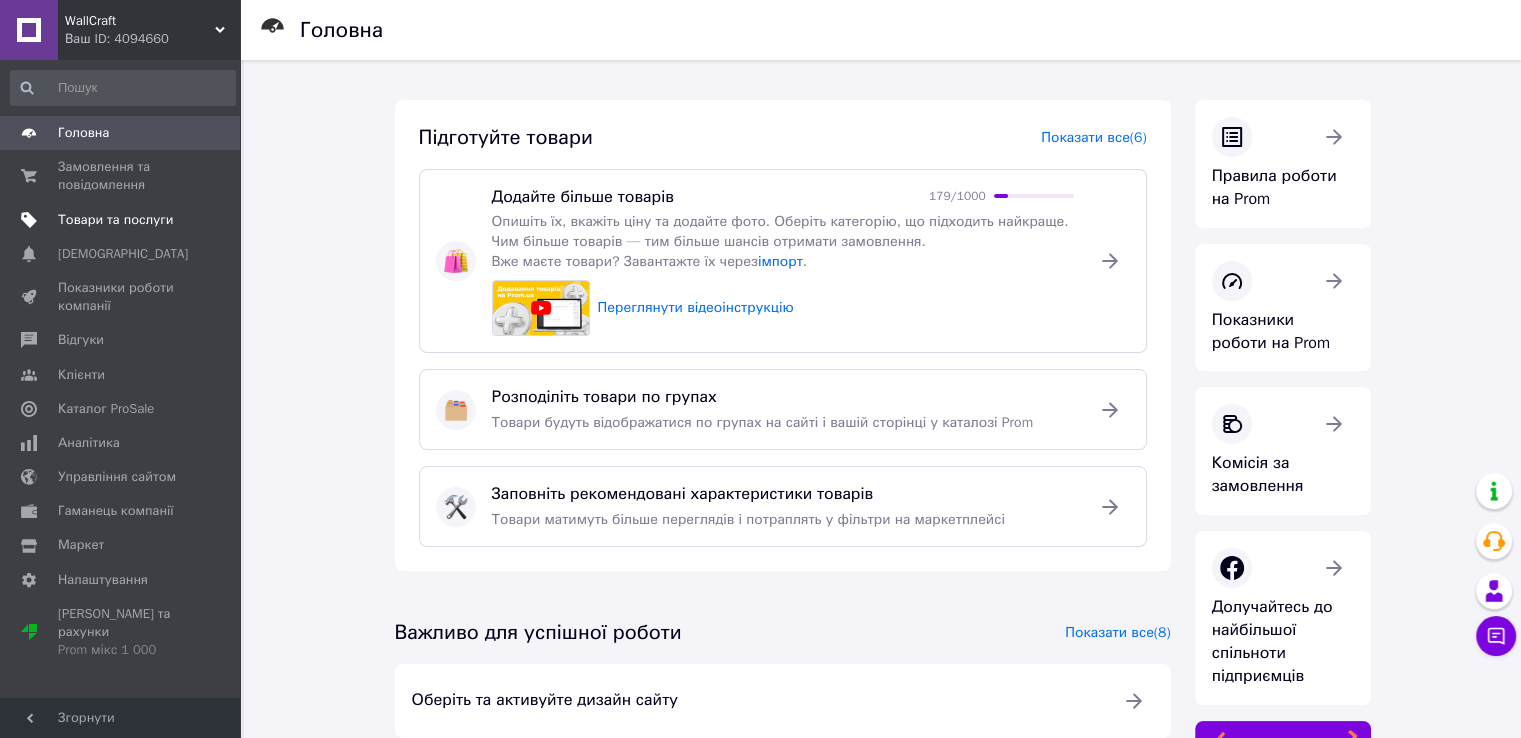 click on "Товари та послуги" at bounding box center [115, 220] 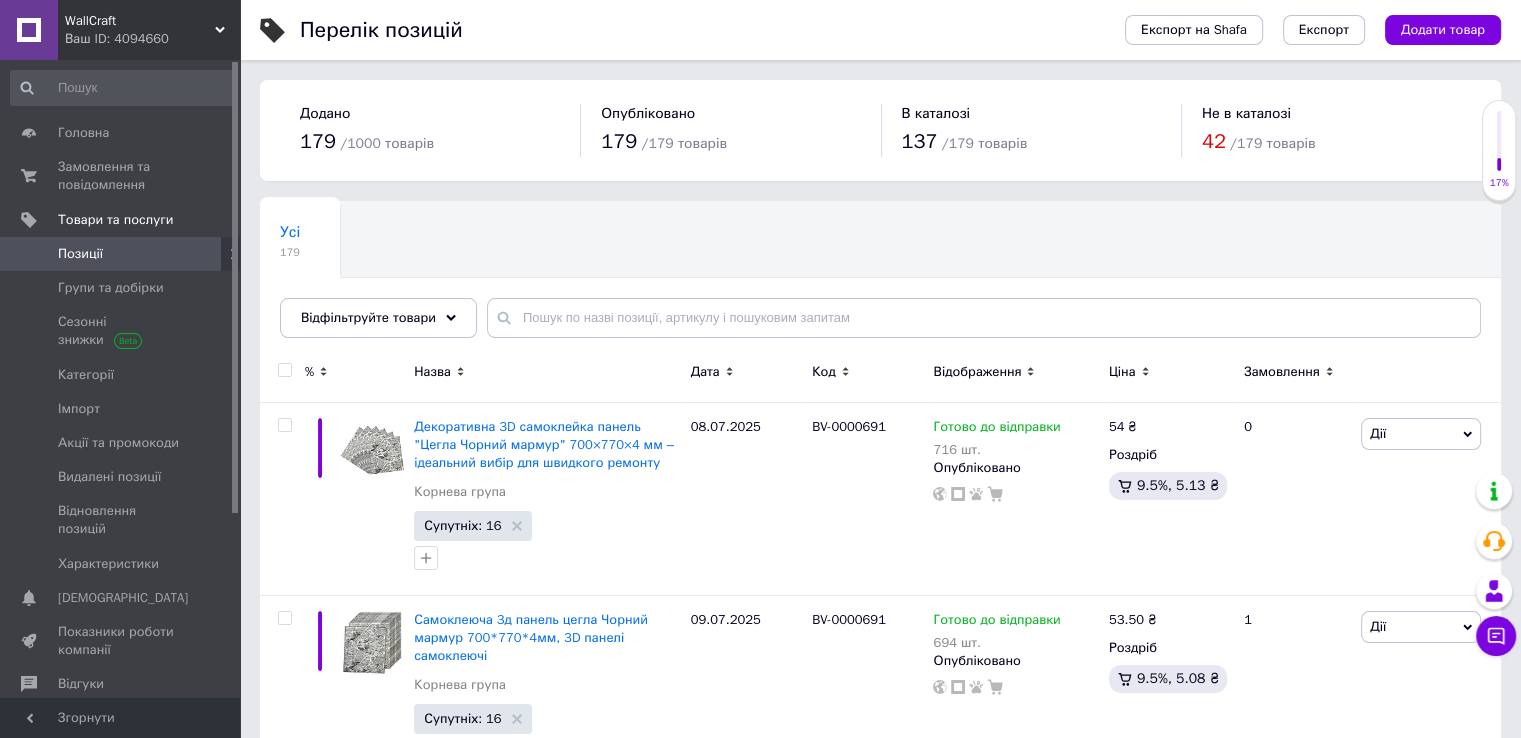 click on "Позиції" at bounding box center (121, 254) 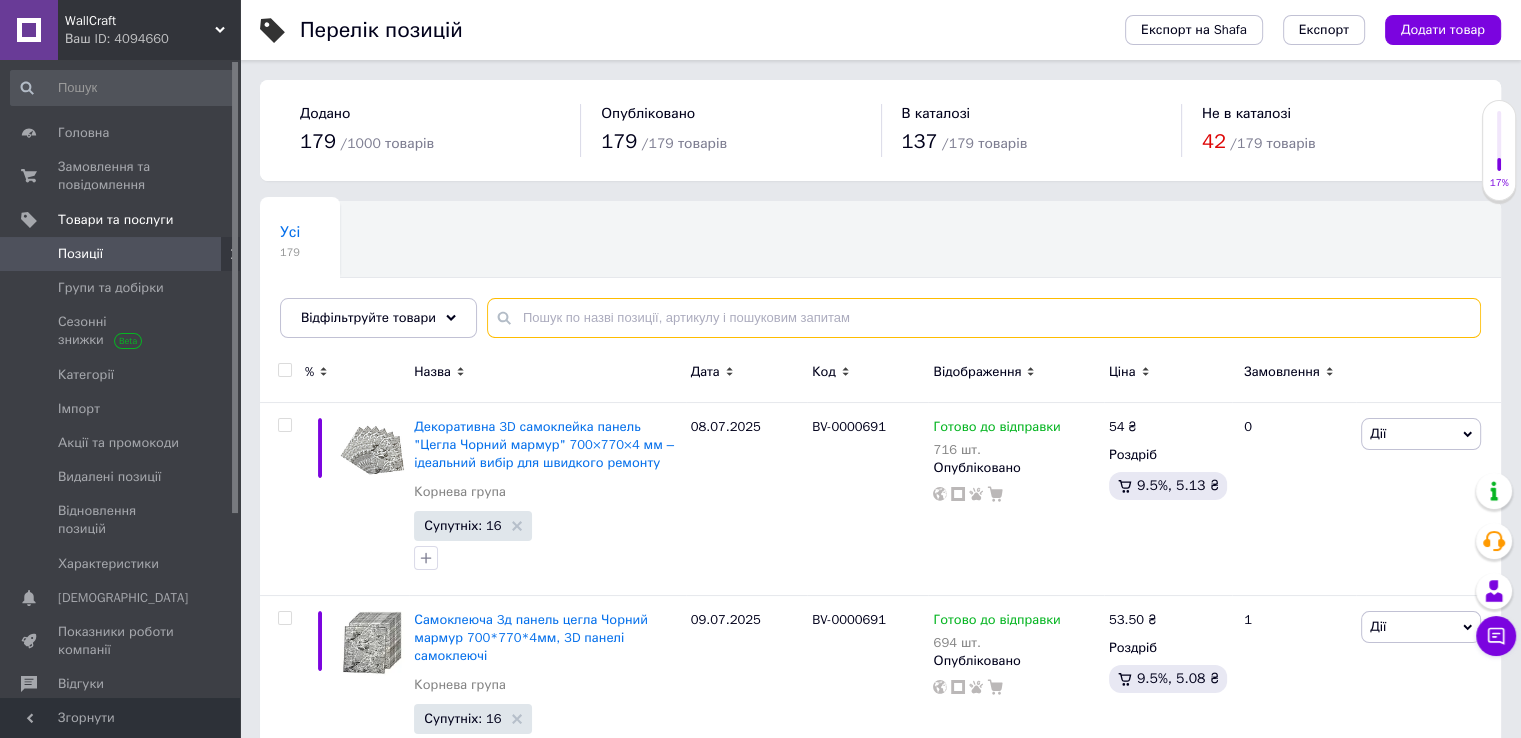 click at bounding box center [984, 318] 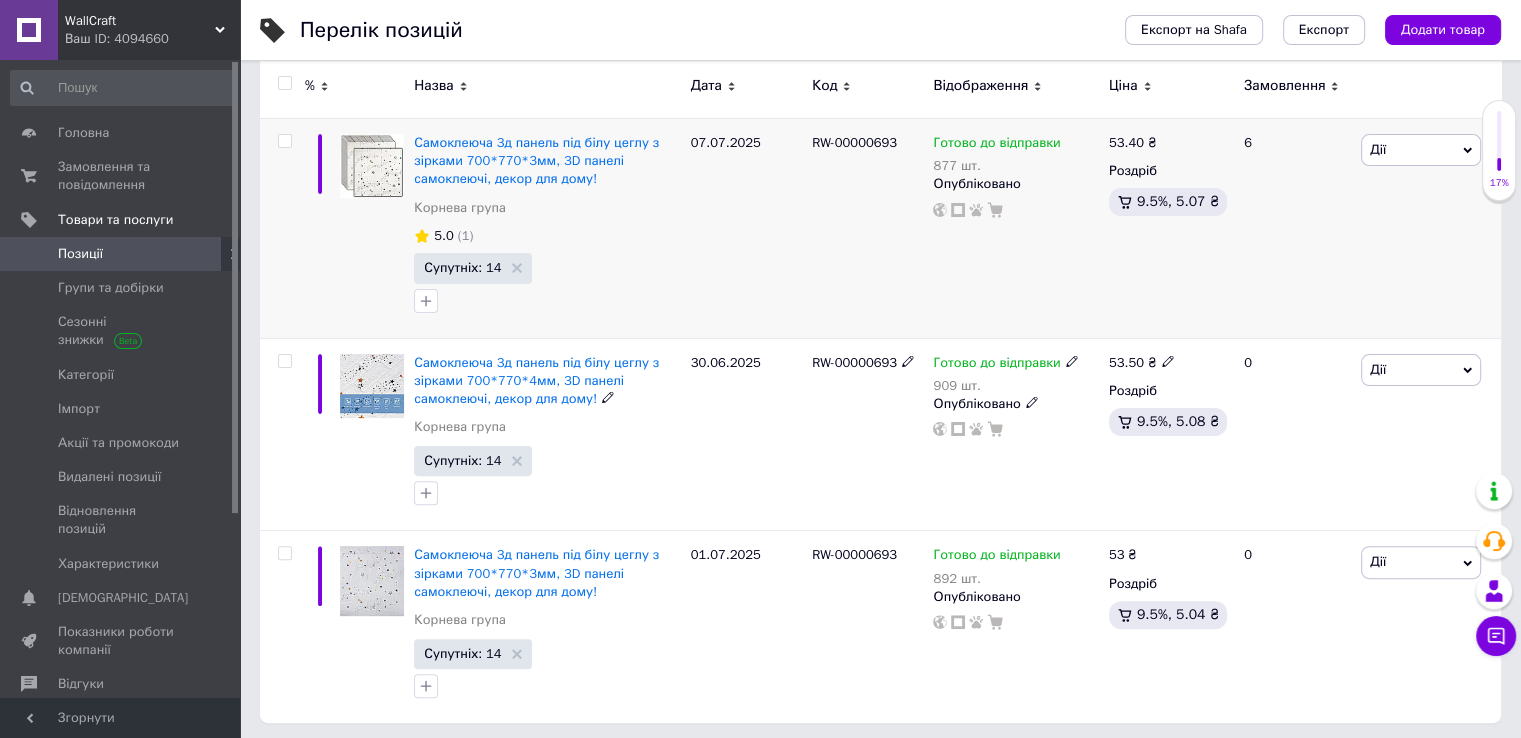 scroll, scrollTop: 481, scrollLeft: 0, axis: vertical 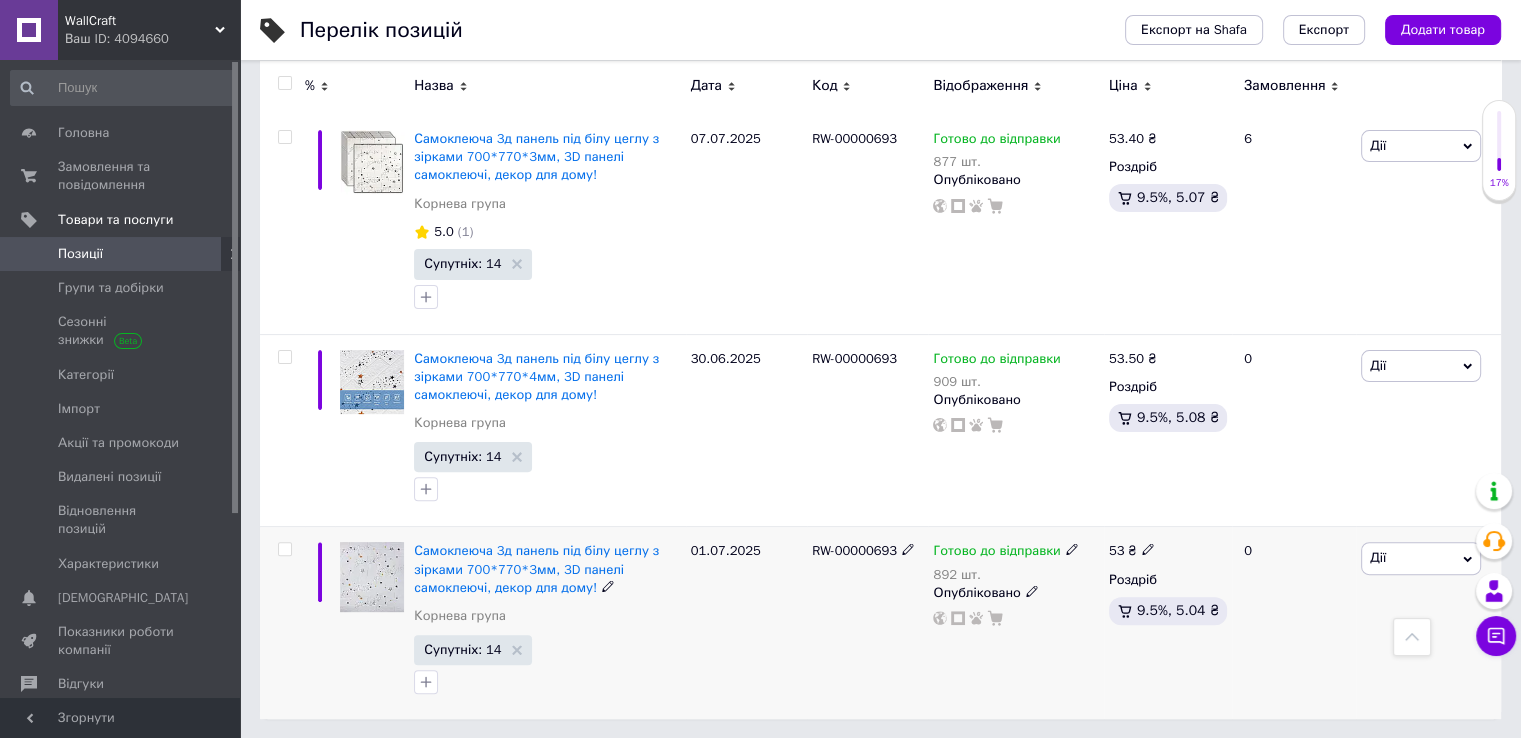 type on "зірки" 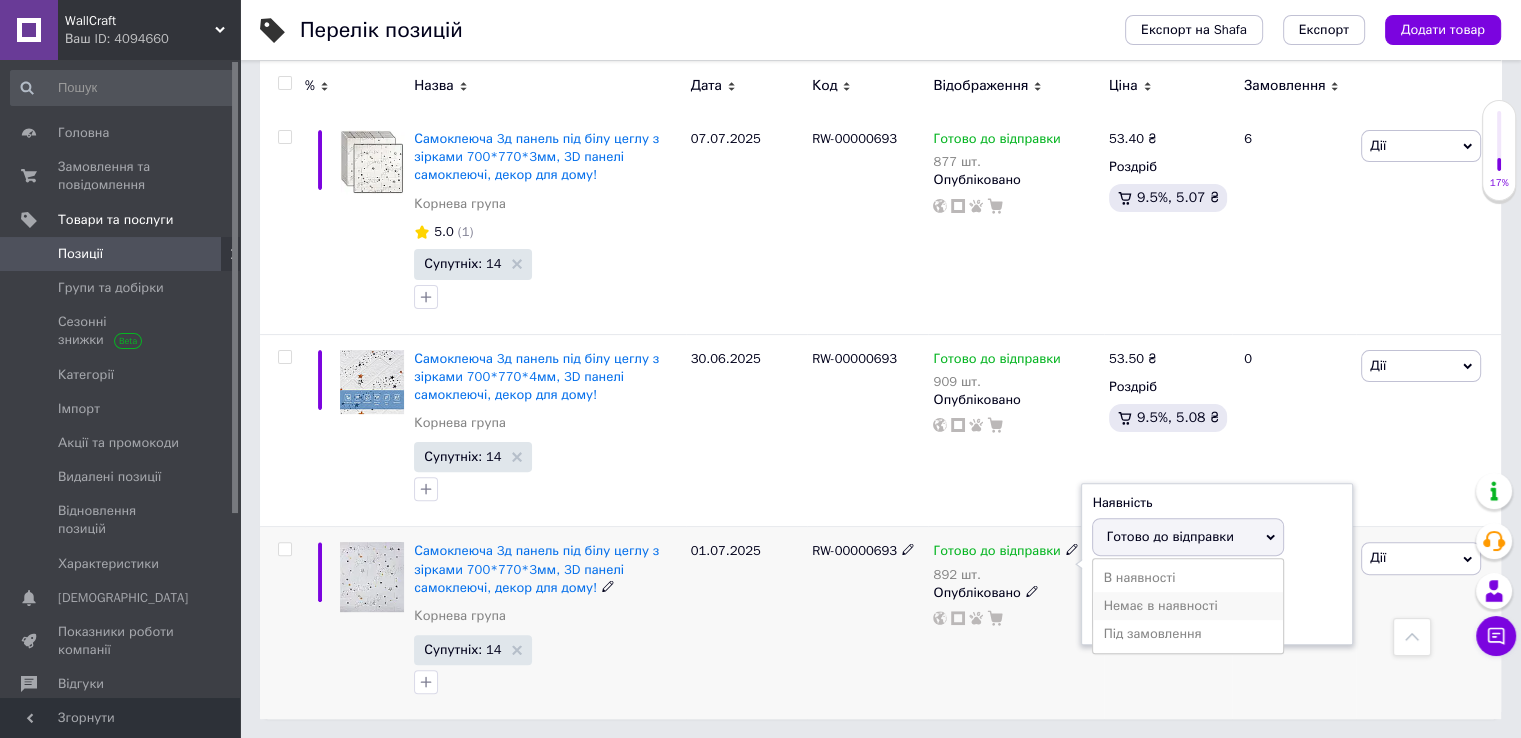 click on "Немає в наявності" at bounding box center [1188, 606] 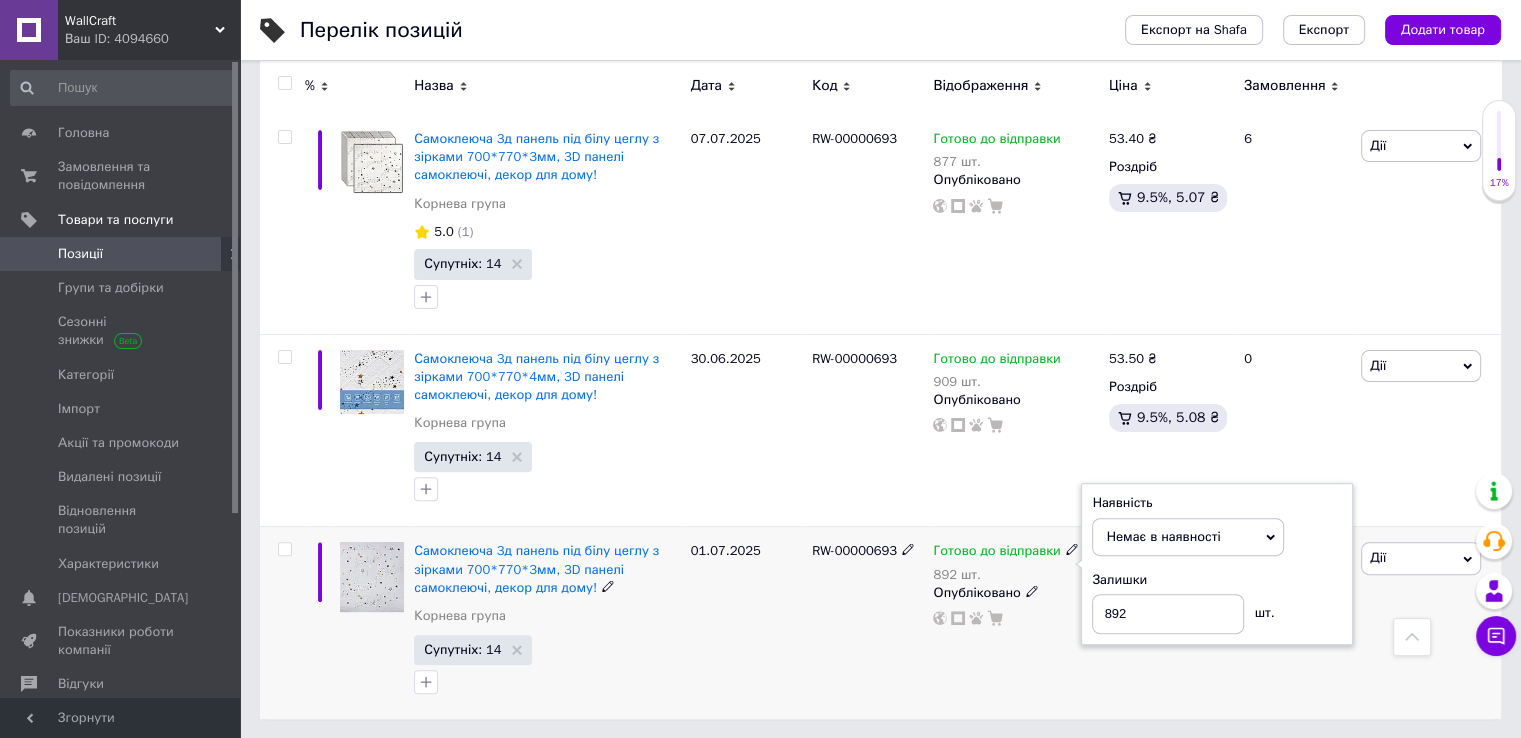 click on "Готово до відправки 892 шт. Наявність Немає в наявності В наявності Під замовлення Готово до відправки Залишки 892 шт. Опубліковано" at bounding box center [1015, 623] 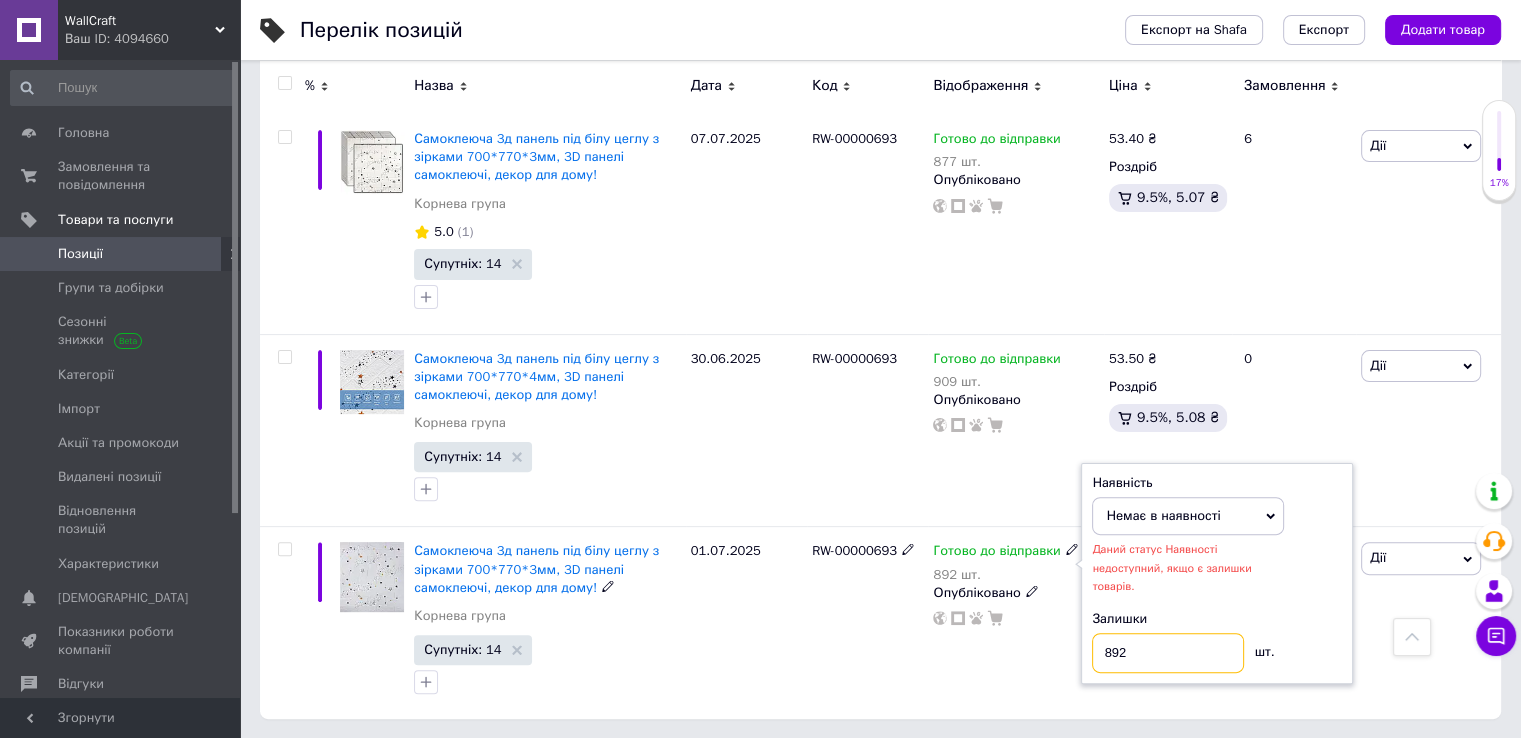 drag, startPoint x: 1149, startPoint y: 633, endPoint x: 1098, endPoint y: 629, distance: 51.156624 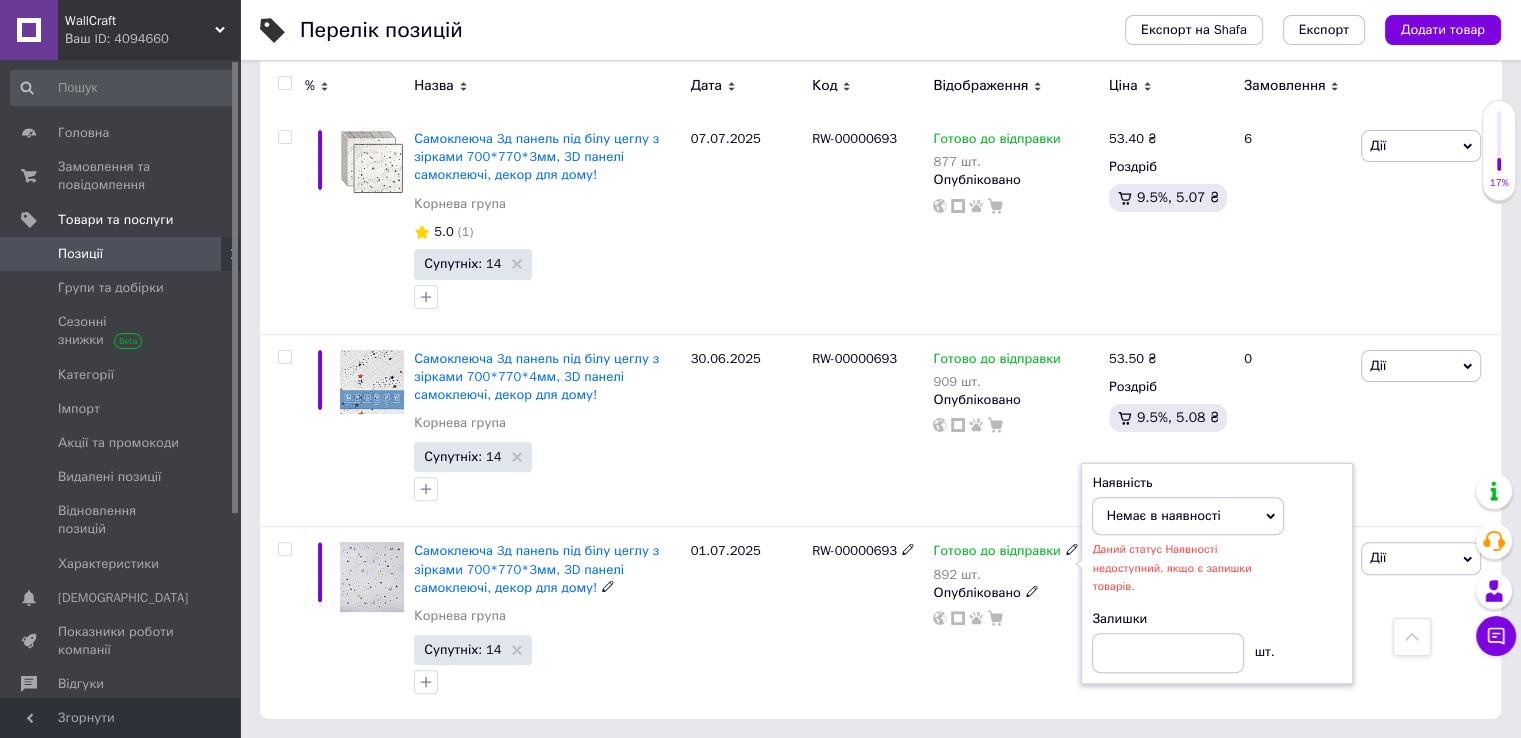 click on "Готово до відправки 892 шт. Наявність Немає в наявності В наявності Під замовлення Готово до відправки Даний статус Наявності недоступний, якщо є залишки товарів. Залишки шт. Опубліковано" at bounding box center (1015, 623) 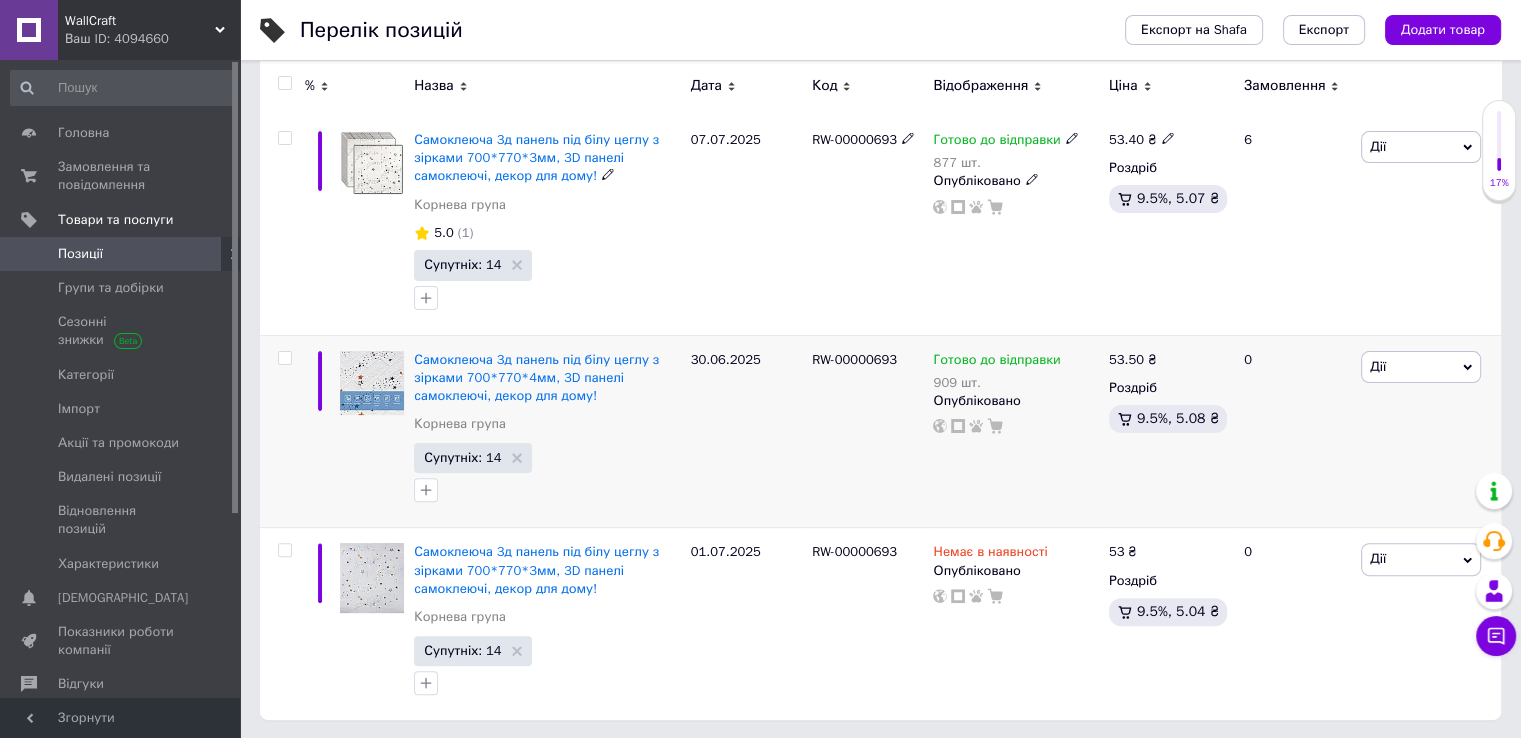 scroll, scrollTop: 481, scrollLeft: 0, axis: vertical 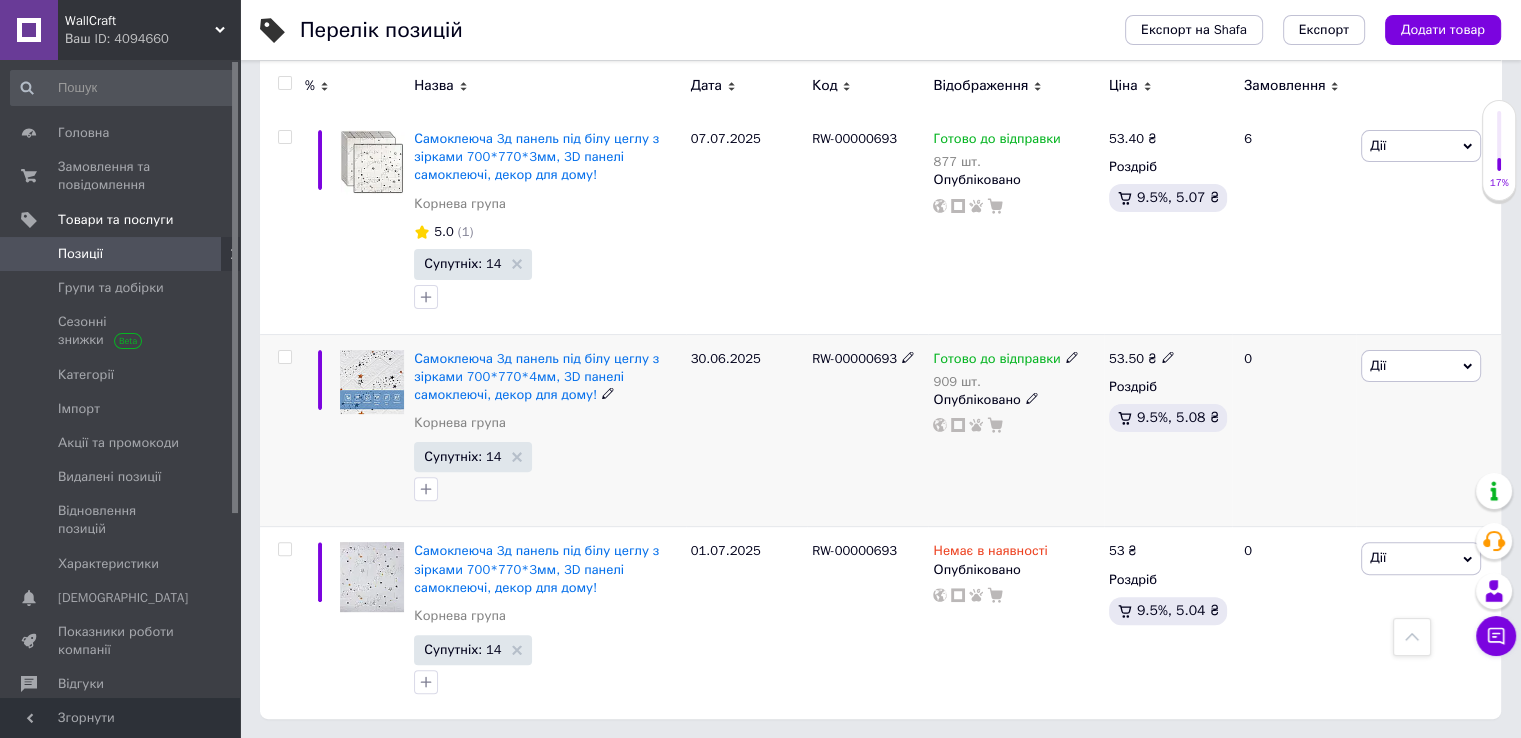 click 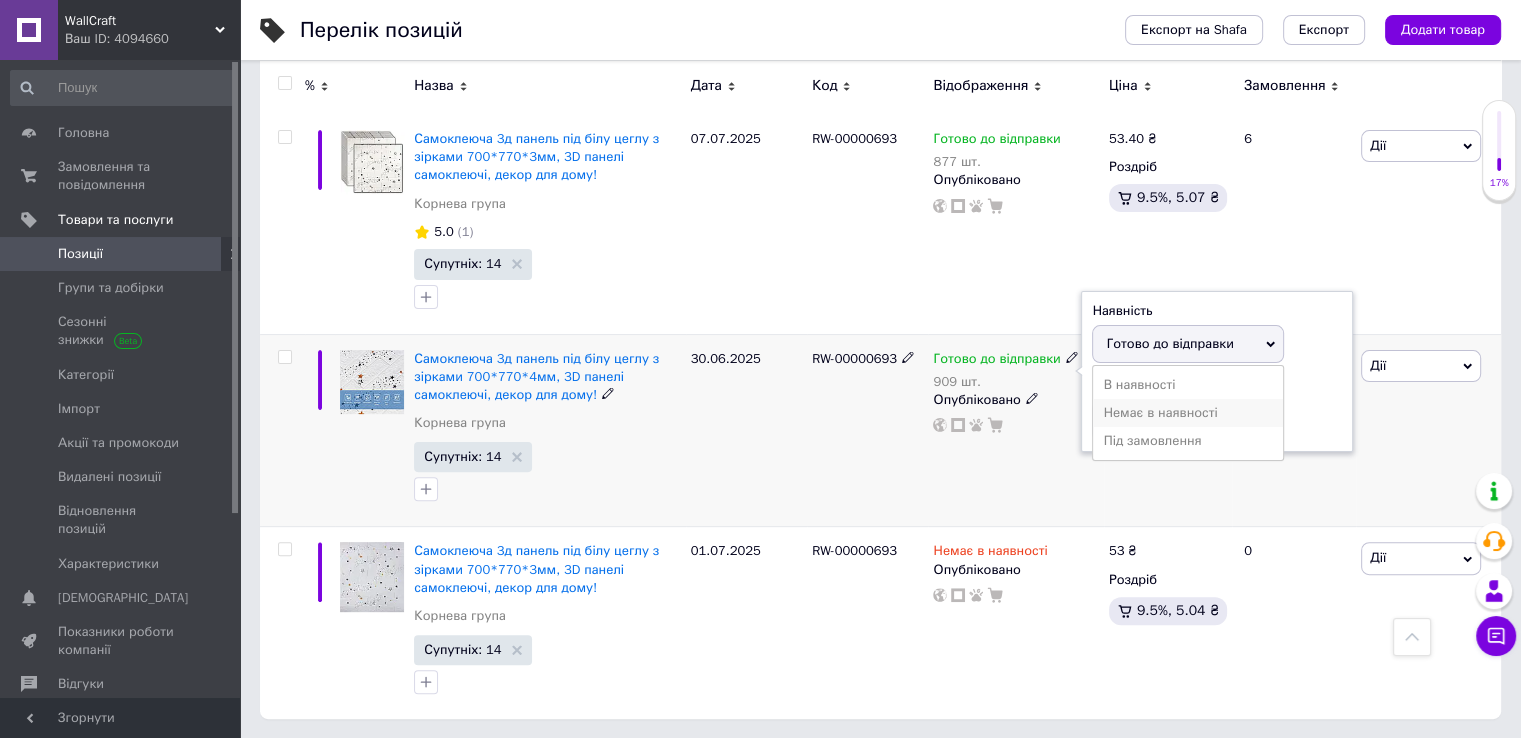 click on "Немає в наявності" at bounding box center (1188, 413) 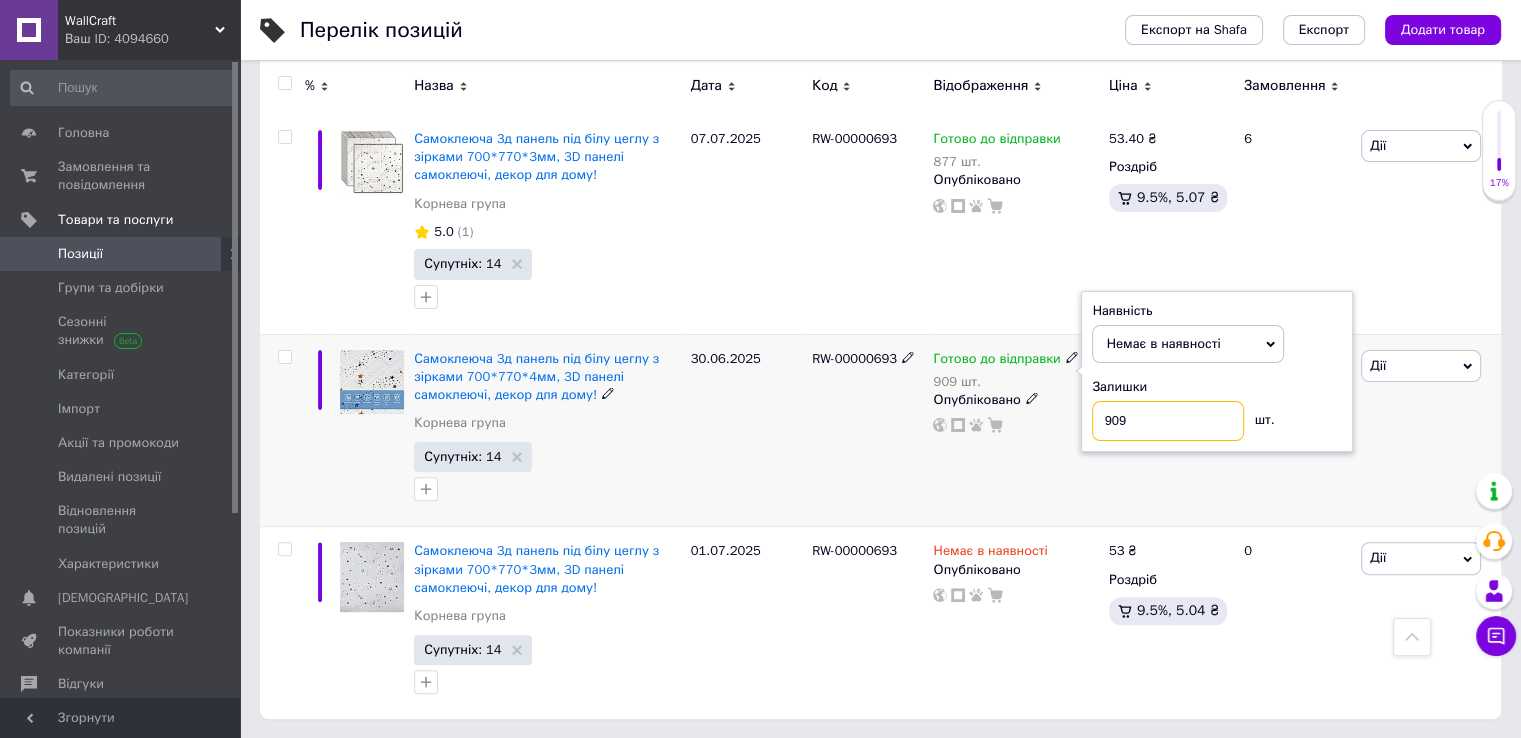 drag, startPoint x: 1147, startPoint y: 419, endPoint x: 1039, endPoint y: 429, distance: 108.461975 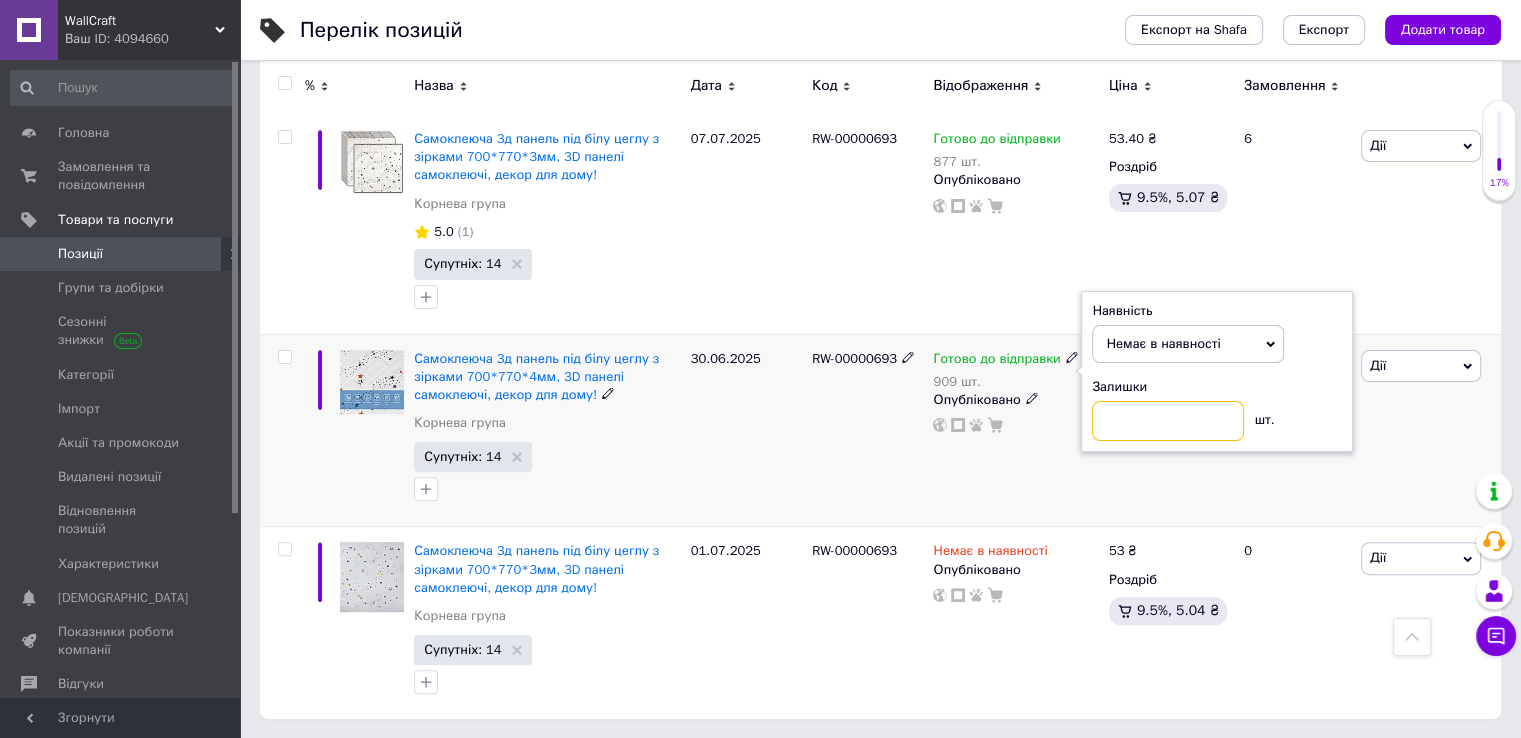 type 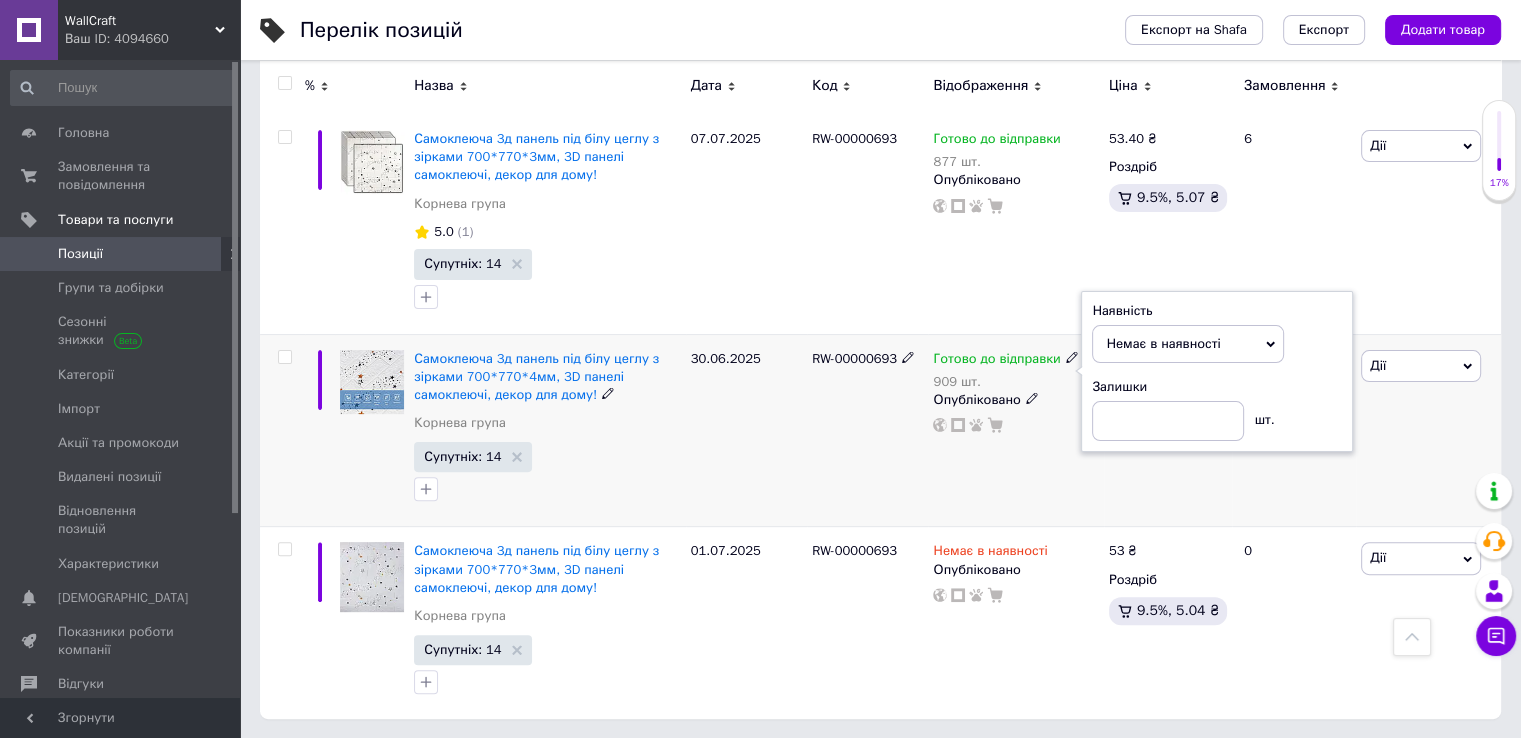 click on "[PERSON_NAME] до відправки 909 шт. Наявність Немає в наявності В наявності Під замовлення Готово до відправки Залишки шт. Опубліковано" at bounding box center (1015, 430) 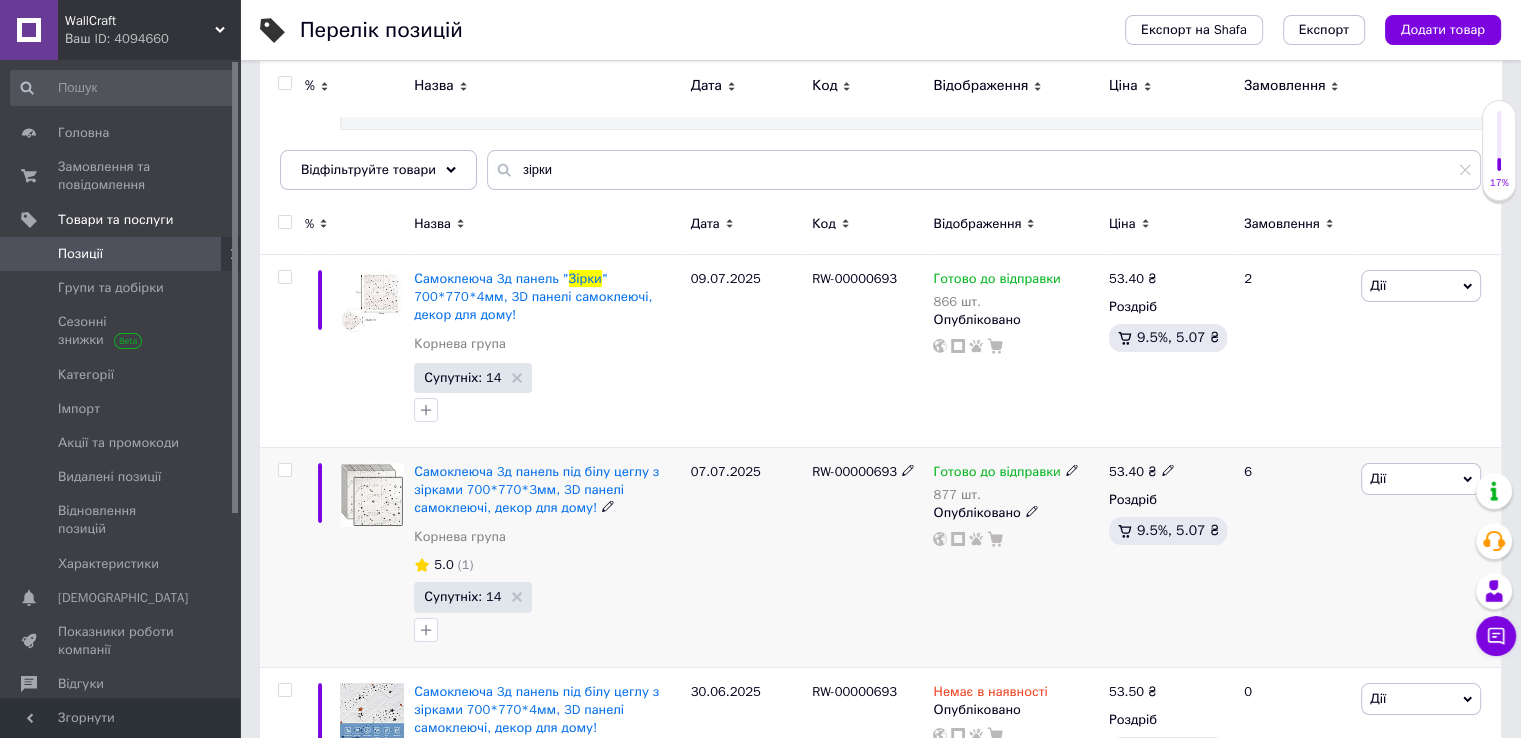 scroll, scrollTop: 148, scrollLeft: 0, axis: vertical 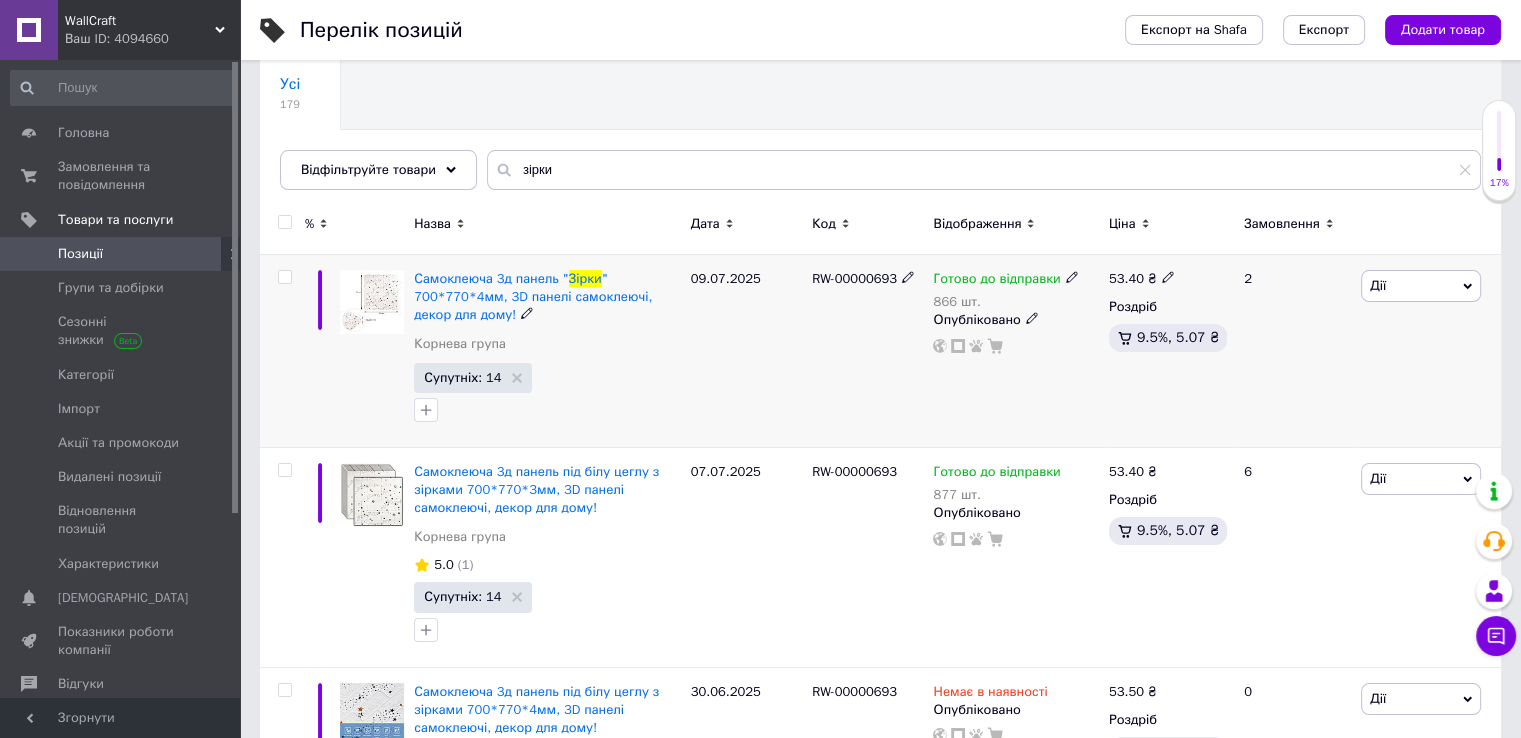 click 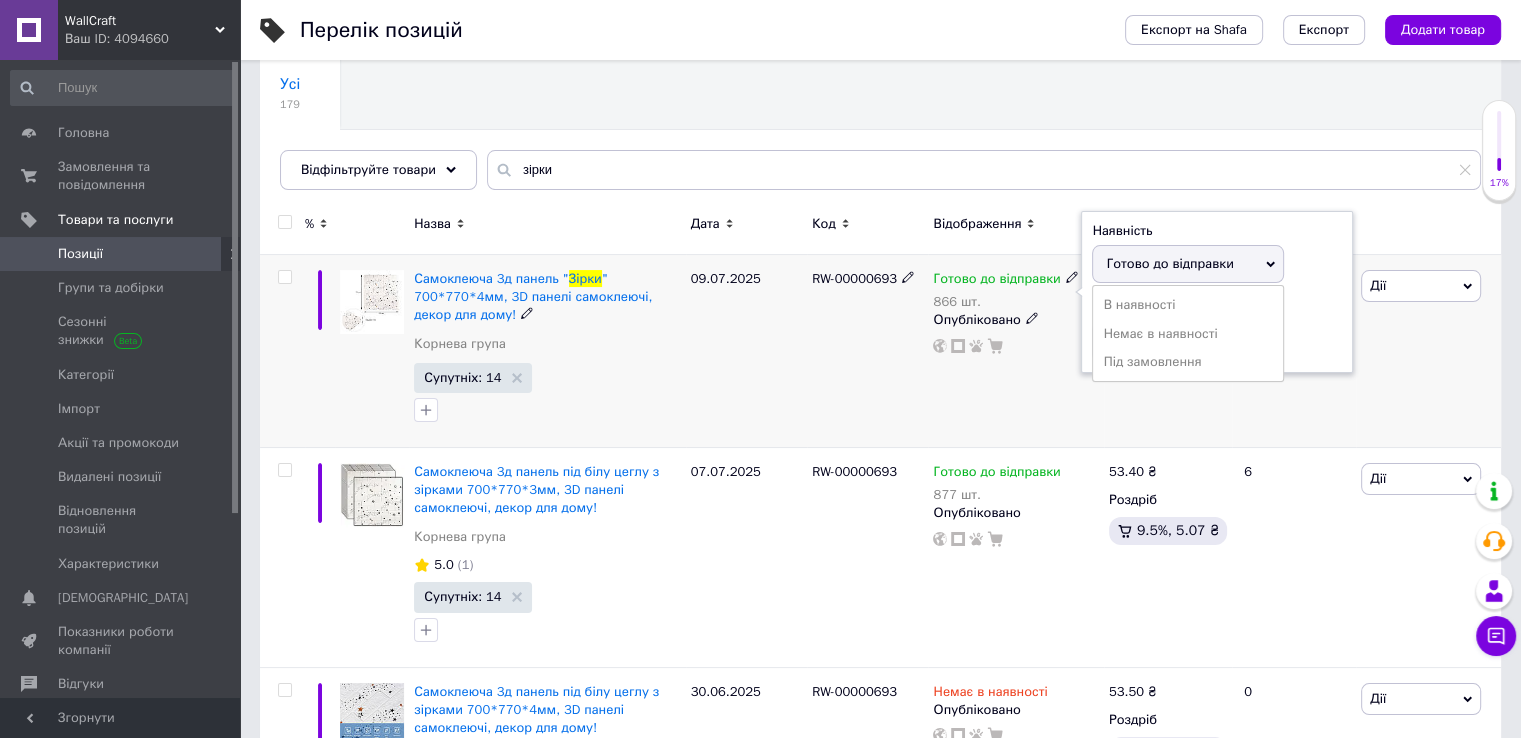 click on "[PERSON_NAME] до відправки 866 шт. Наявність [PERSON_NAME] до відправки В наявності Немає в наявності Під замовлення Залишки 866 шт. Опубліковано" at bounding box center [1015, 351] 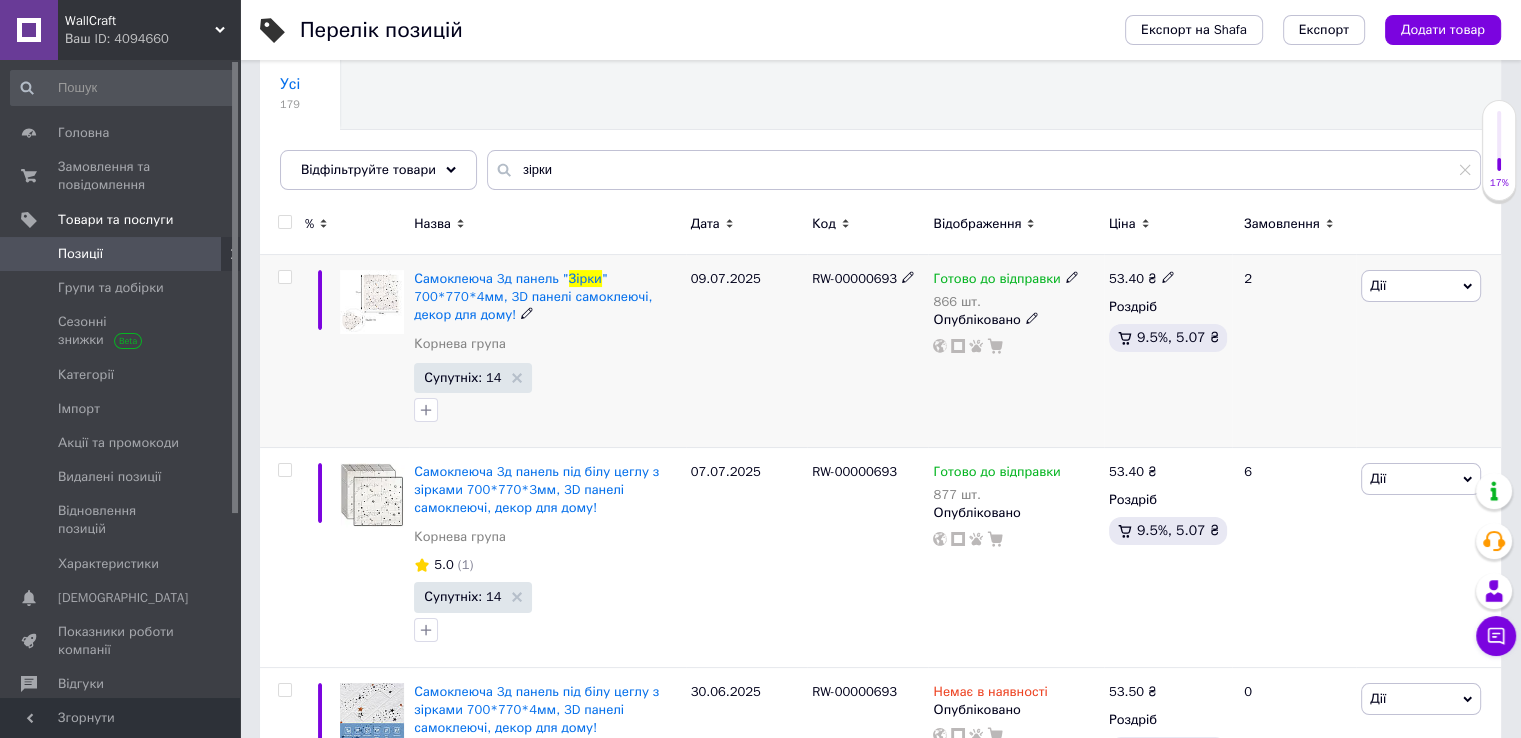 click 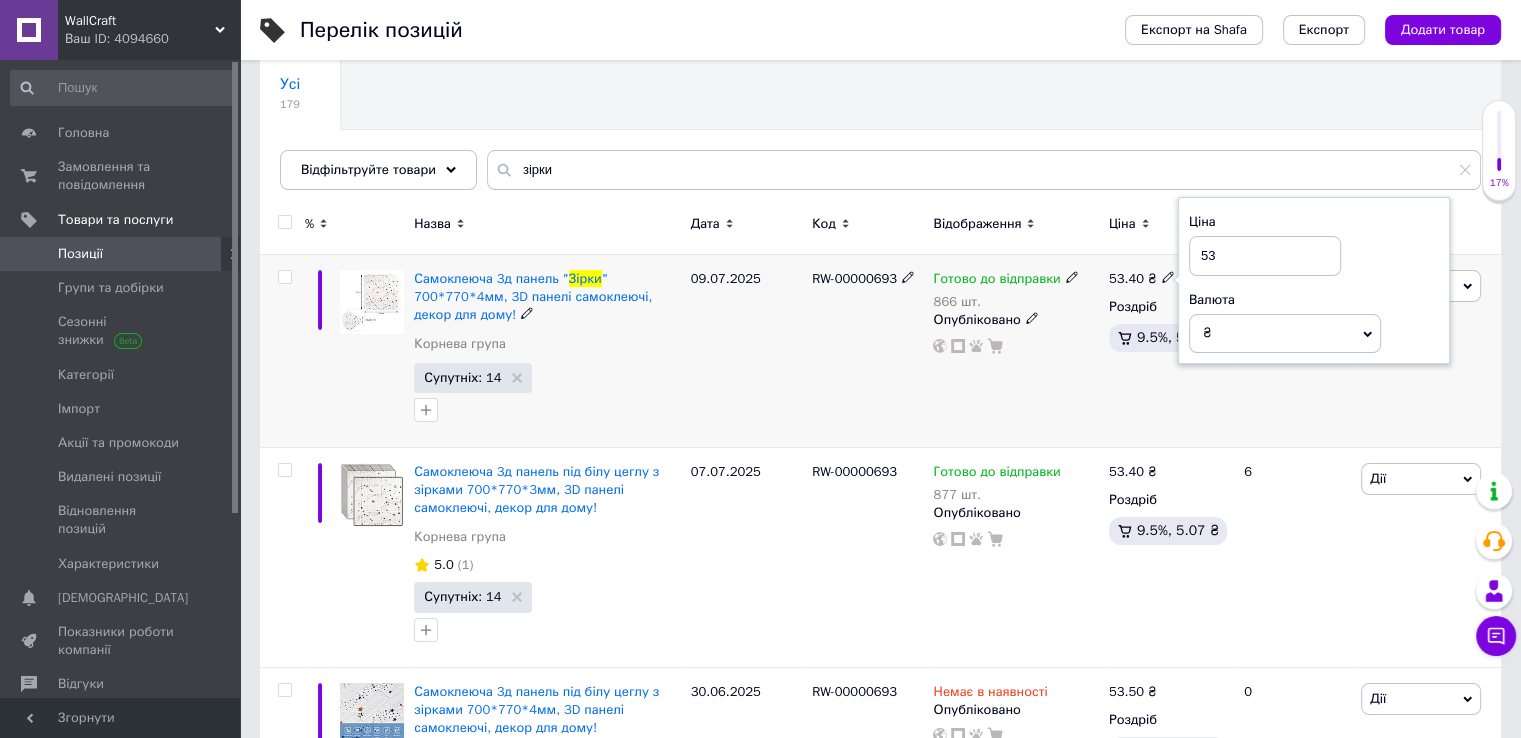 type on "5" 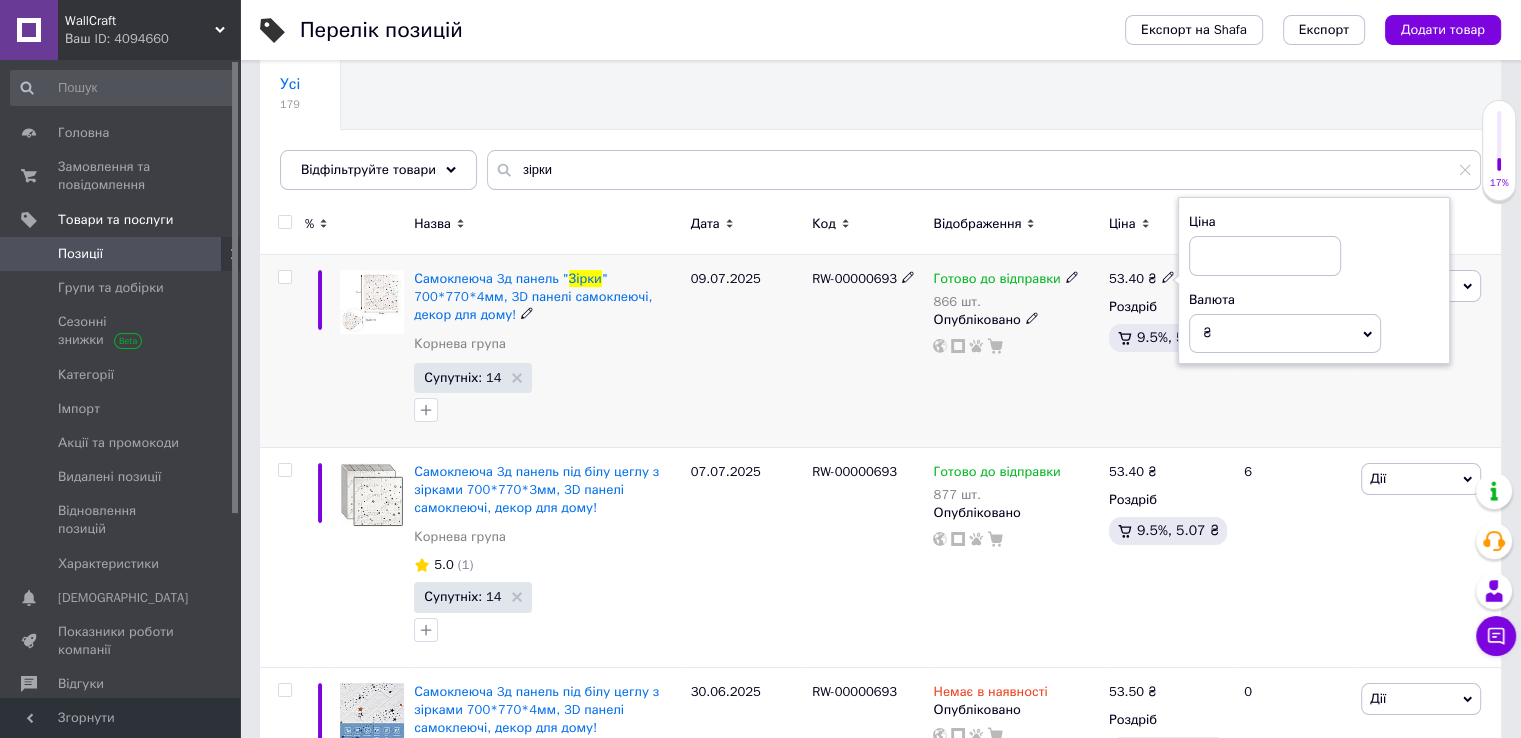 type on "8" 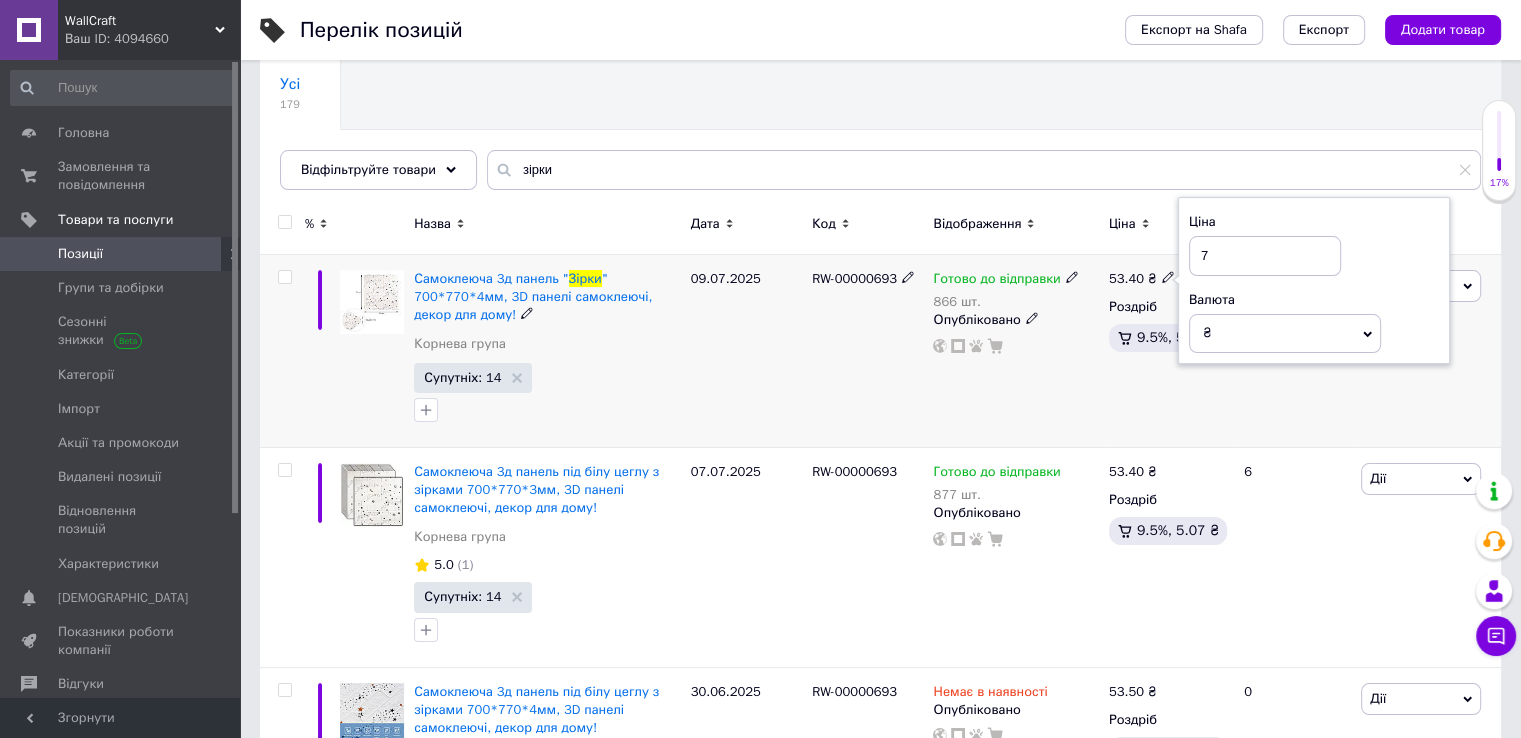 type on "75" 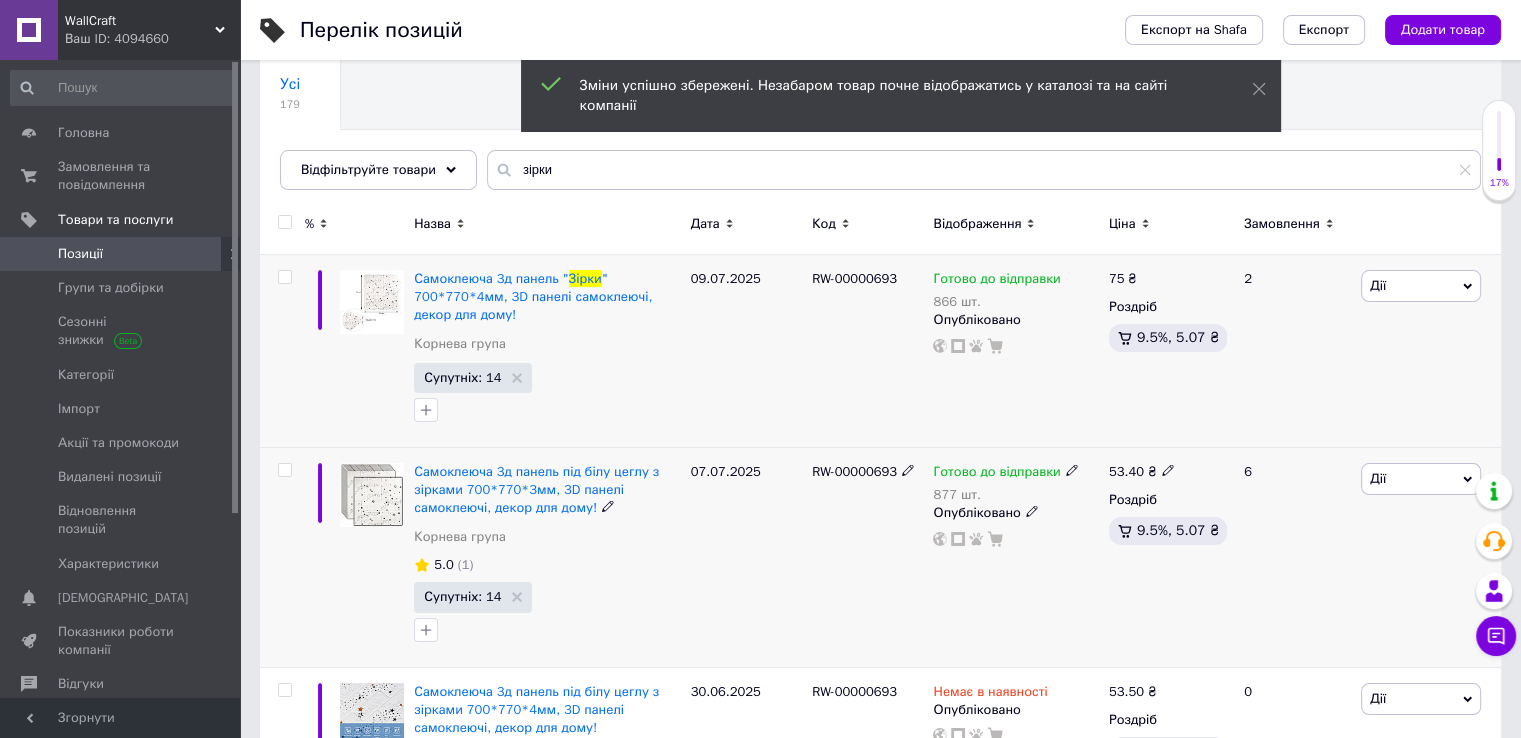 click 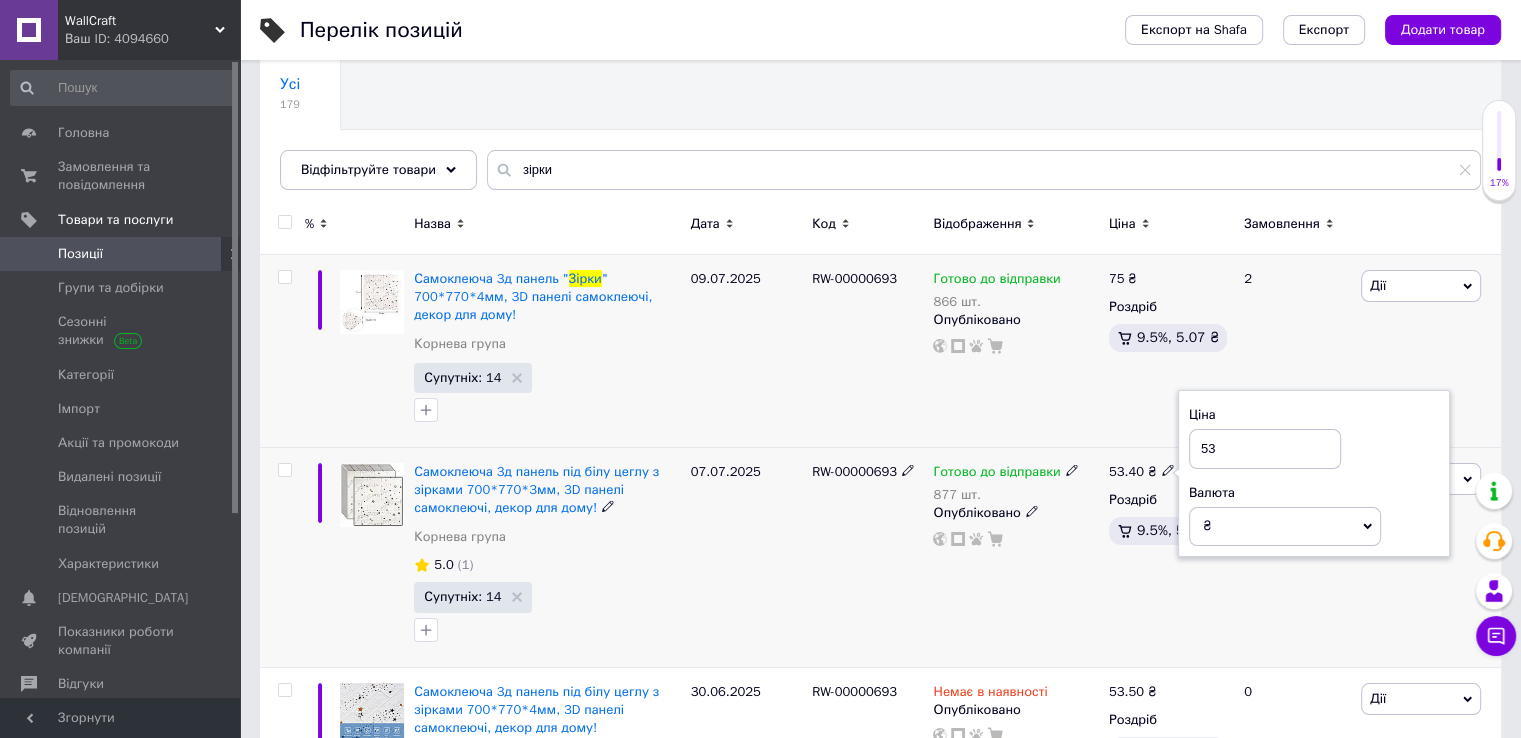 type on "5" 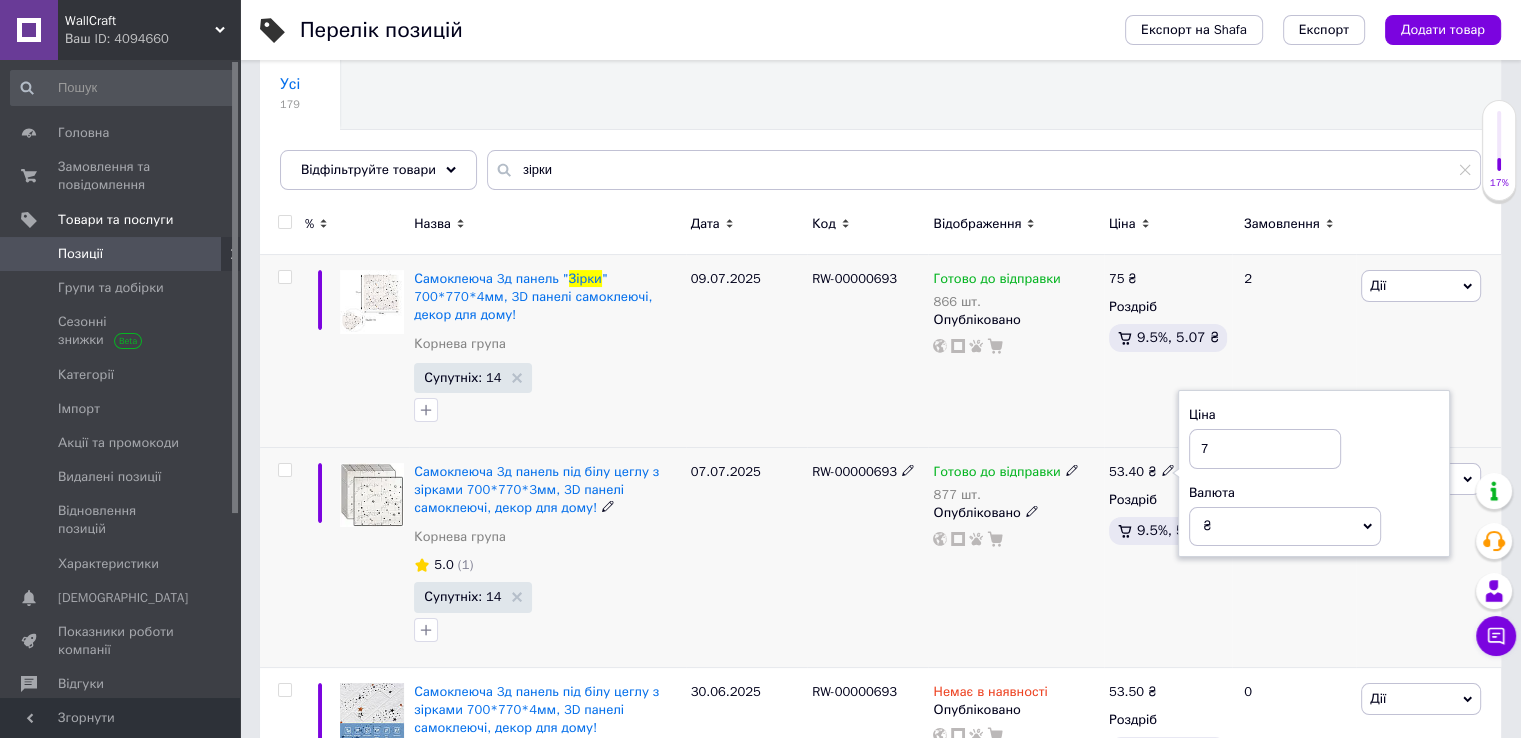 type on "75" 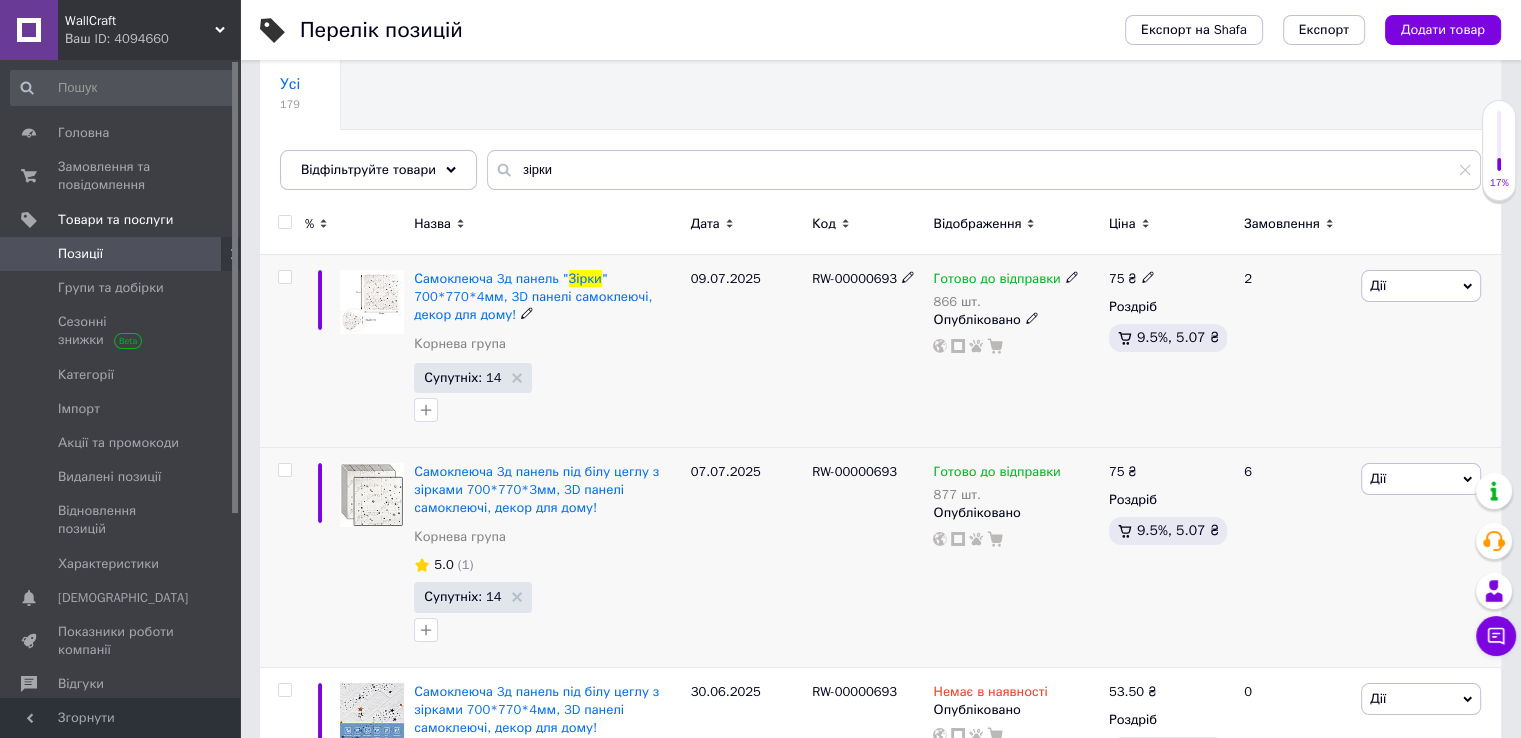 click 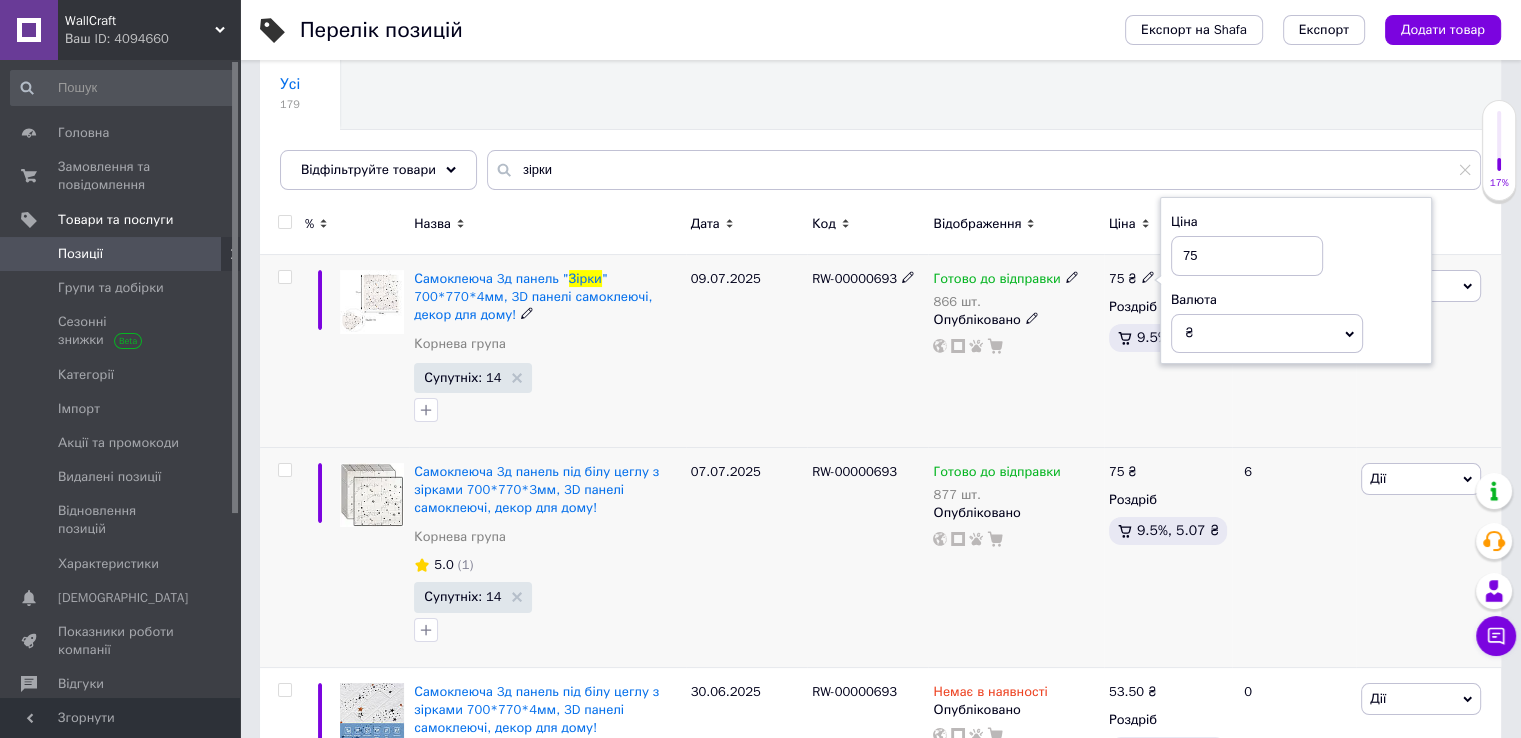 type on "7" 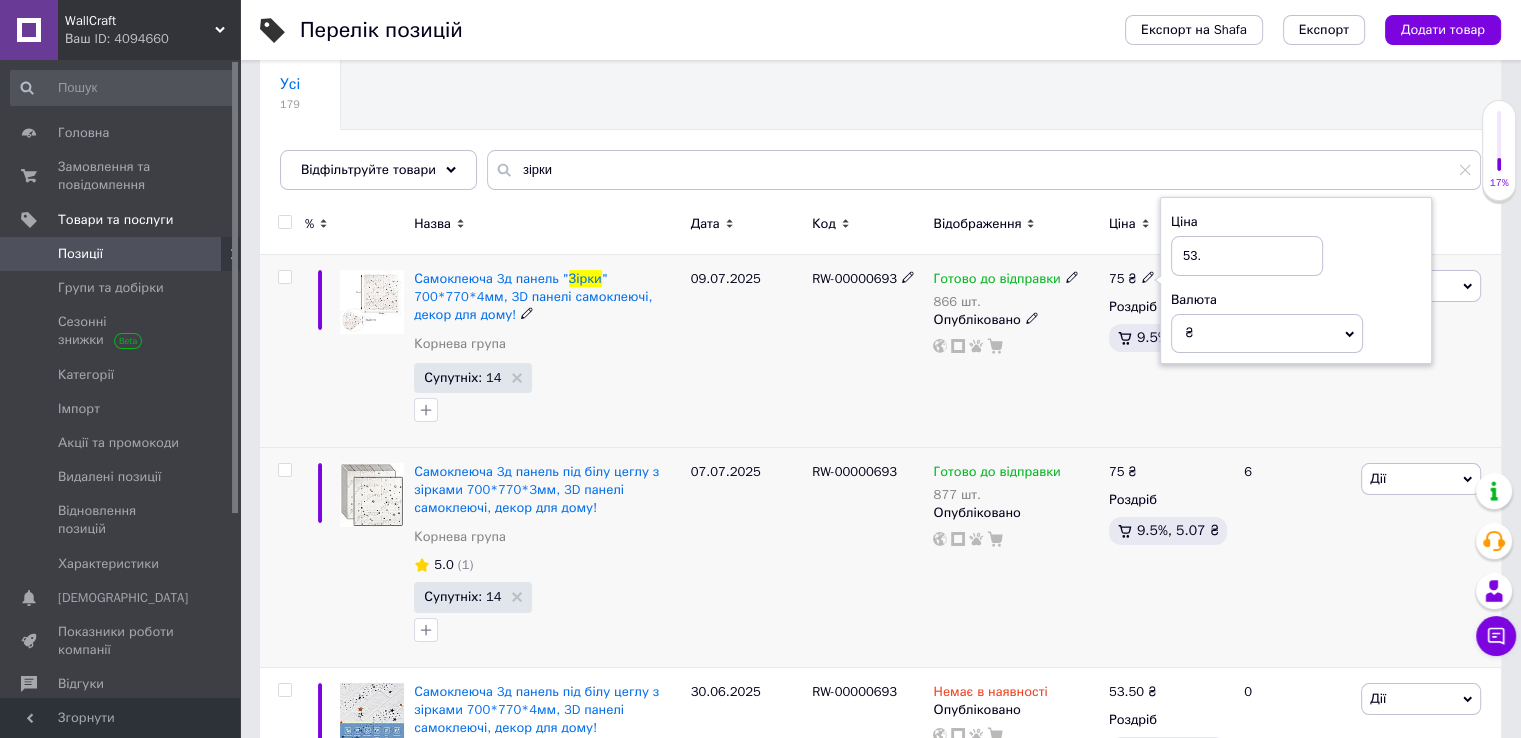 type on "53.5" 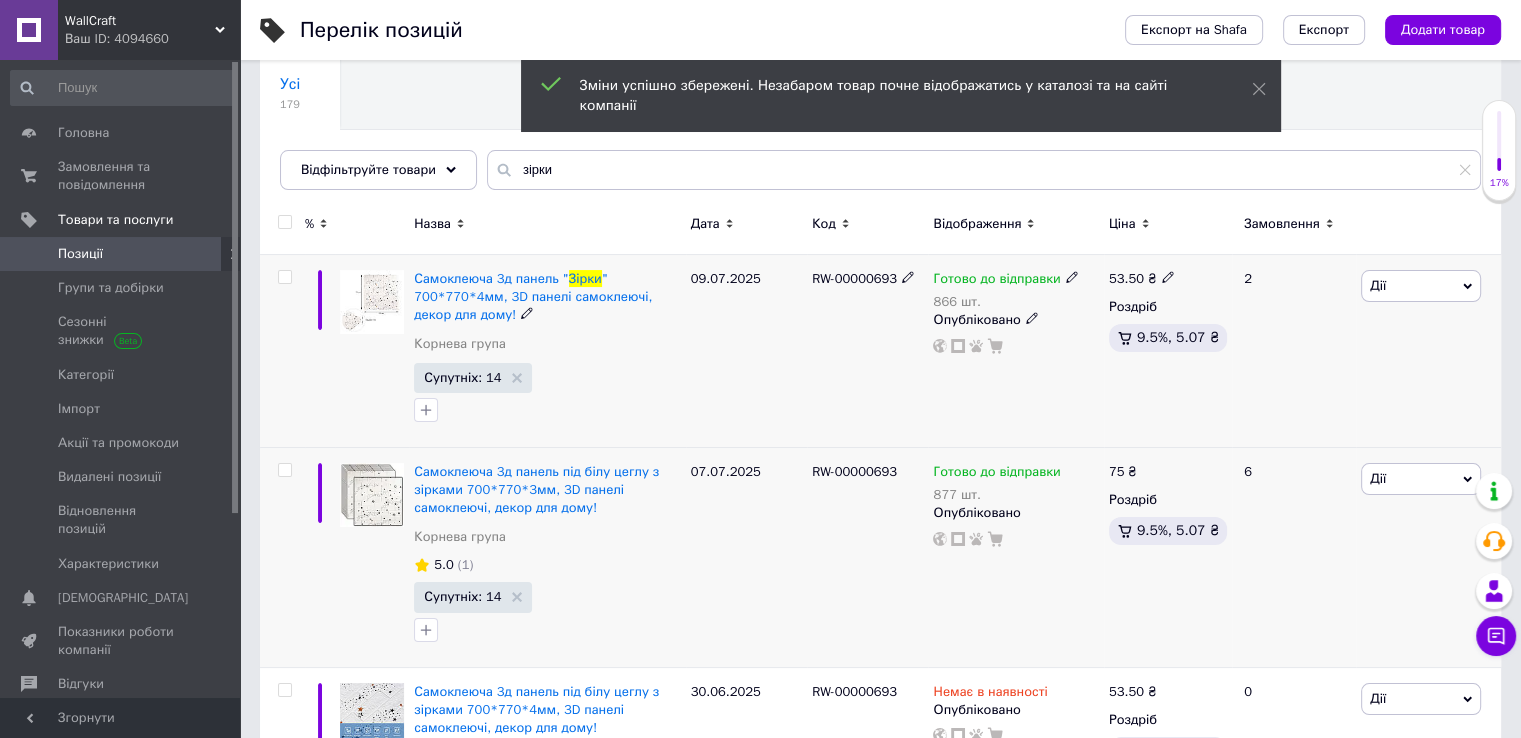 click 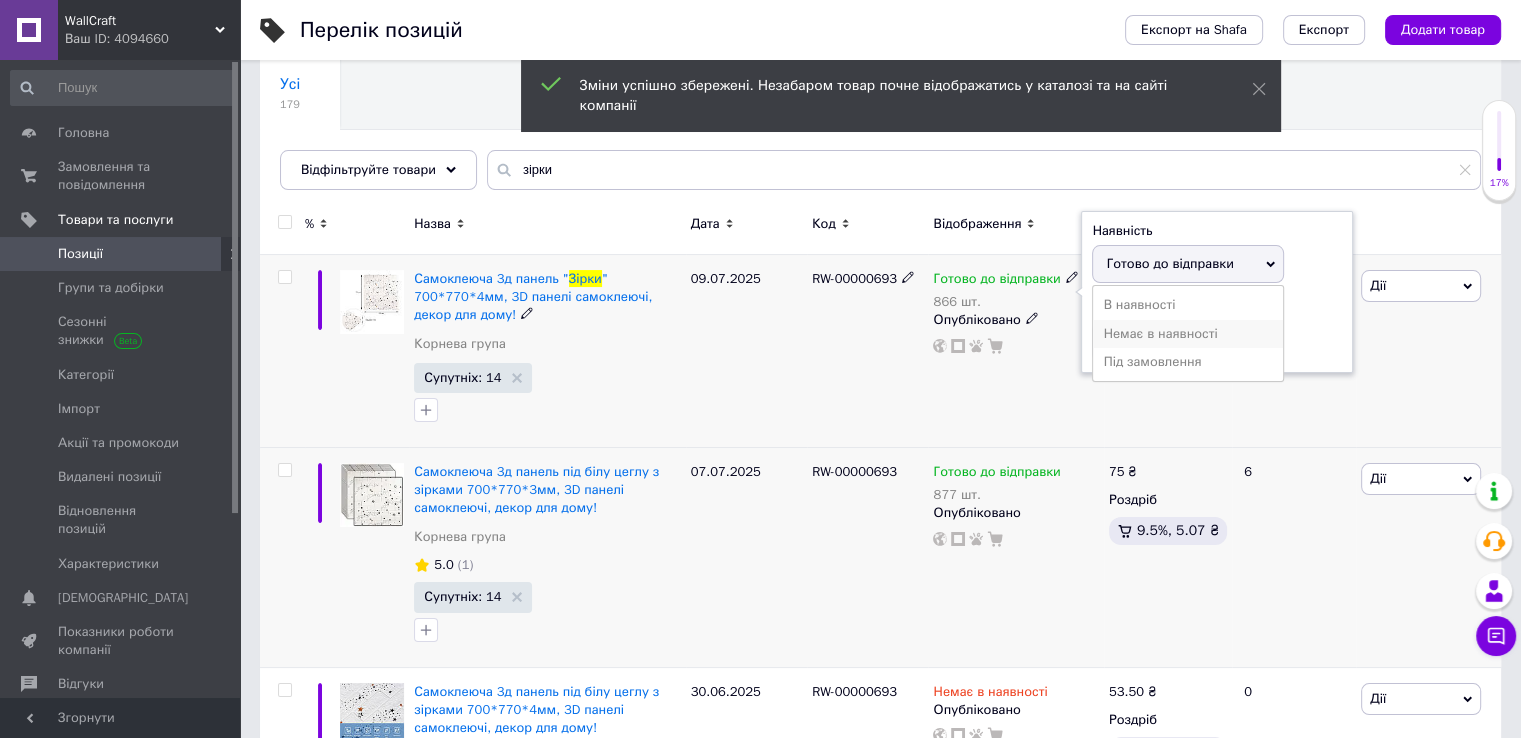 click on "Немає в наявності" at bounding box center [1188, 334] 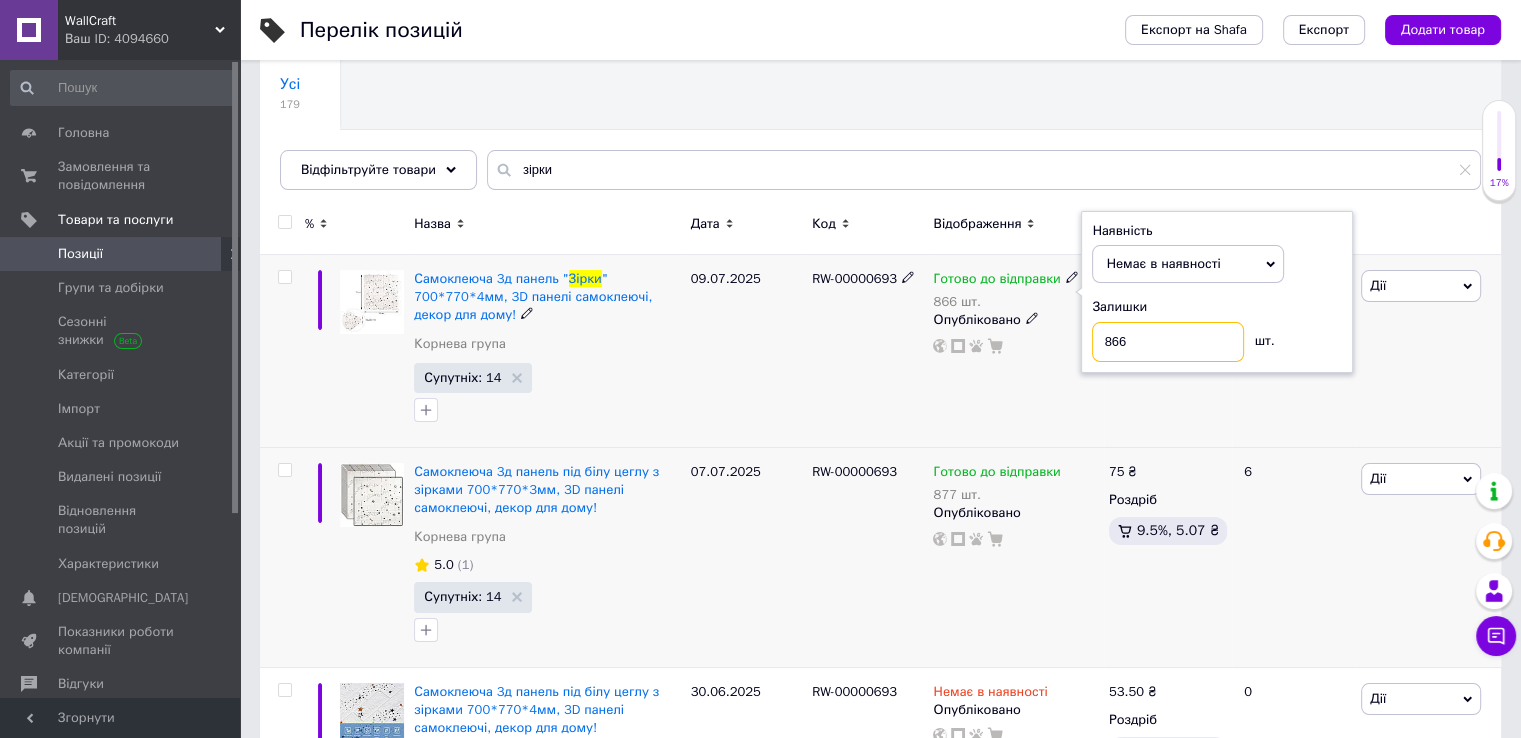 drag, startPoint x: 1177, startPoint y: 332, endPoint x: 999, endPoint y: 329, distance: 178.02528 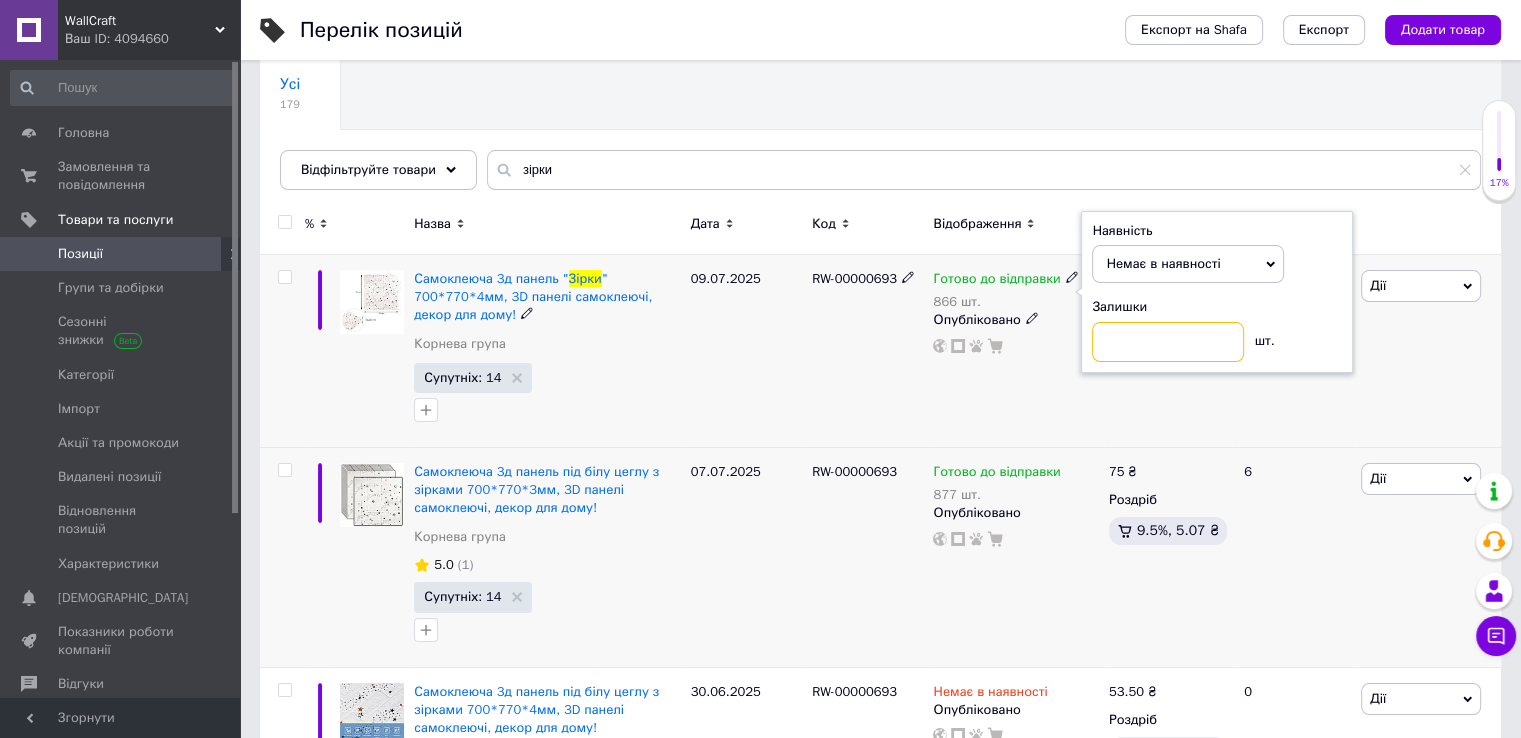 type 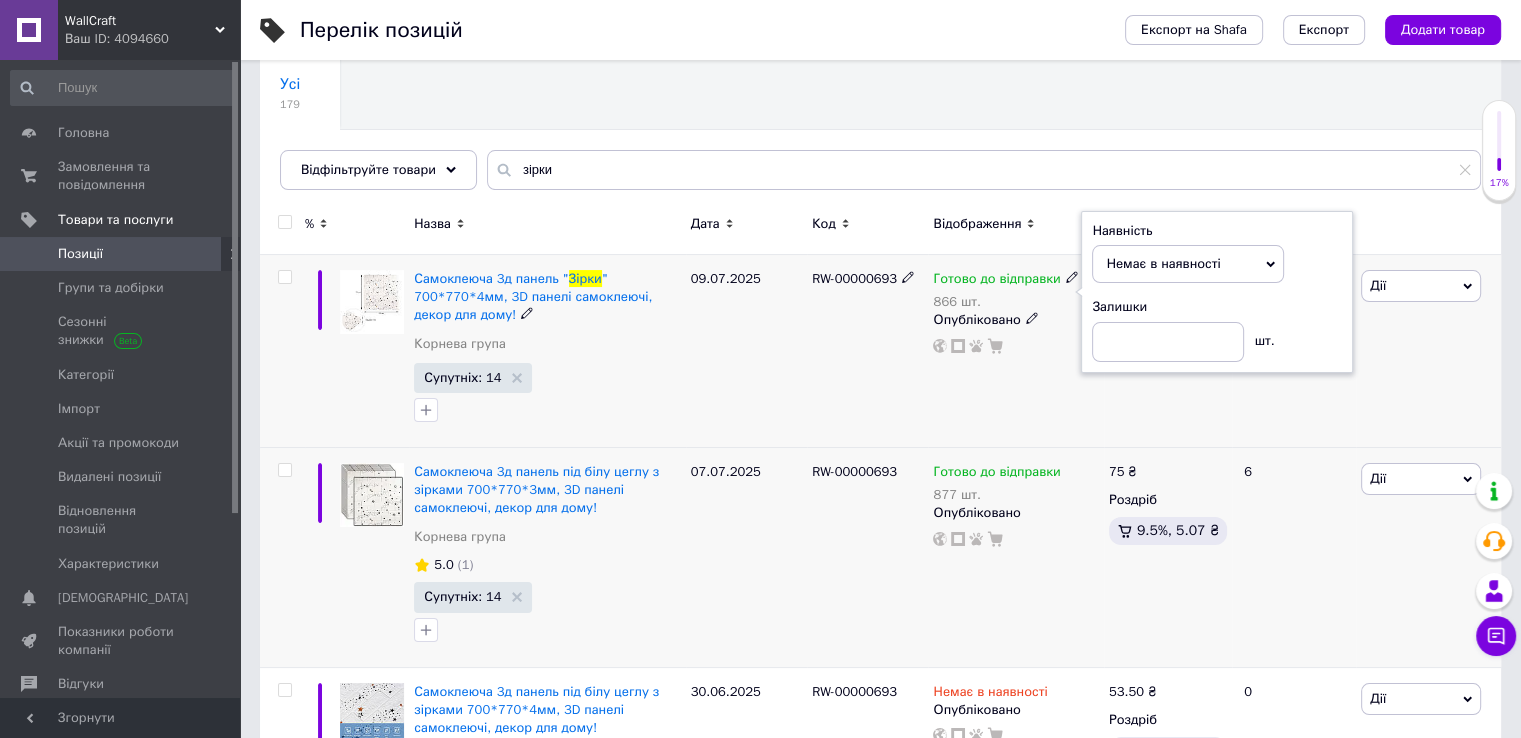 click on "[PERSON_NAME] до відправки 866 шт. Наявність Немає в наявності В наявності Під замовлення Готово до відправки Залишки шт. Опубліковано" at bounding box center (1015, 351) 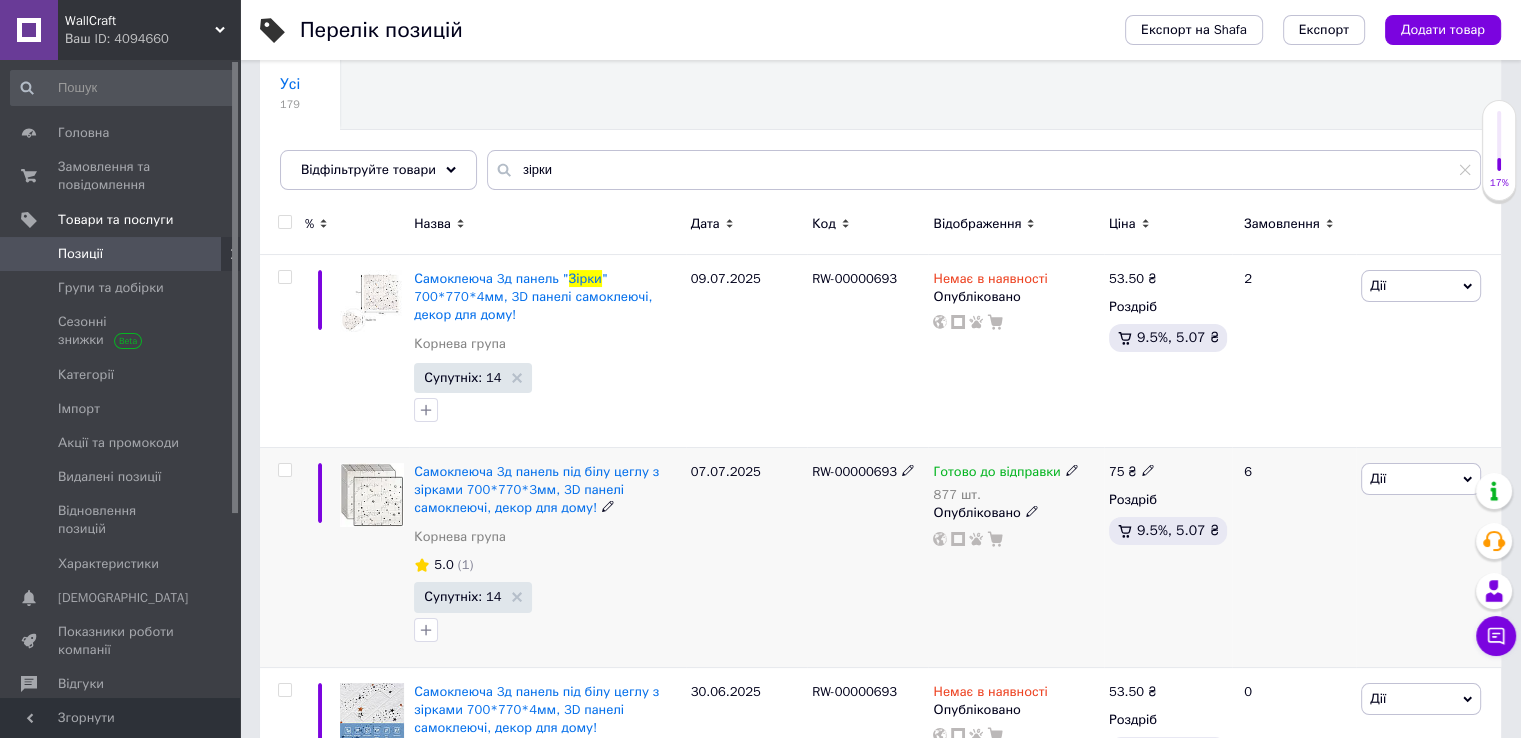 click 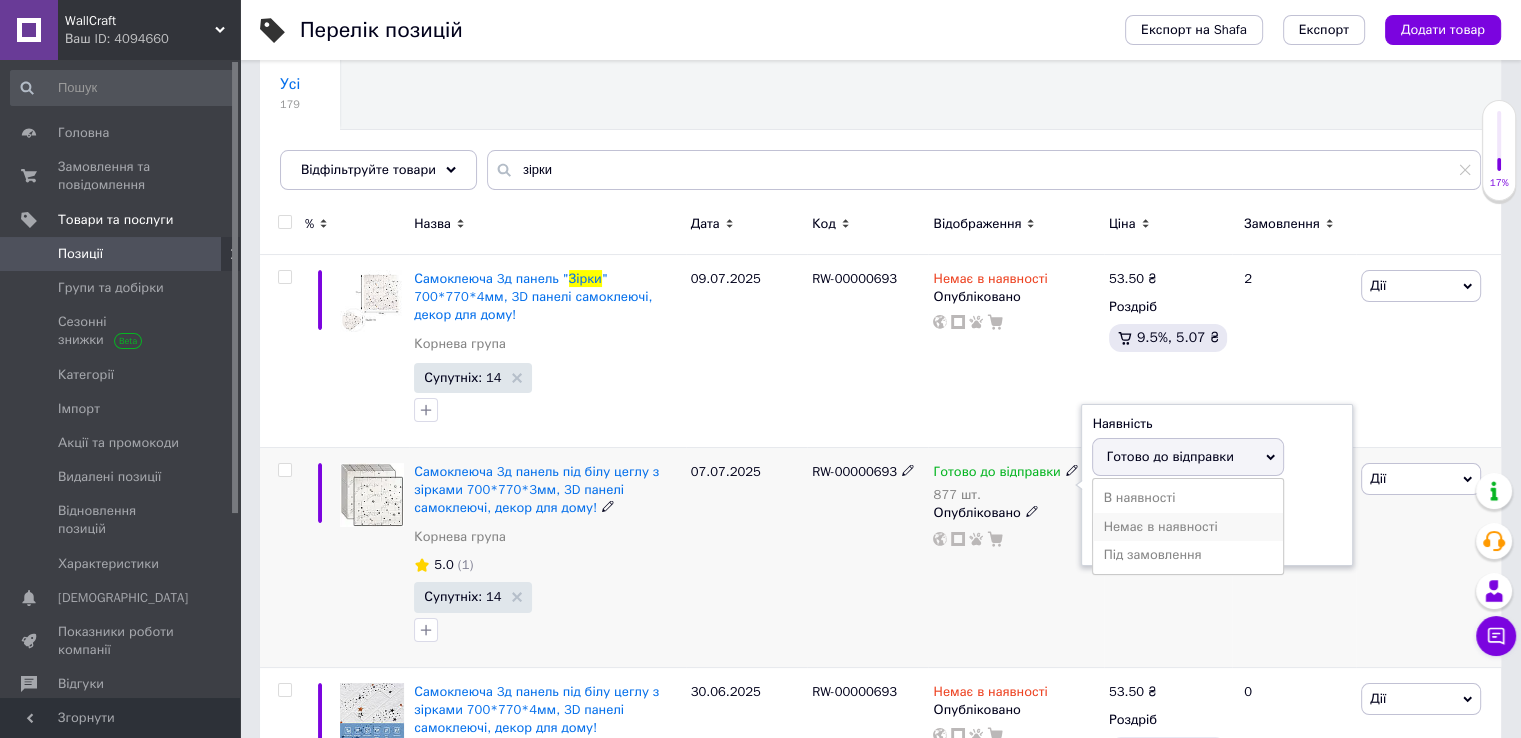click on "Немає в наявності" at bounding box center (1188, 527) 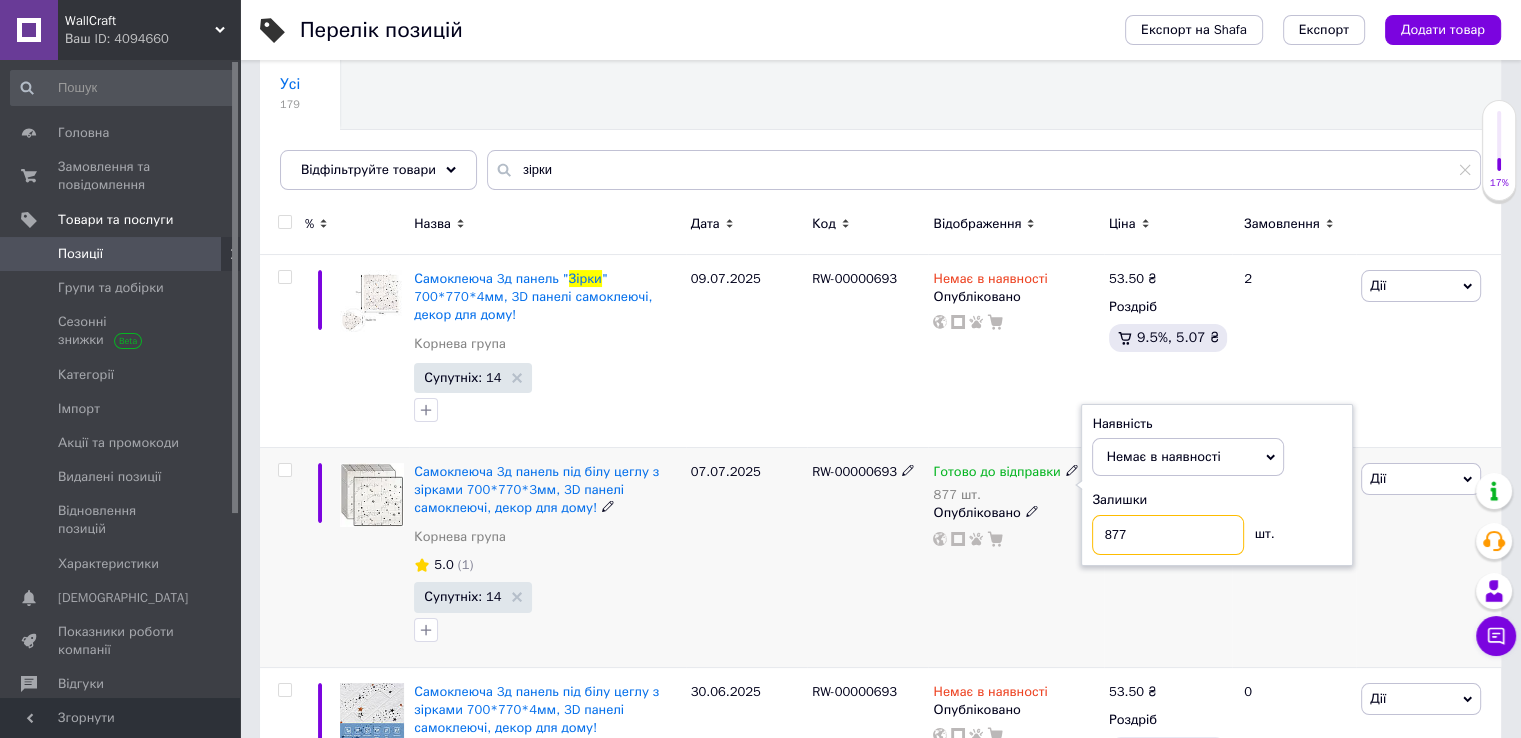 drag, startPoint x: 1162, startPoint y: 533, endPoint x: 1062, endPoint y: 533, distance: 100 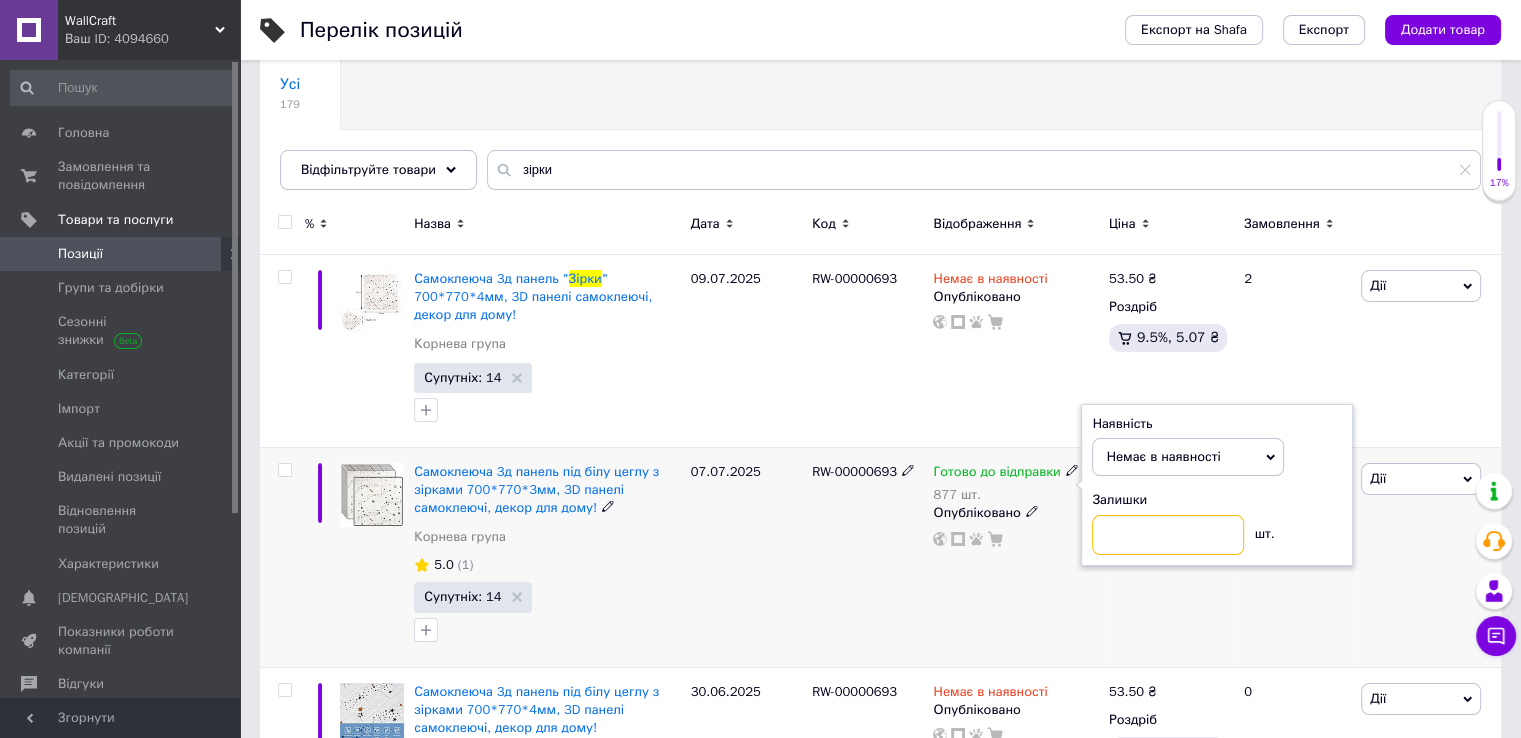 type 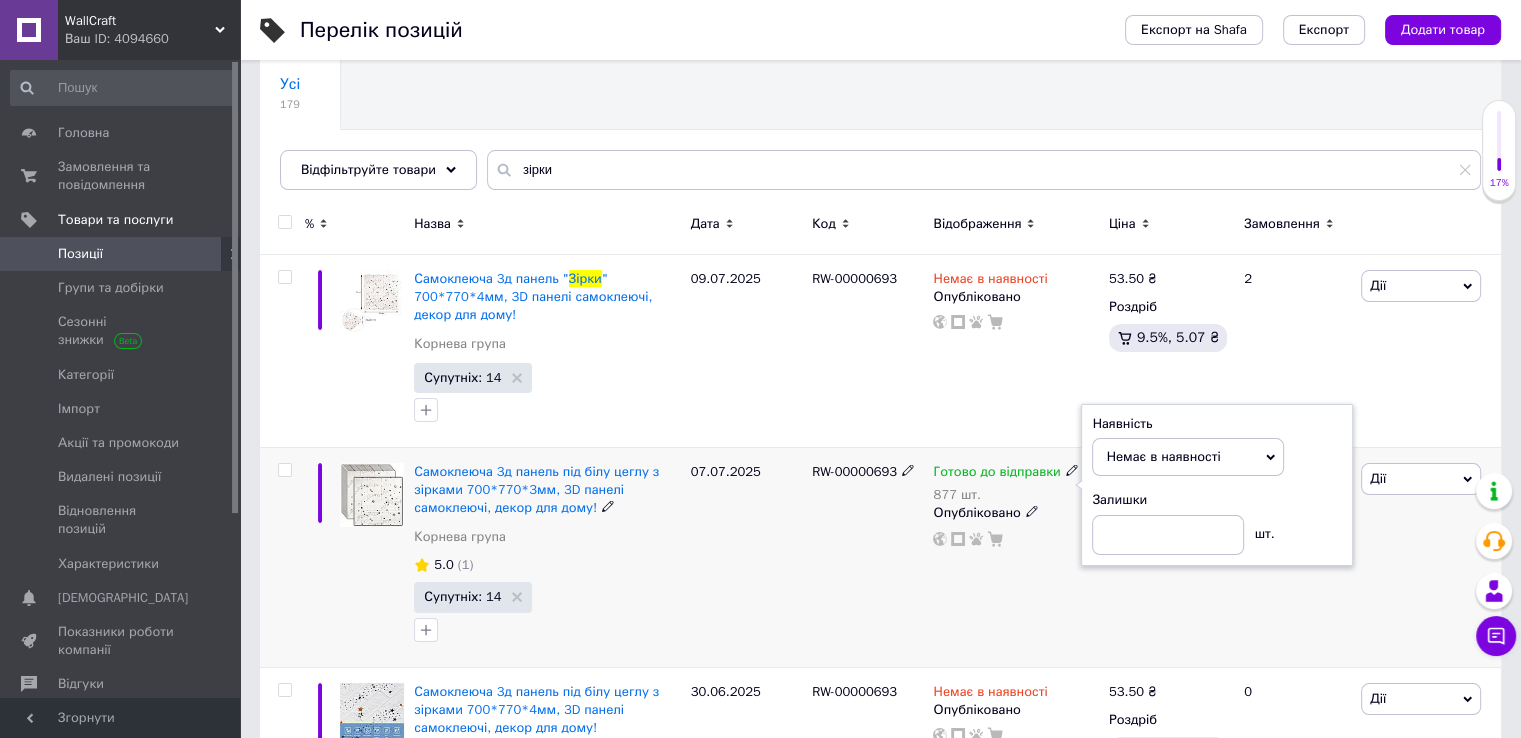 click on "Готово до відправки 877 шт. Наявність Немає в наявності В наявності Під замовлення Готово до відправки Залишки шт. Опубліковано" at bounding box center (1015, 558) 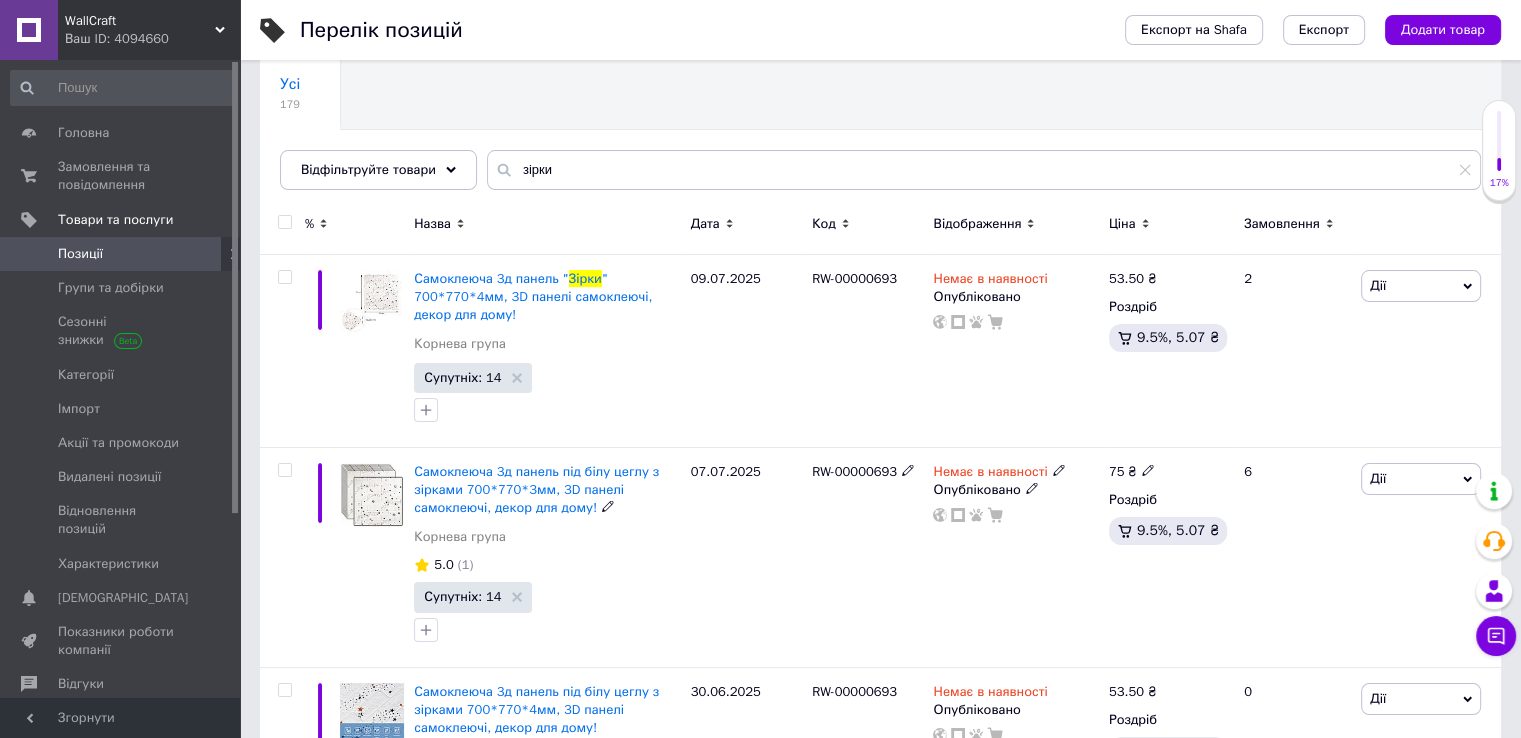 click 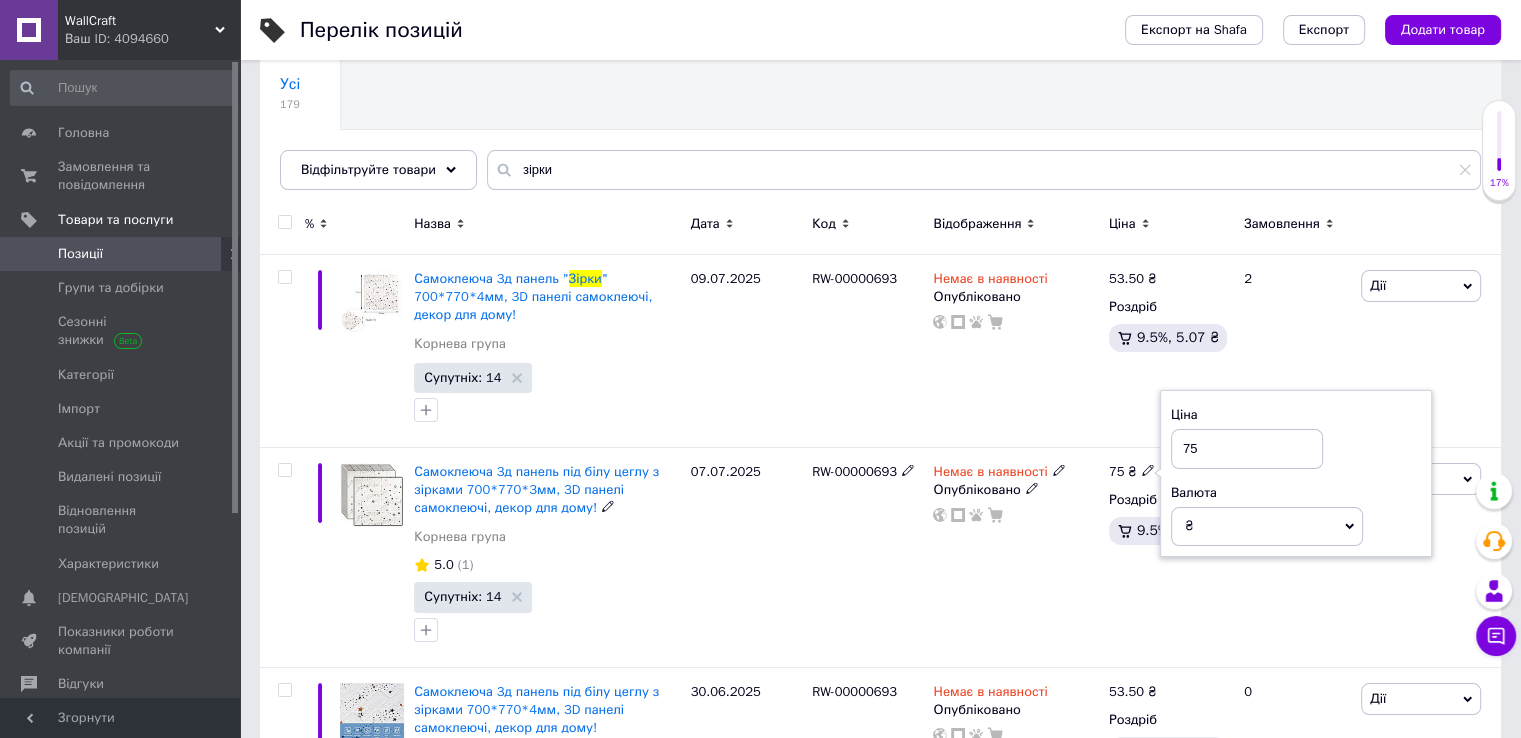 type on "7" 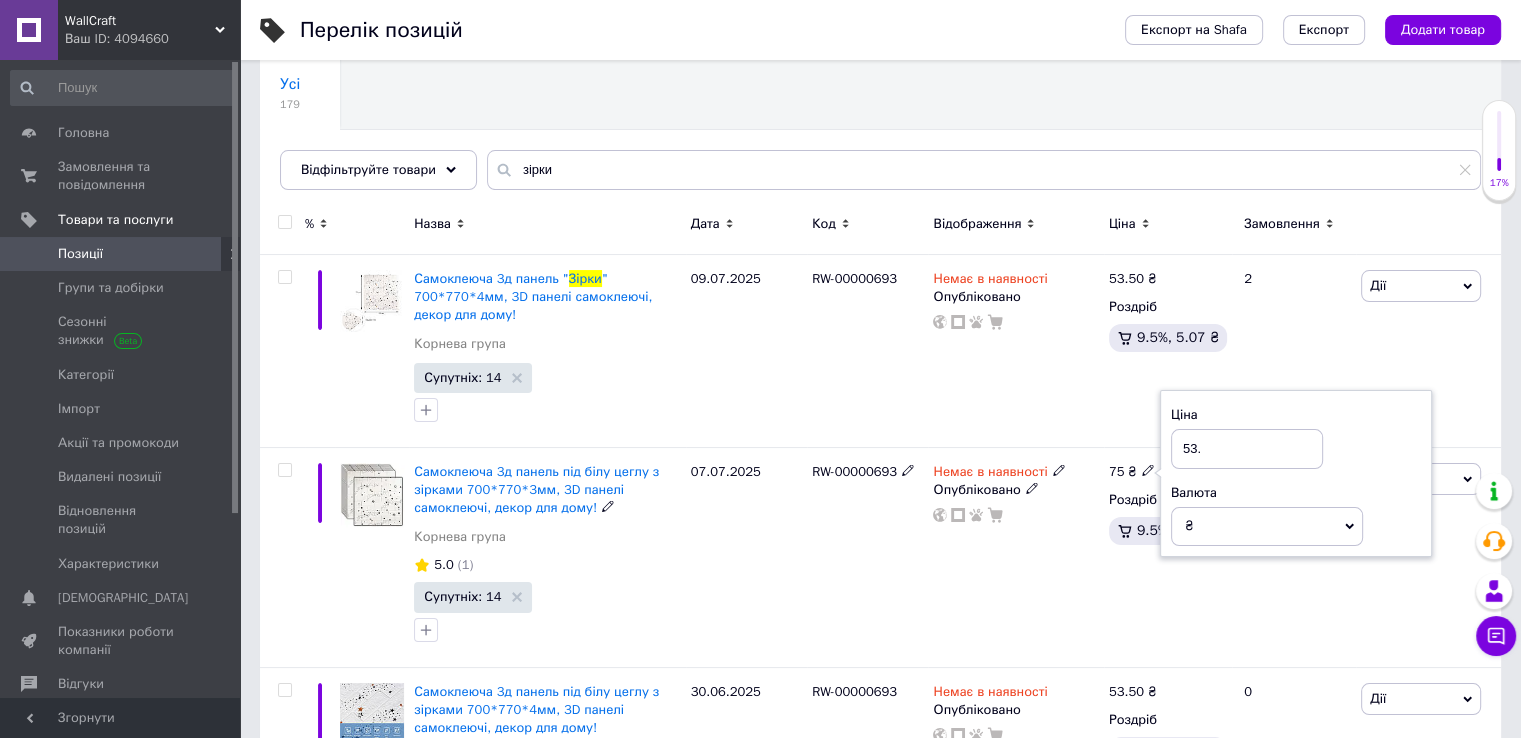 type on "53.4" 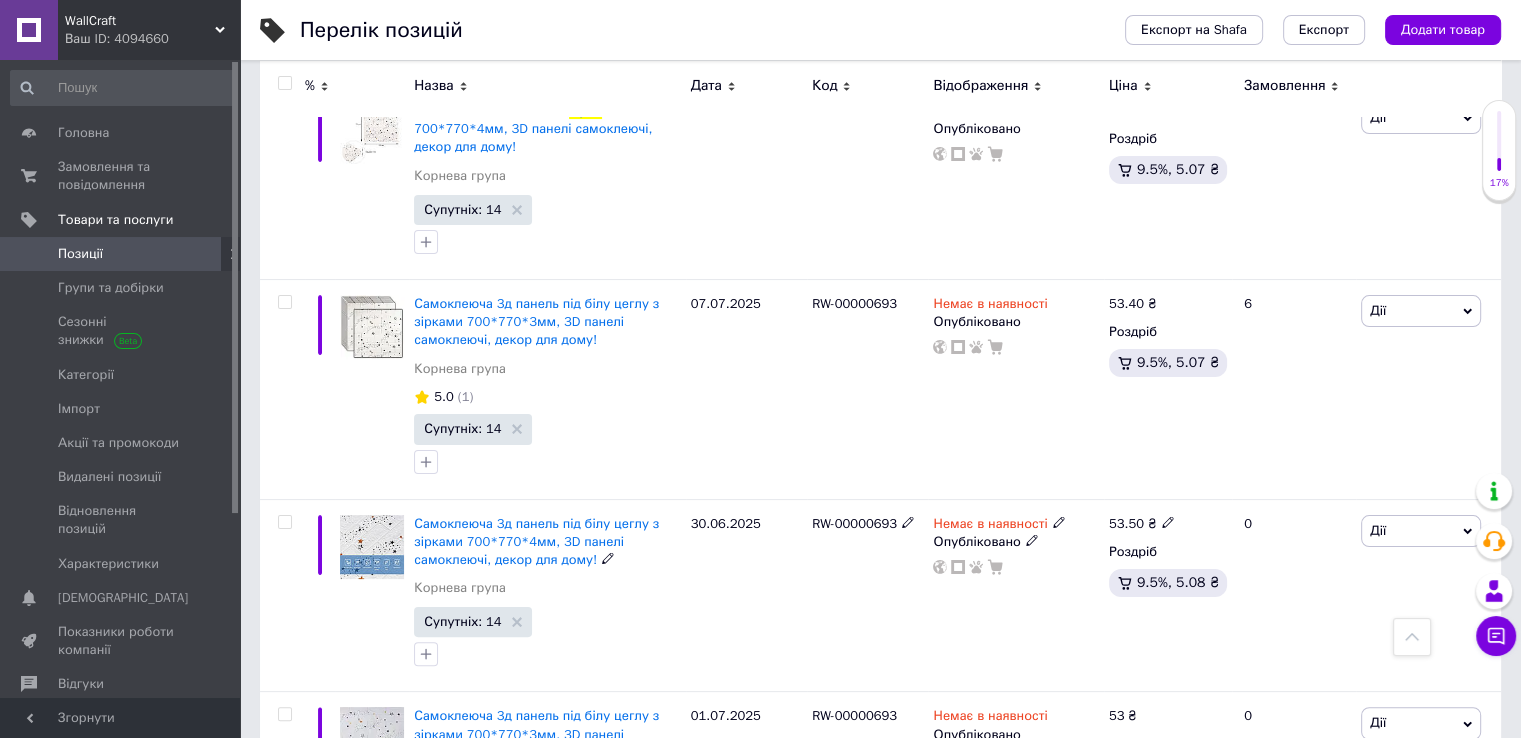 scroll, scrollTop: 315, scrollLeft: 0, axis: vertical 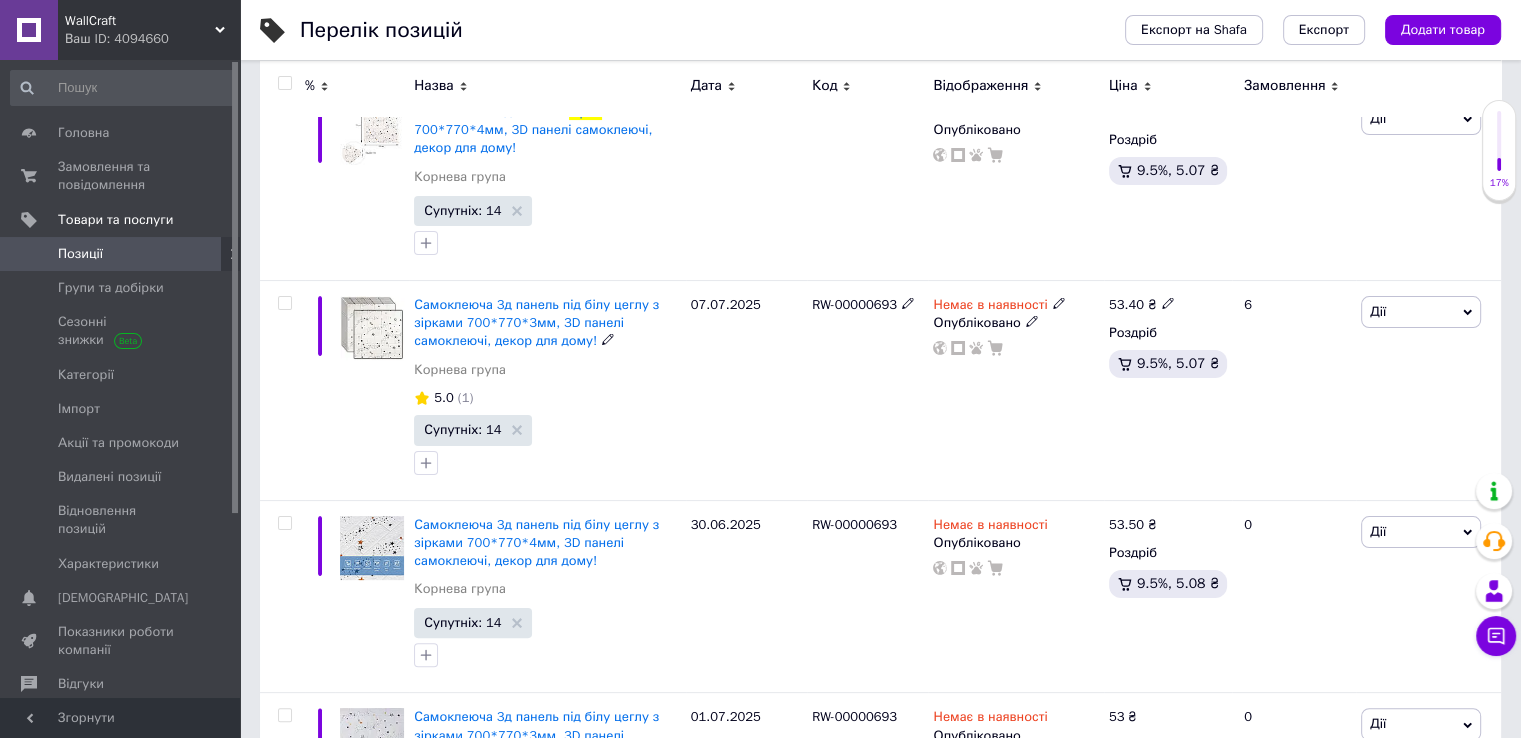 click 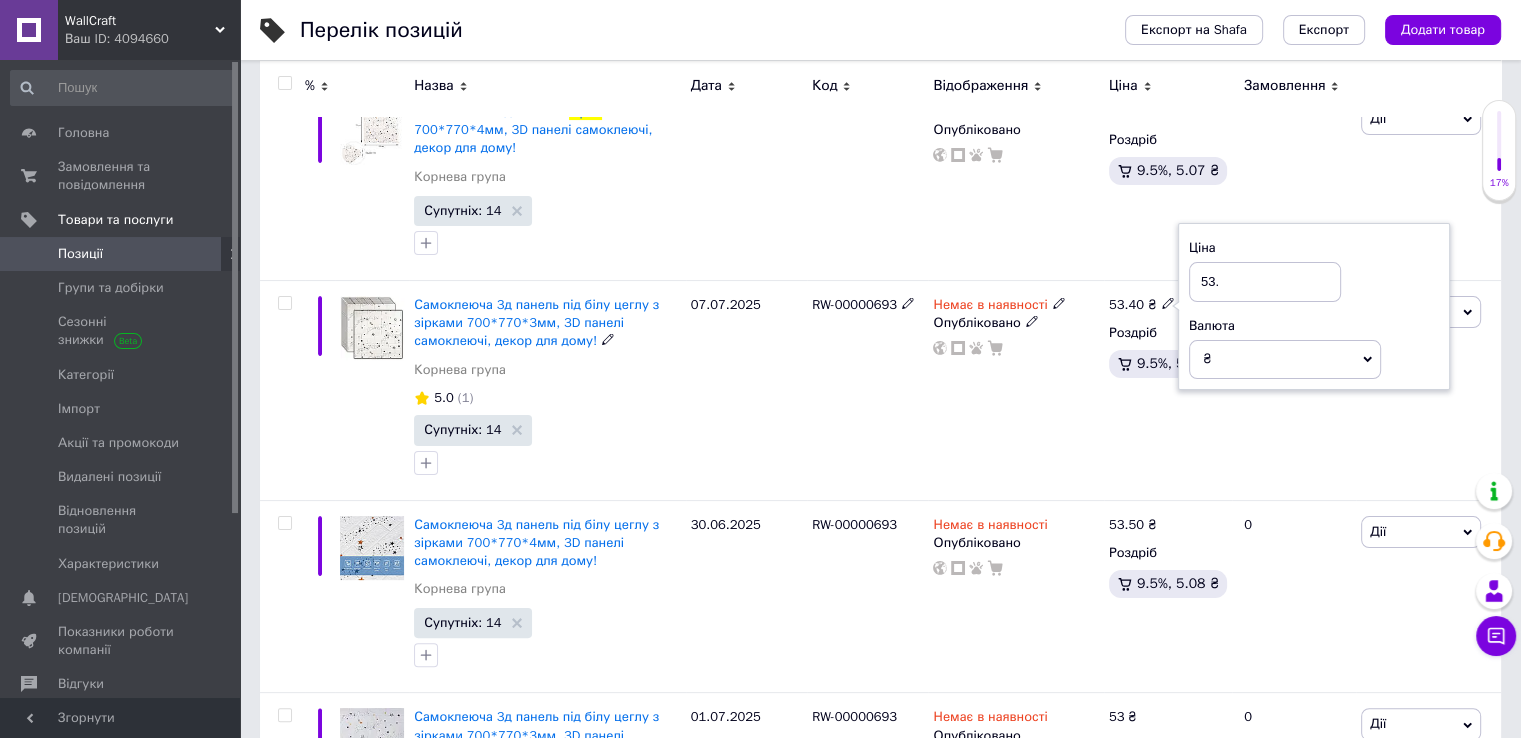 type on "53" 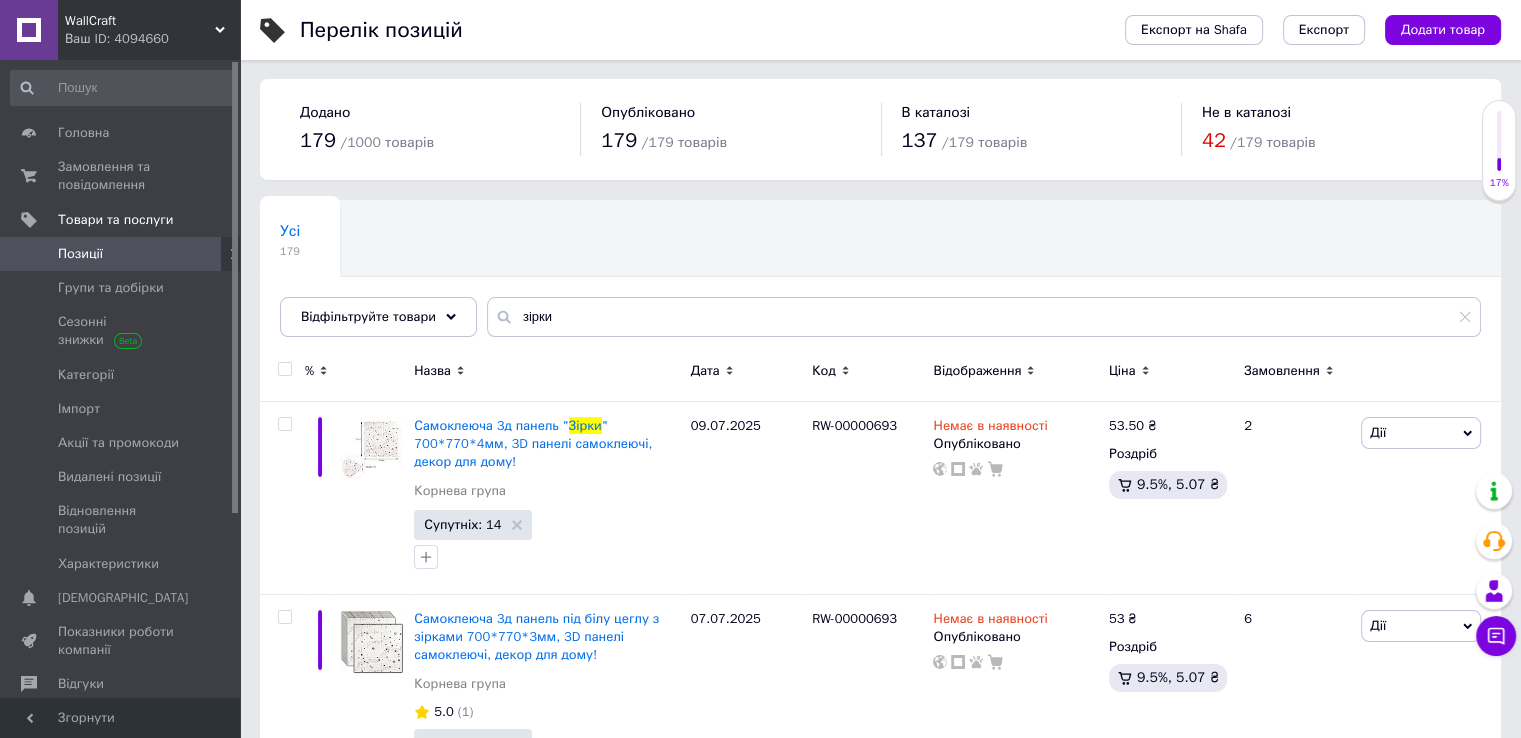 scroll, scrollTop: 0, scrollLeft: 0, axis: both 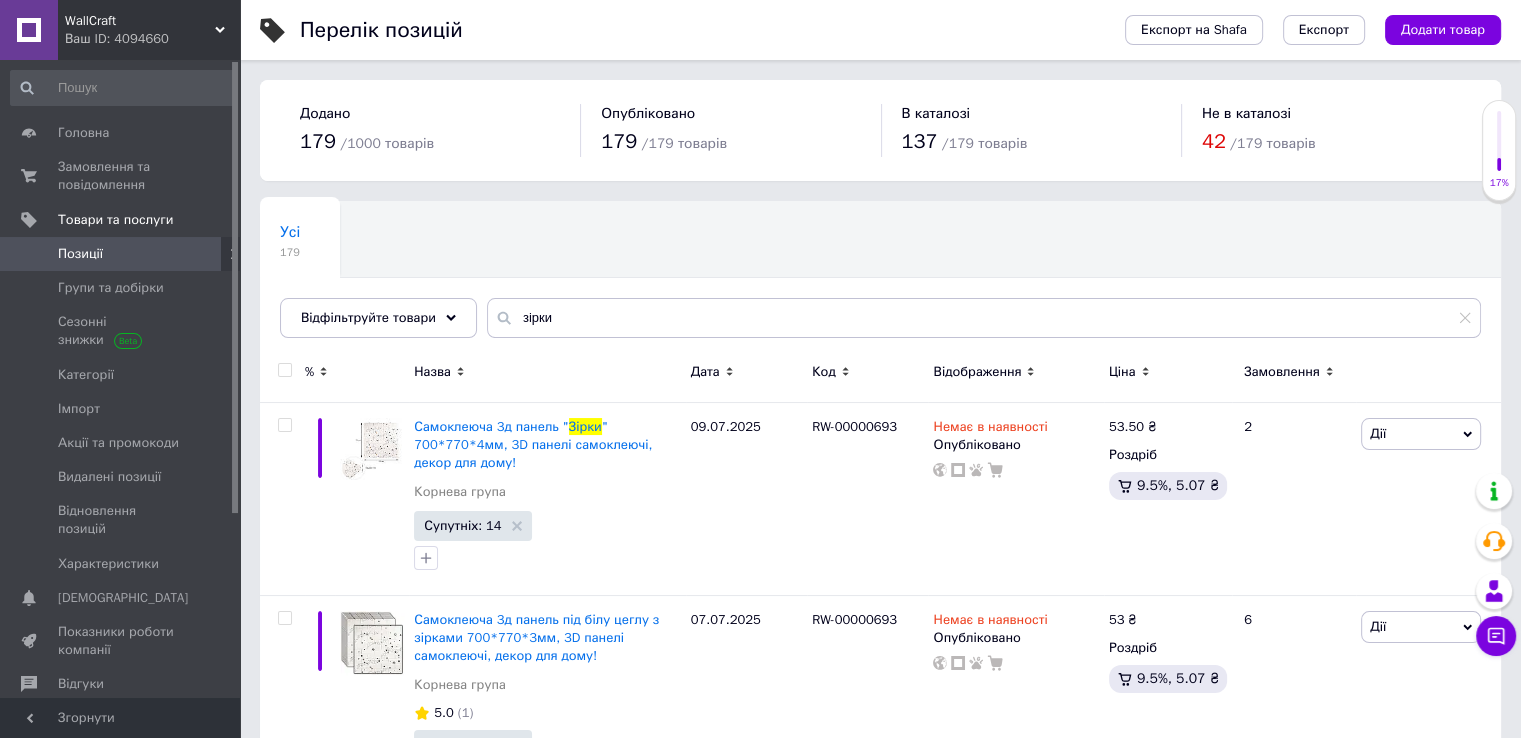 click on "Позиції" at bounding box center (121, 254) 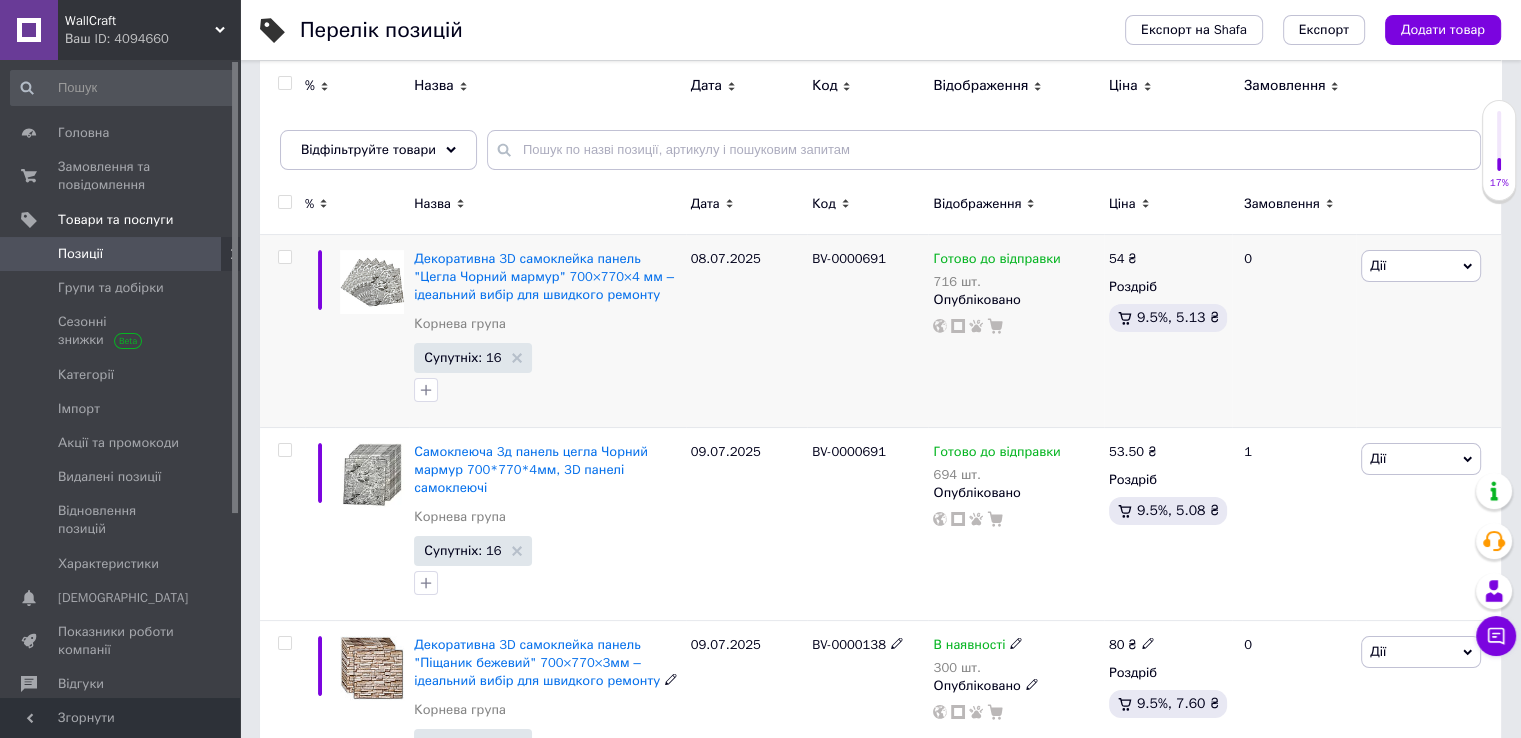 scroll, scrollTop: 166, scrollLeft: 0, axis: vertical 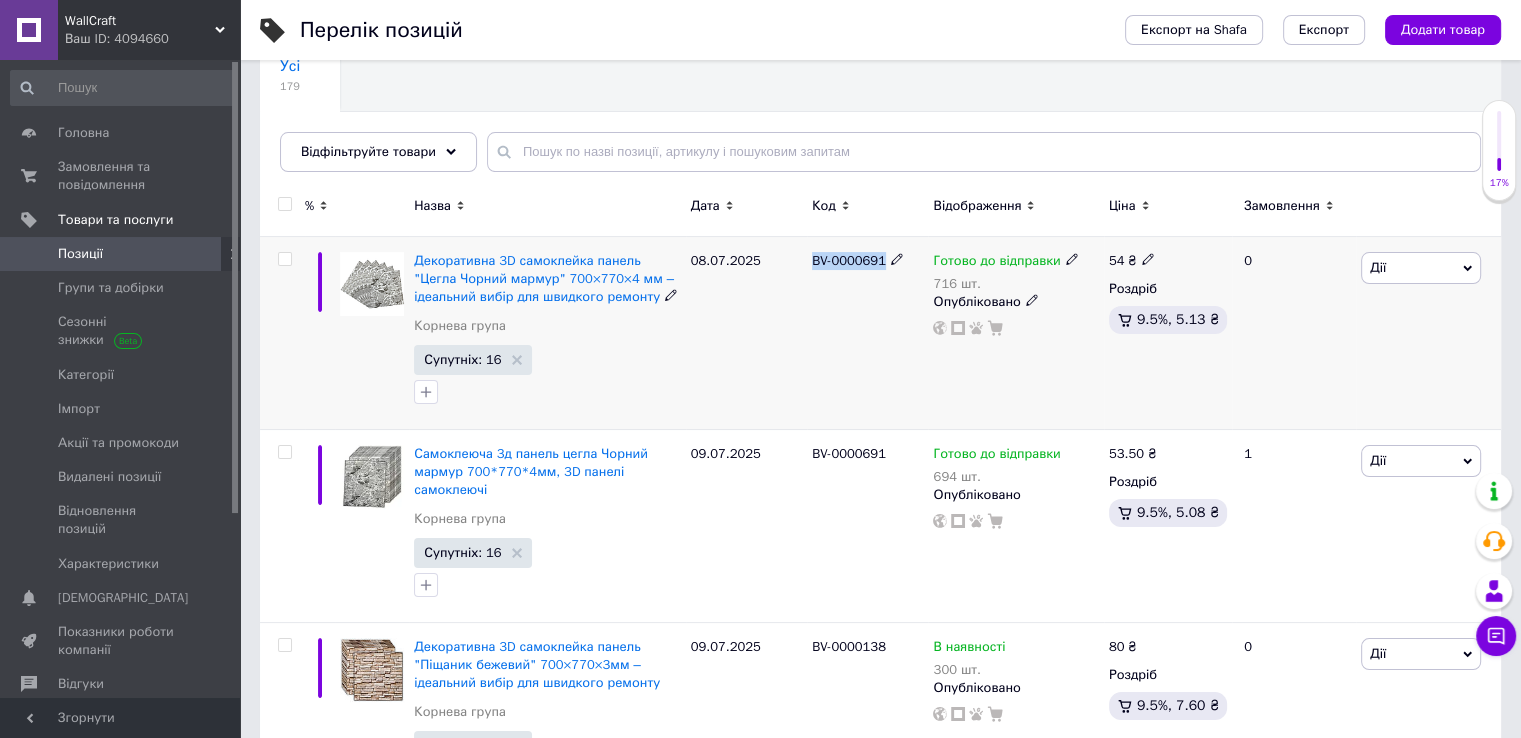 drag, startPoint x: 814, startPoint y: 265, endPoint x: 881, endPoint y: 267, distance: 67.02985 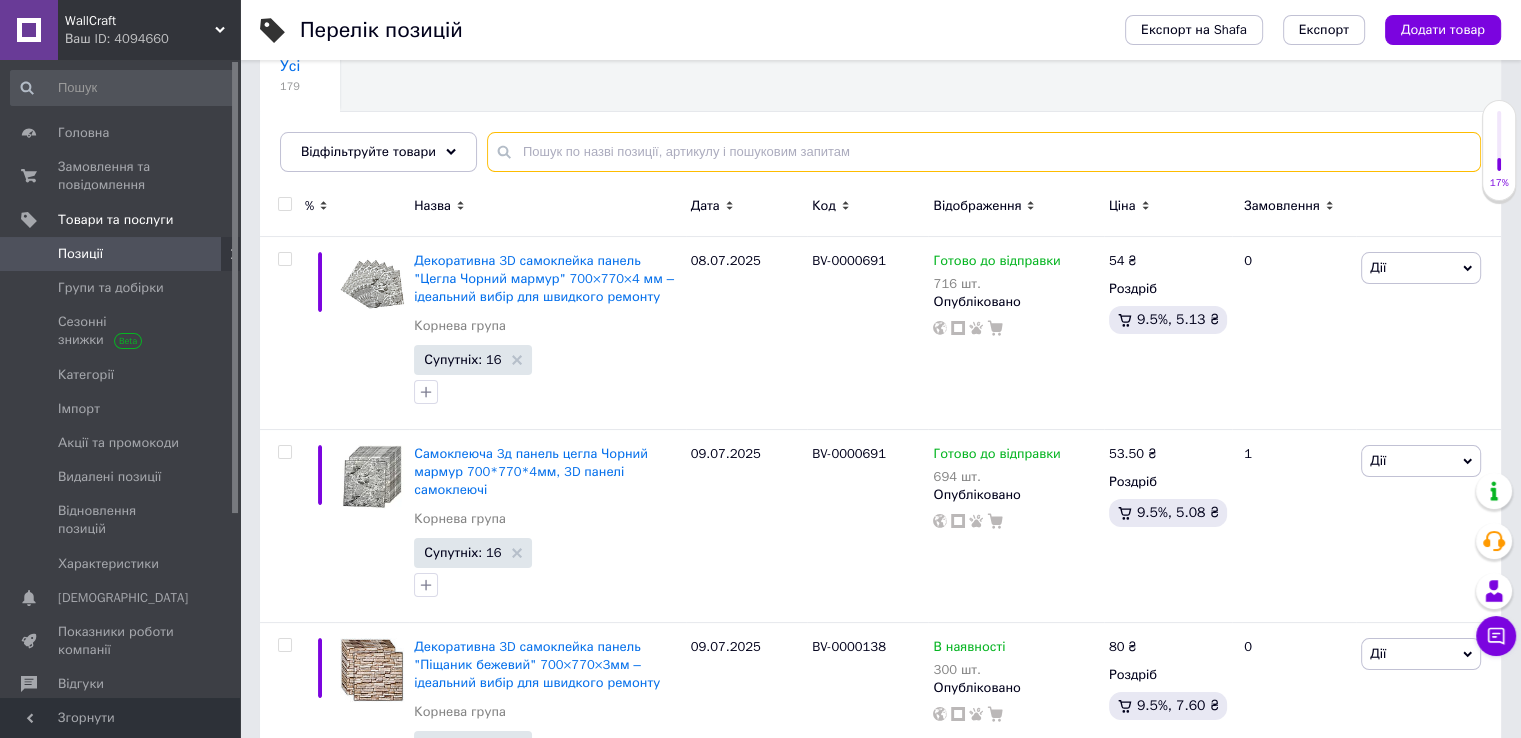 click at bounding box center [984, 152] 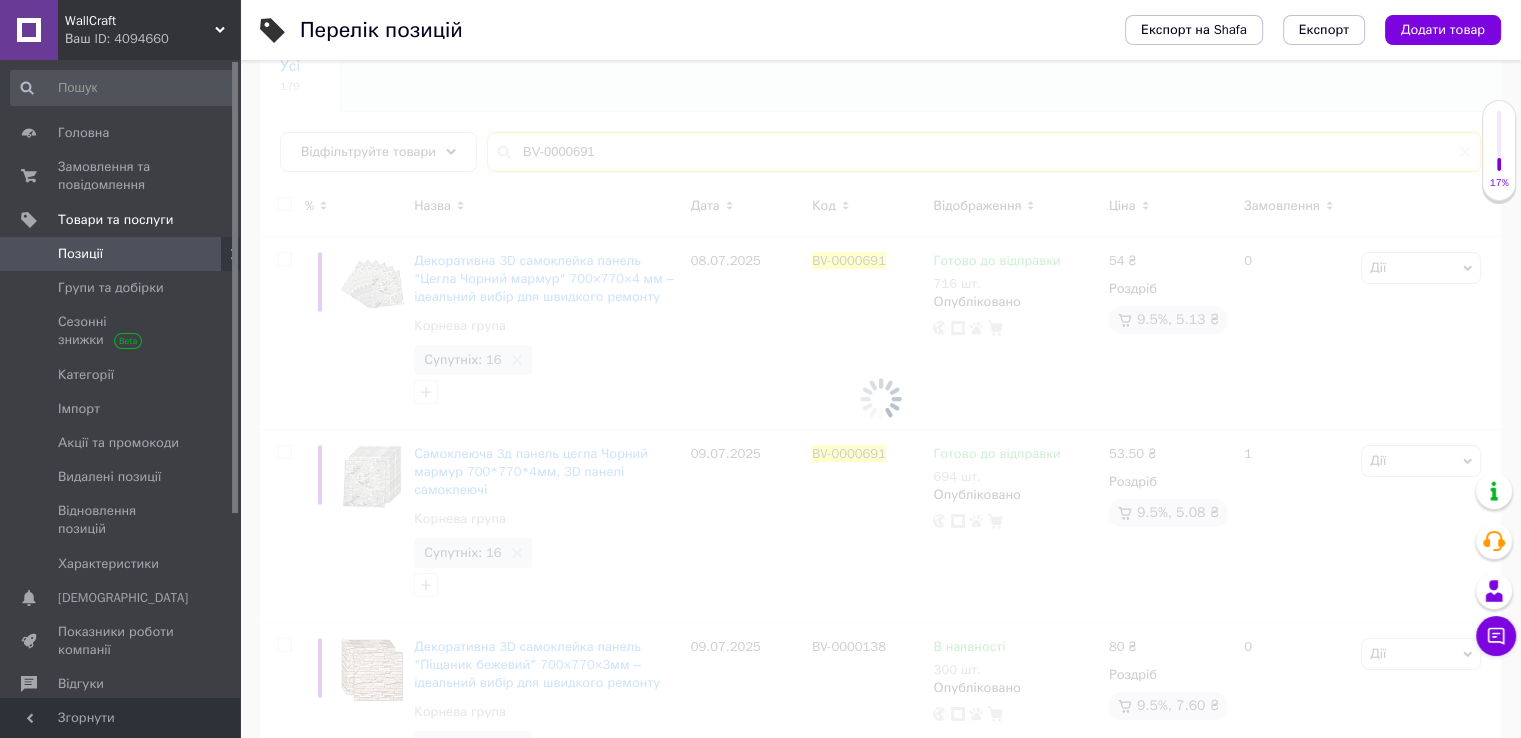 type on "BV-0000691" 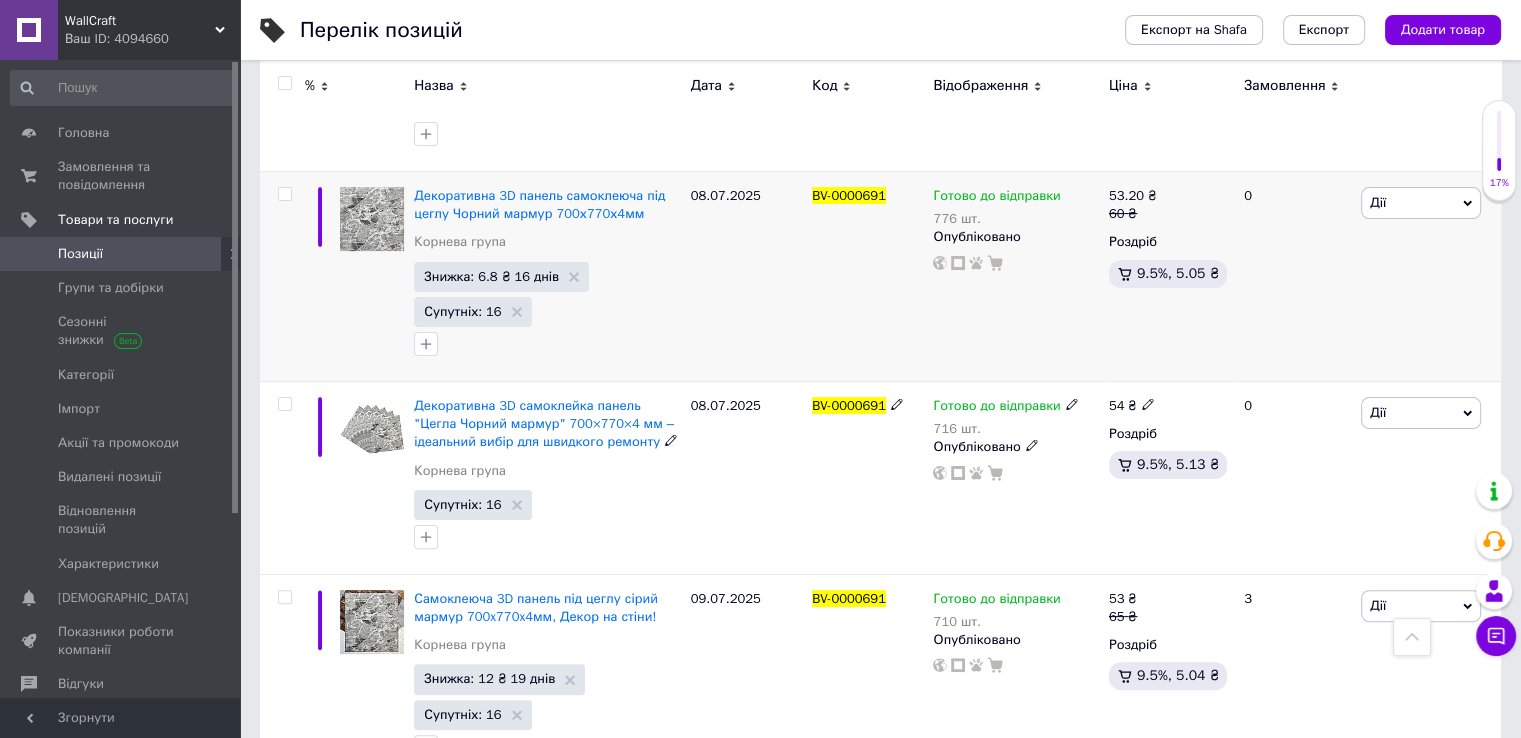scroll, scrollTop: 333, scrollLeft: 0, axis: vertical 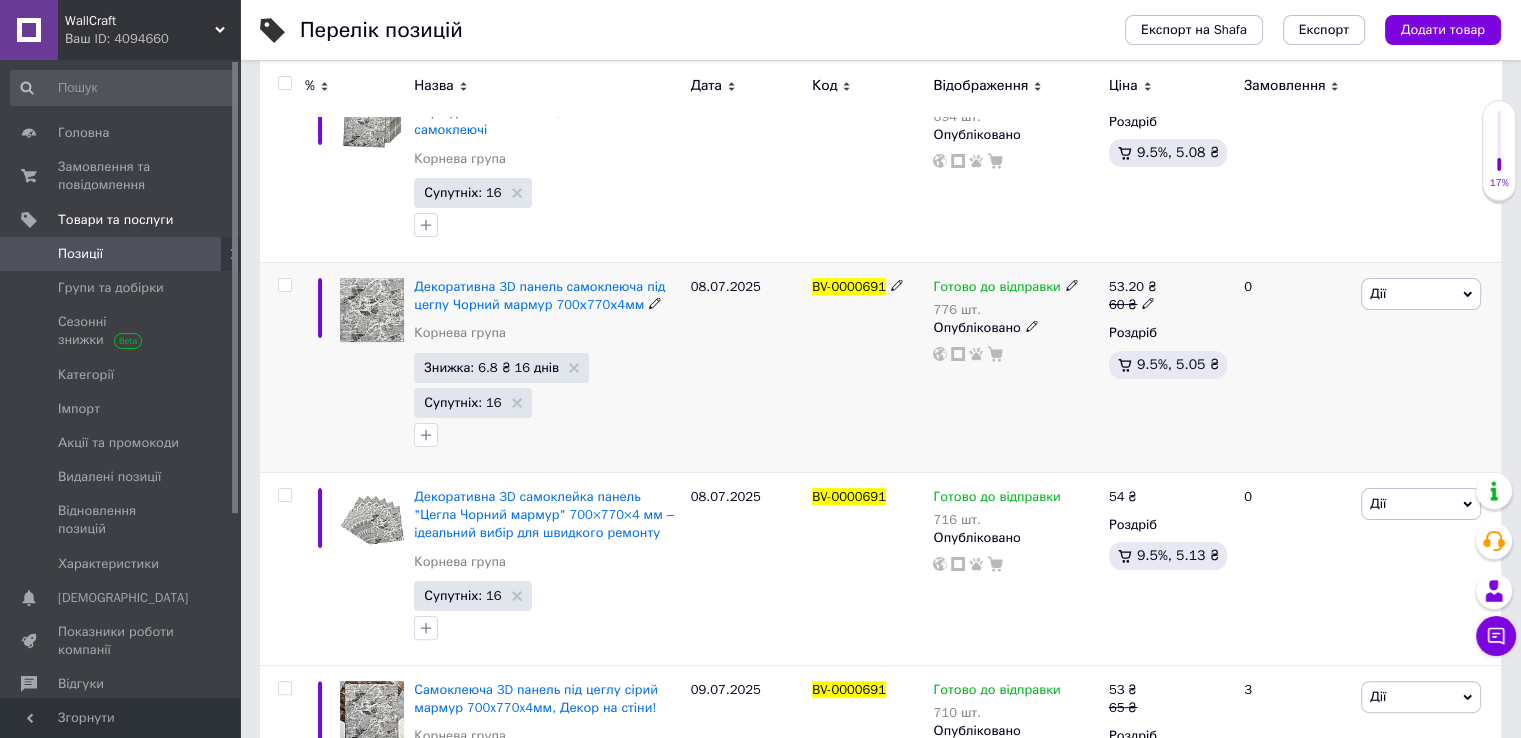 click 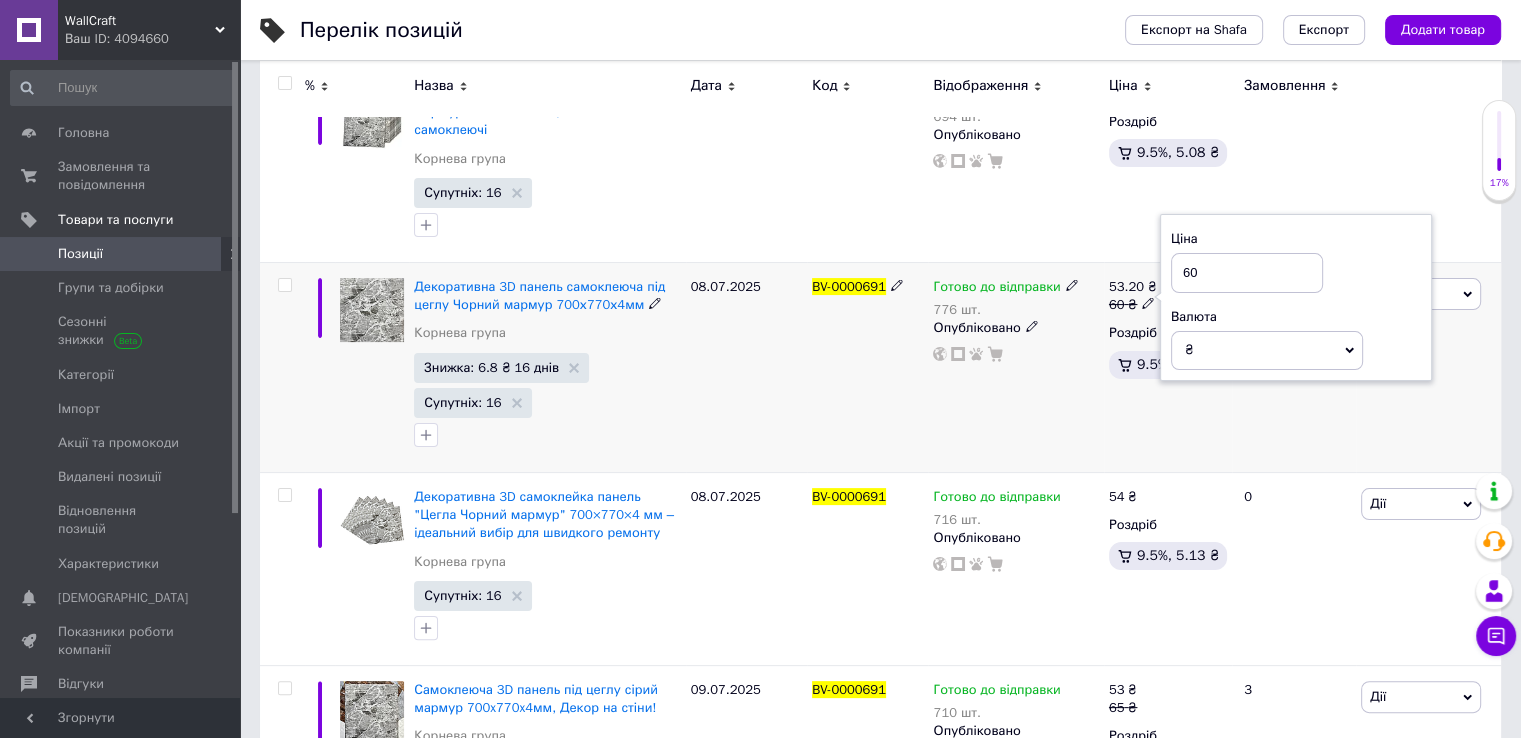 click on "53.20   ₴ 60   ₴ Ціна 60 Валюта ₴ $ EUR CHF GBP ¥ PLN ₸ MDL HUF KGS CNY TRY KRW lei Роздріб 9.5%, 5.05 ₴" at bounding box center [1168, 368] 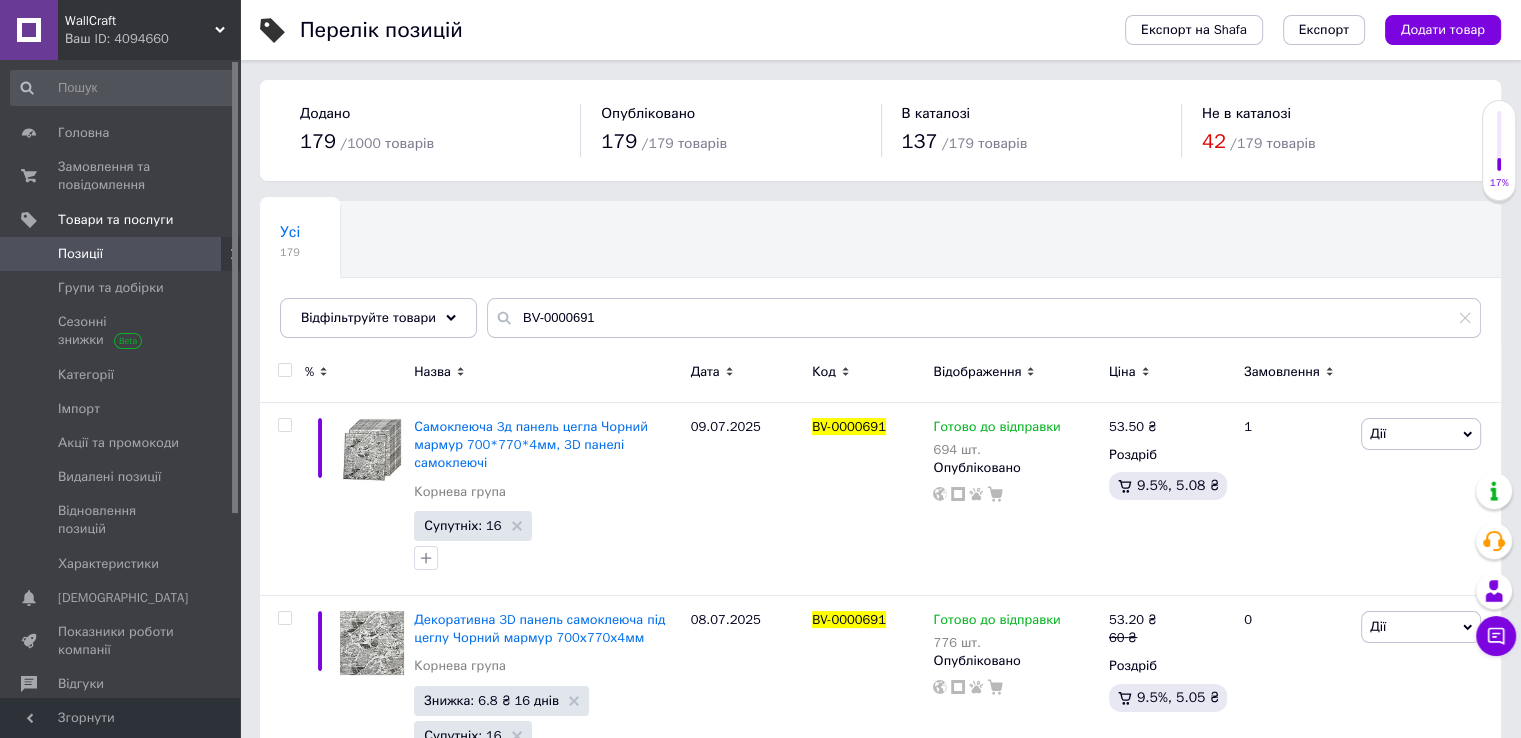 scroll, scrollTop: 0, scrollLeft: 0, axis: both 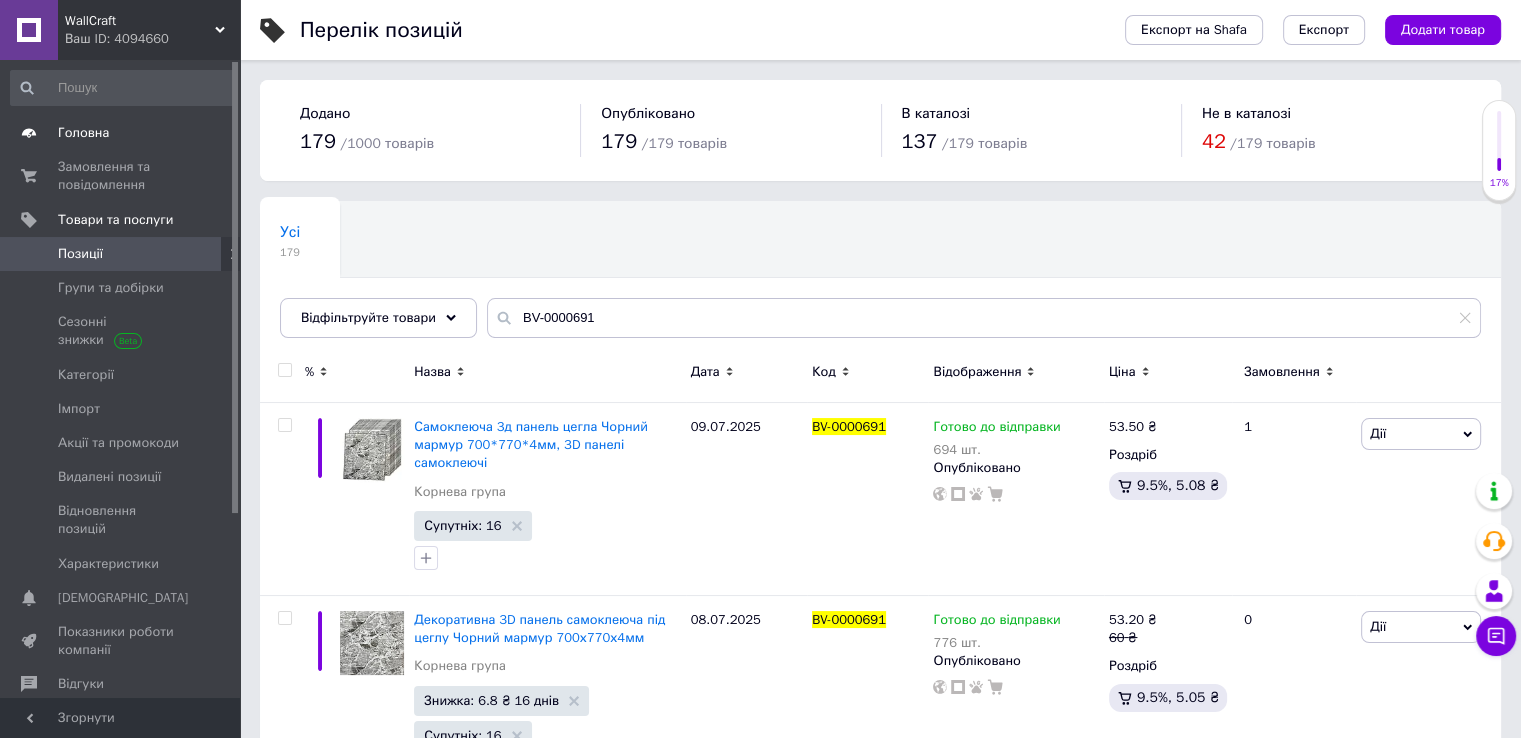 click on "Головна" at bounding box center [123, 133] 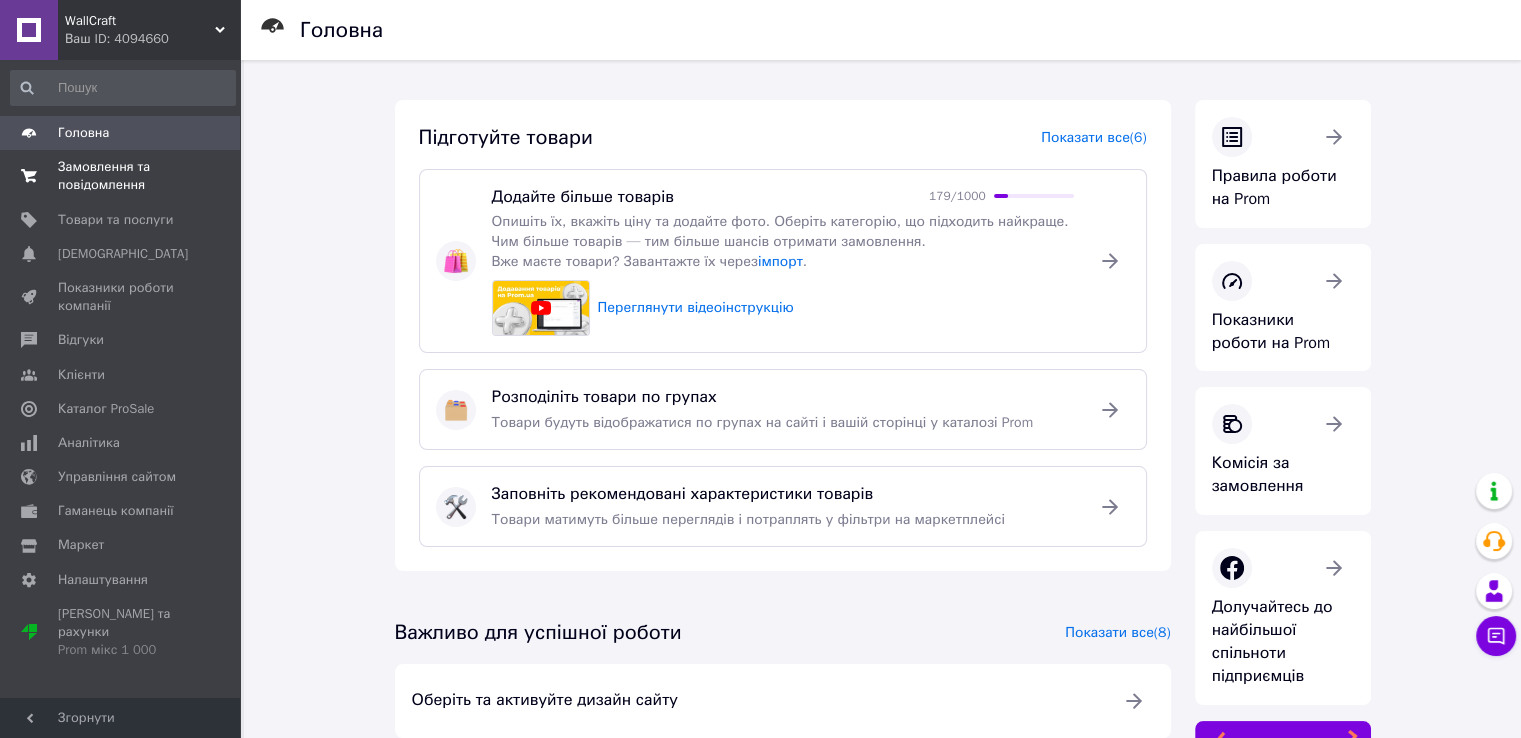 click on "Замовлення та повідомлення" at bounding box center (121, 176) 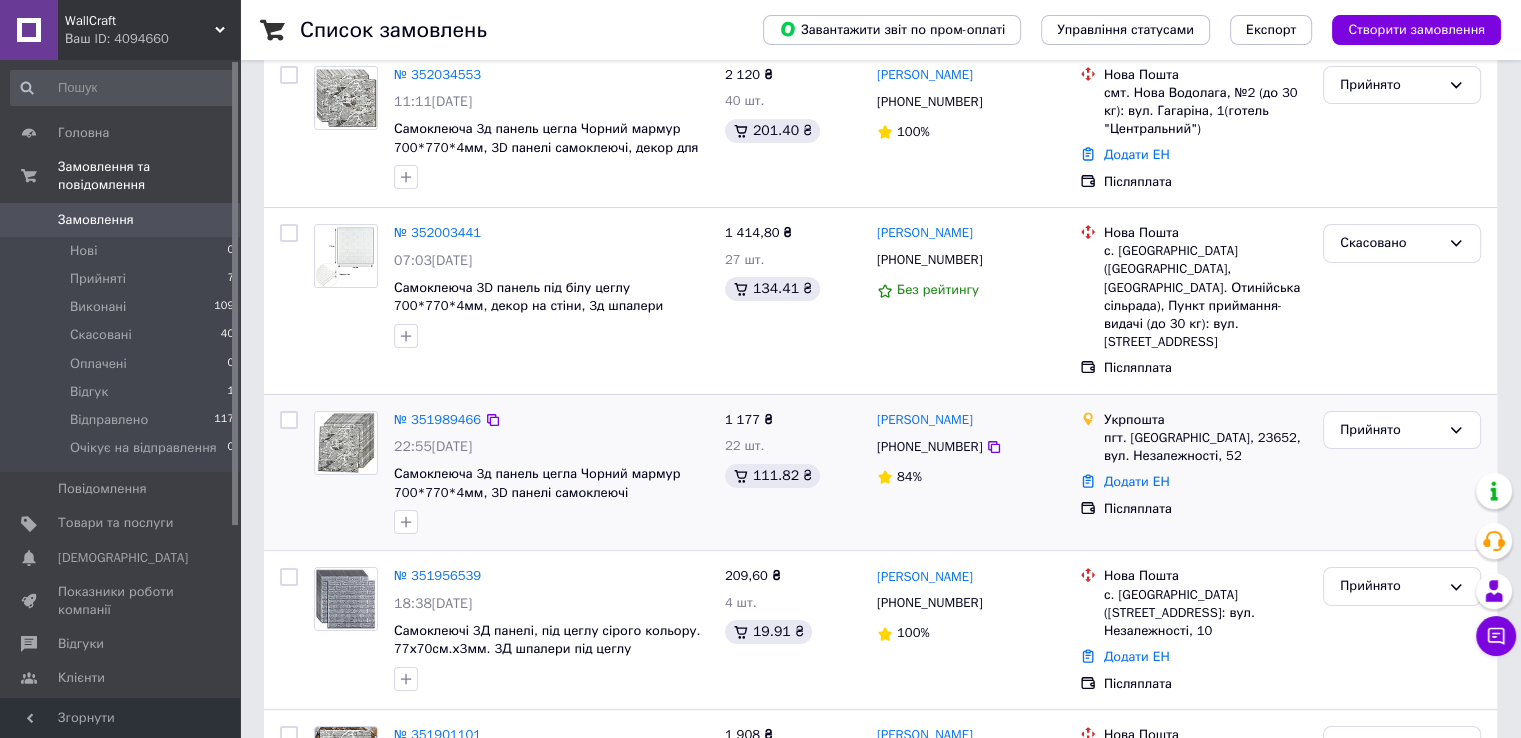 scroll, scrollTop: 0, scrollLeft: 0, axis: both 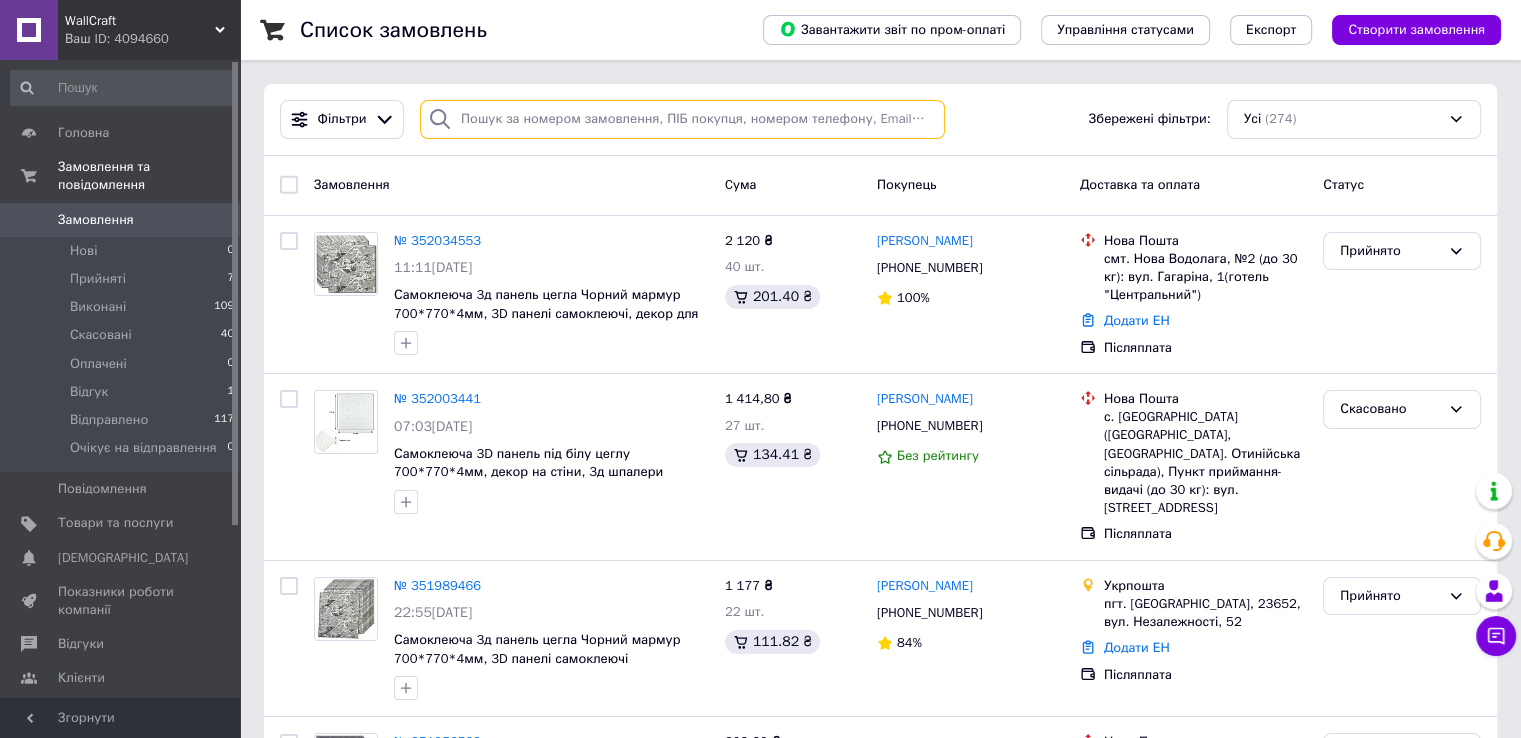 click at bounding box center [682, 119] 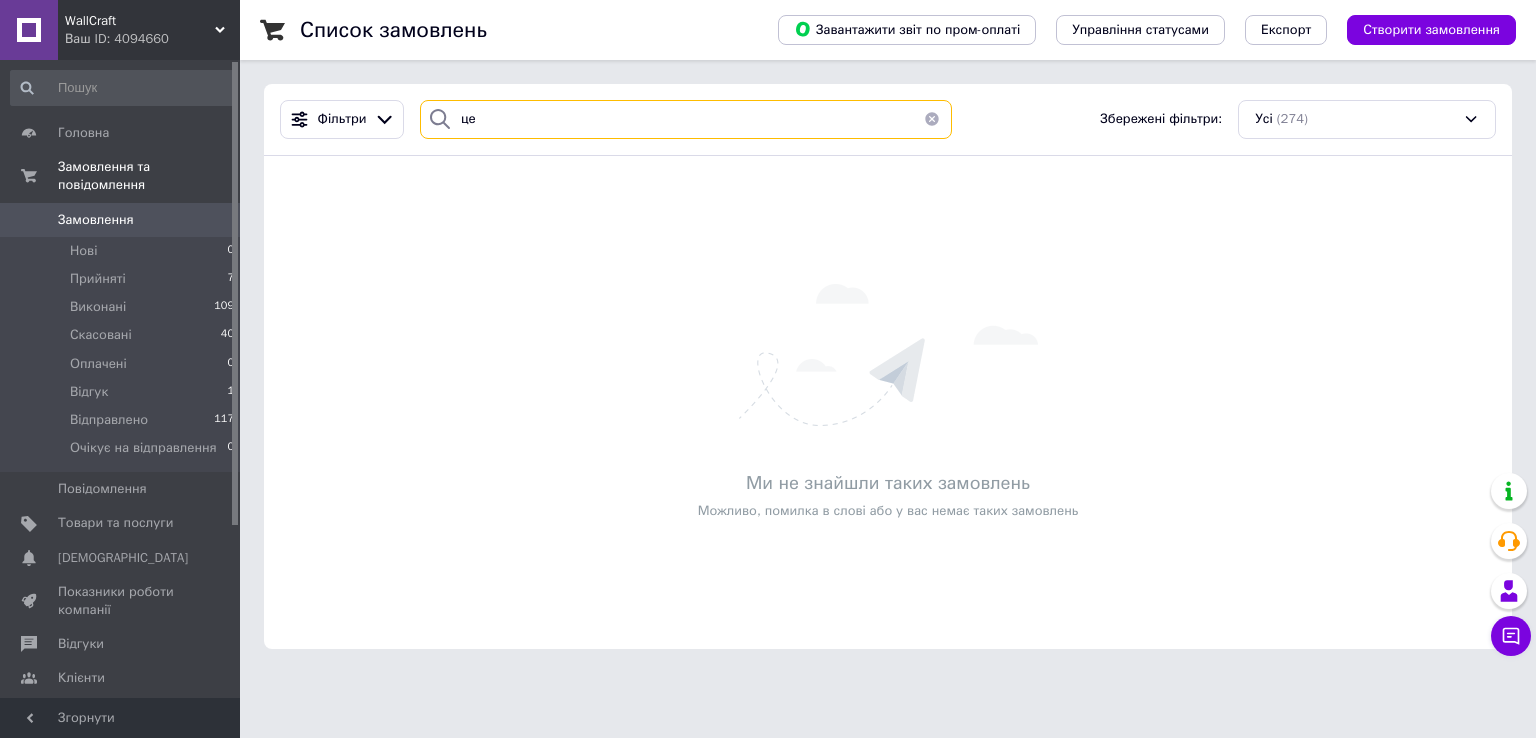 type on "ц" 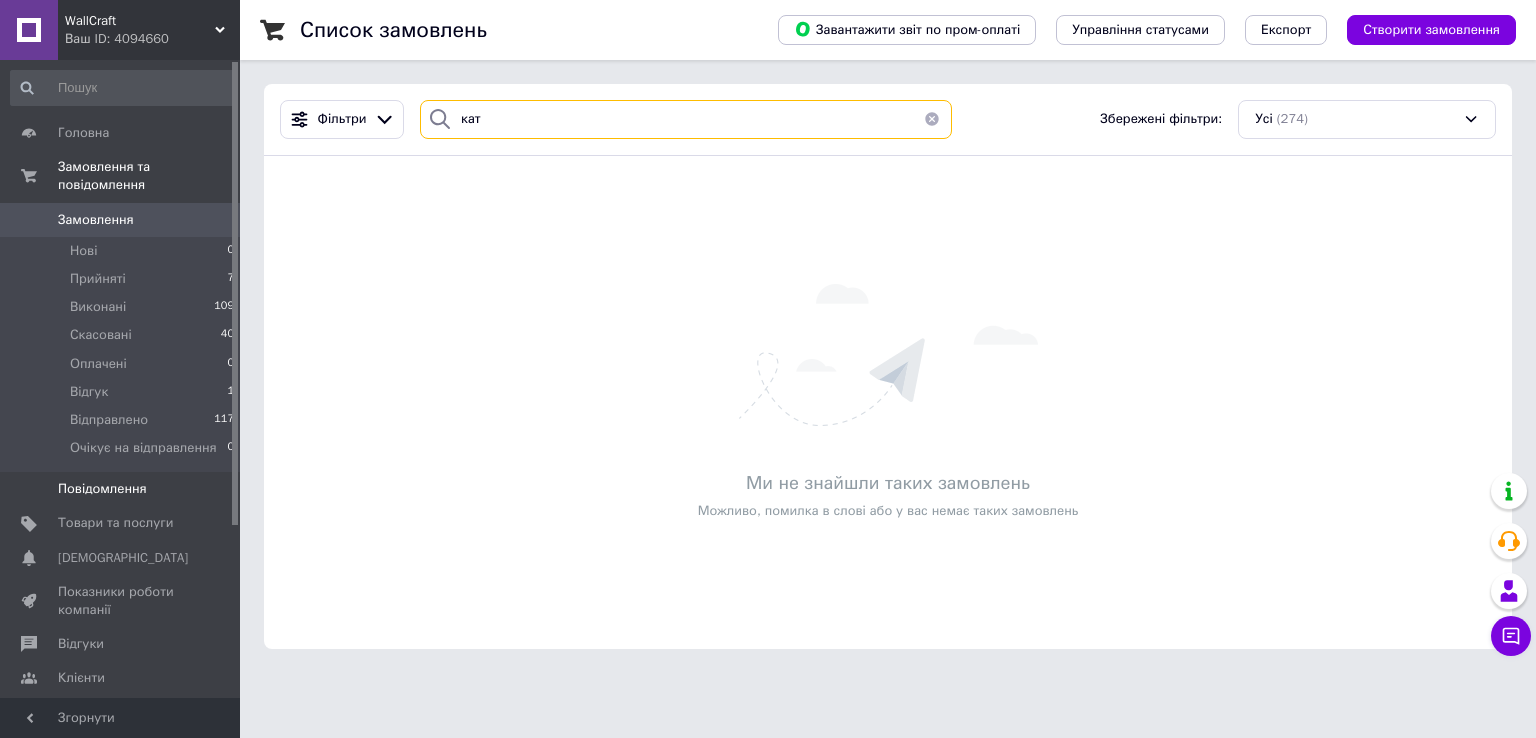 type on "кат" 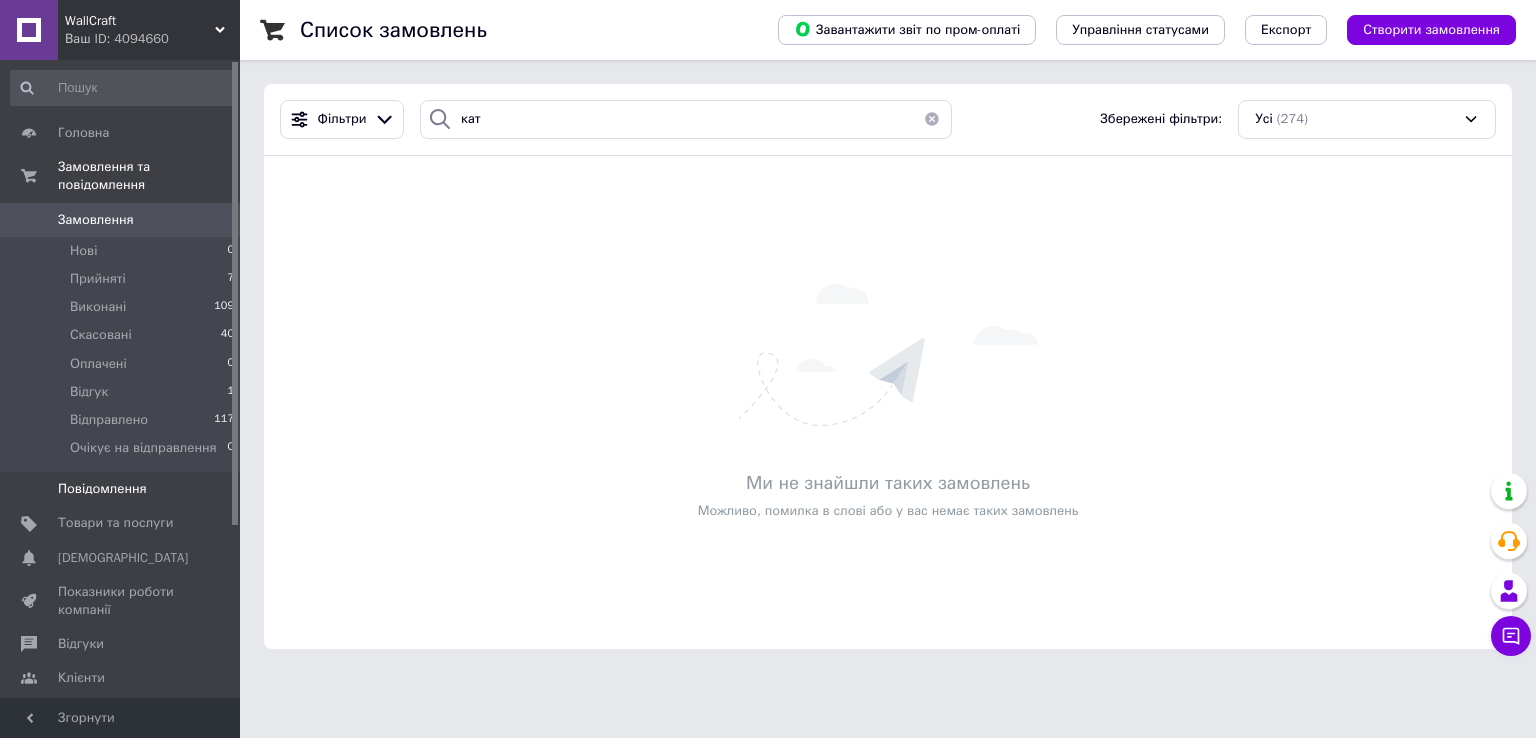 click on "Повідомлення 0" at bounding box center [123, 489] 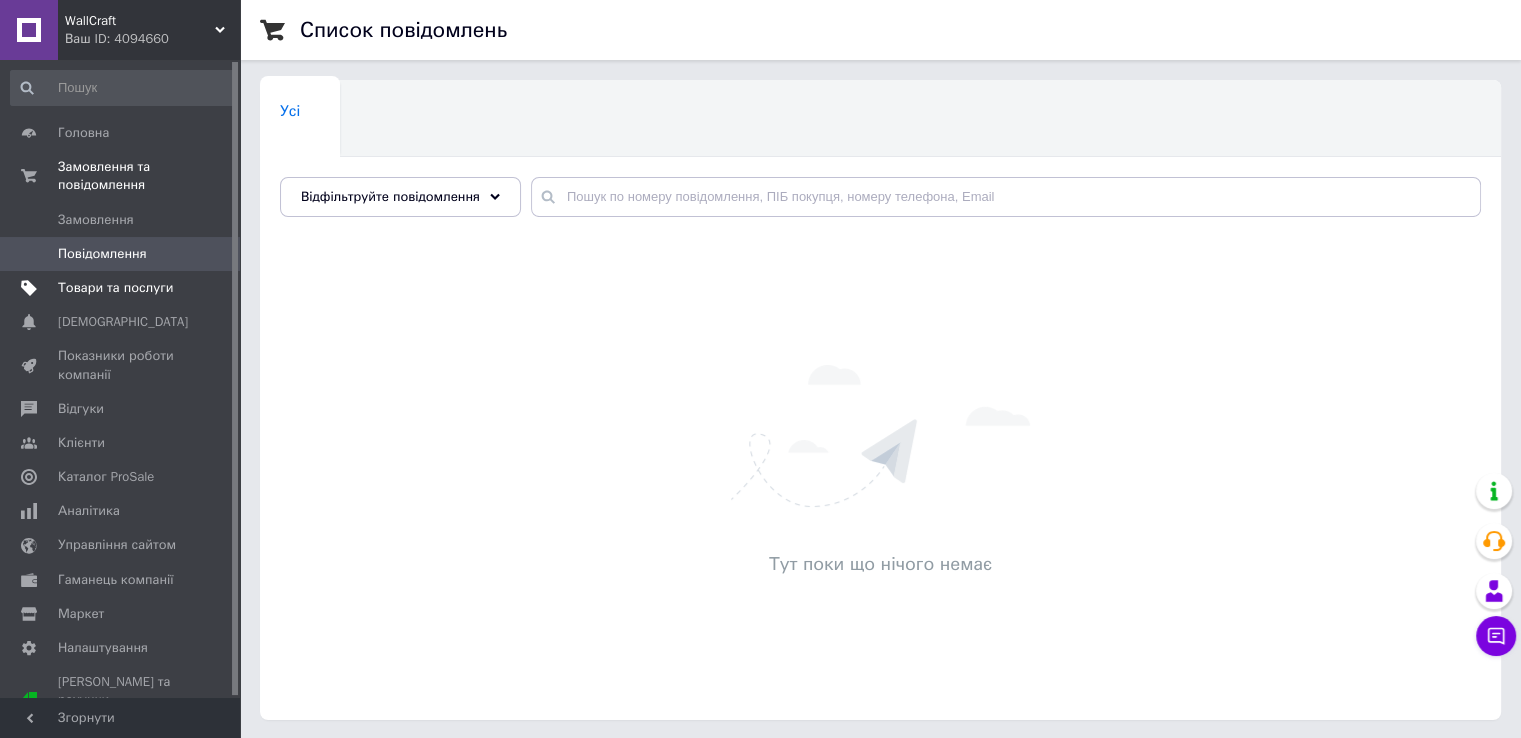click on "Товари та послуги" at bounding box center [115, 288] 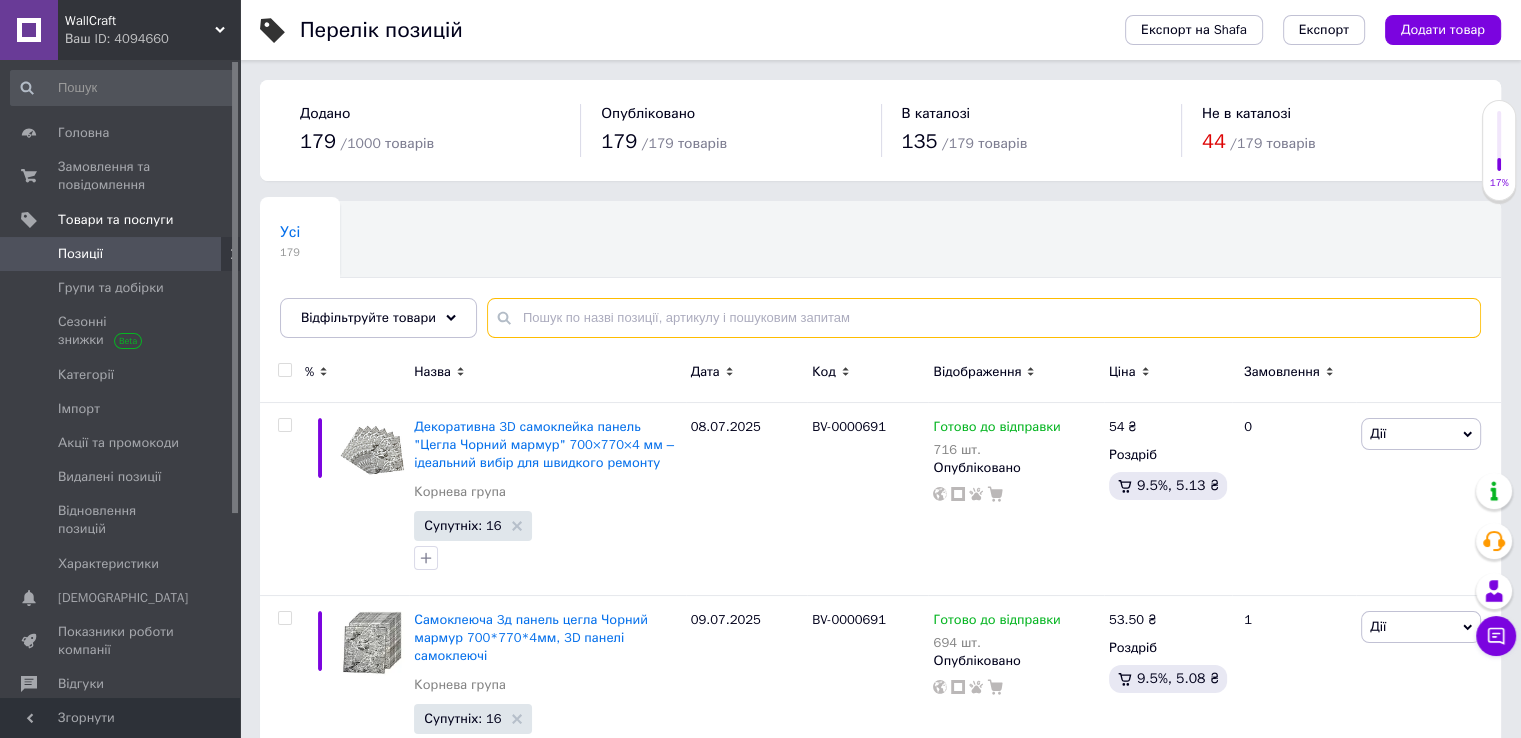 click at bounding box center [984, 318] 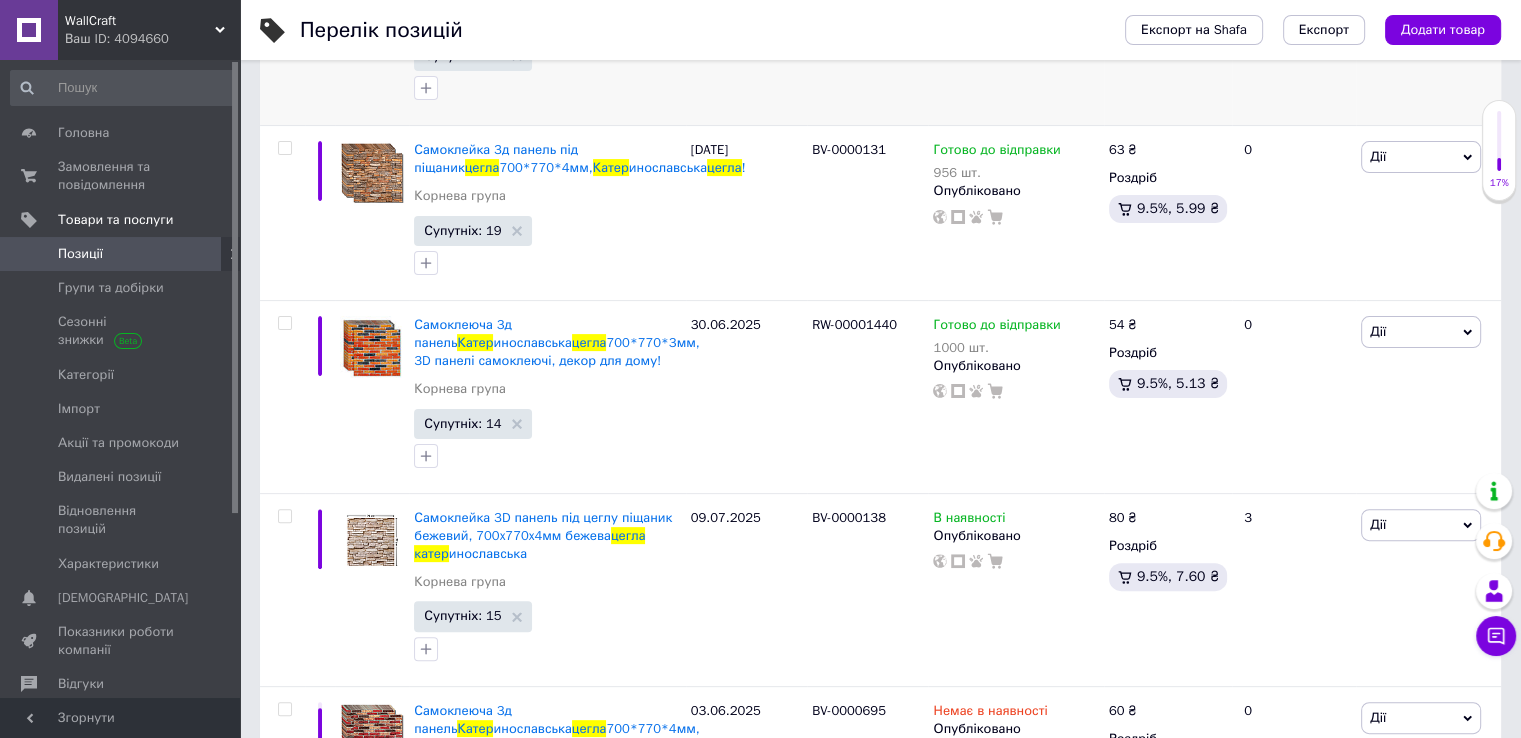 scroll, scrollTop: 500, scrollLeft: 0, axis: vertical 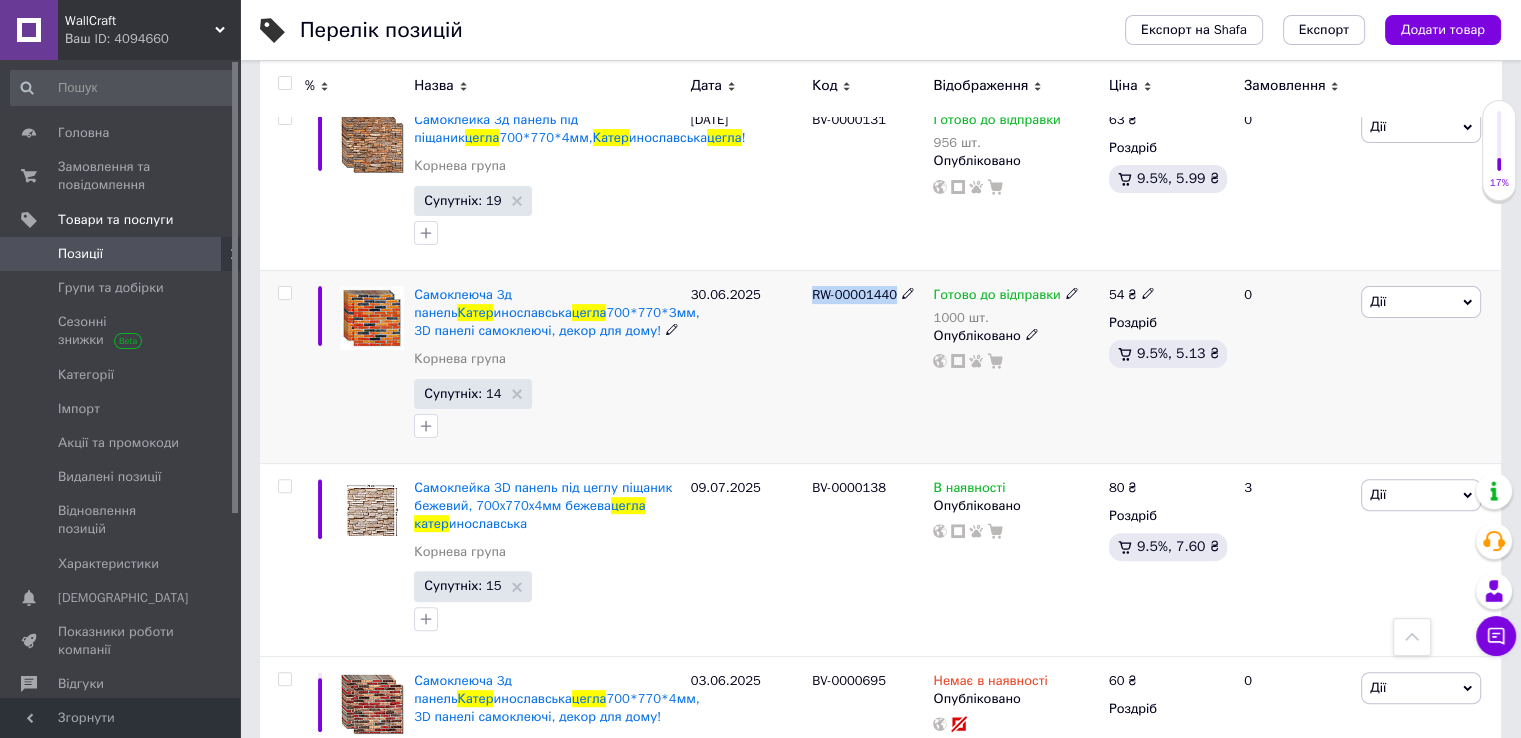 drag, startPoint x: 813, startPoint y: 292, endPoint x: 892, endPoint y: 299, distance: 79.30952 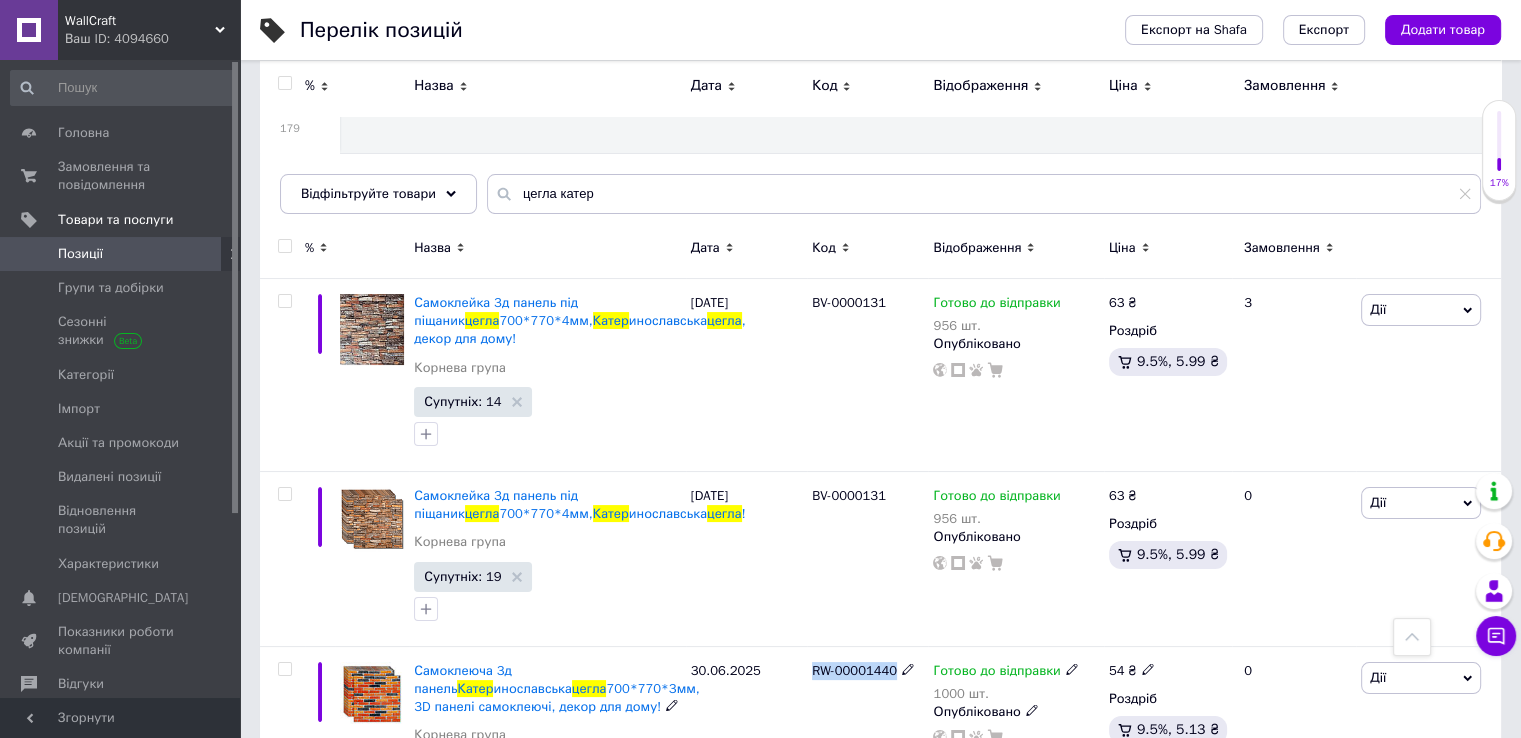 scroll, scrollTop: 0, scrollLeft: 0, axis: both 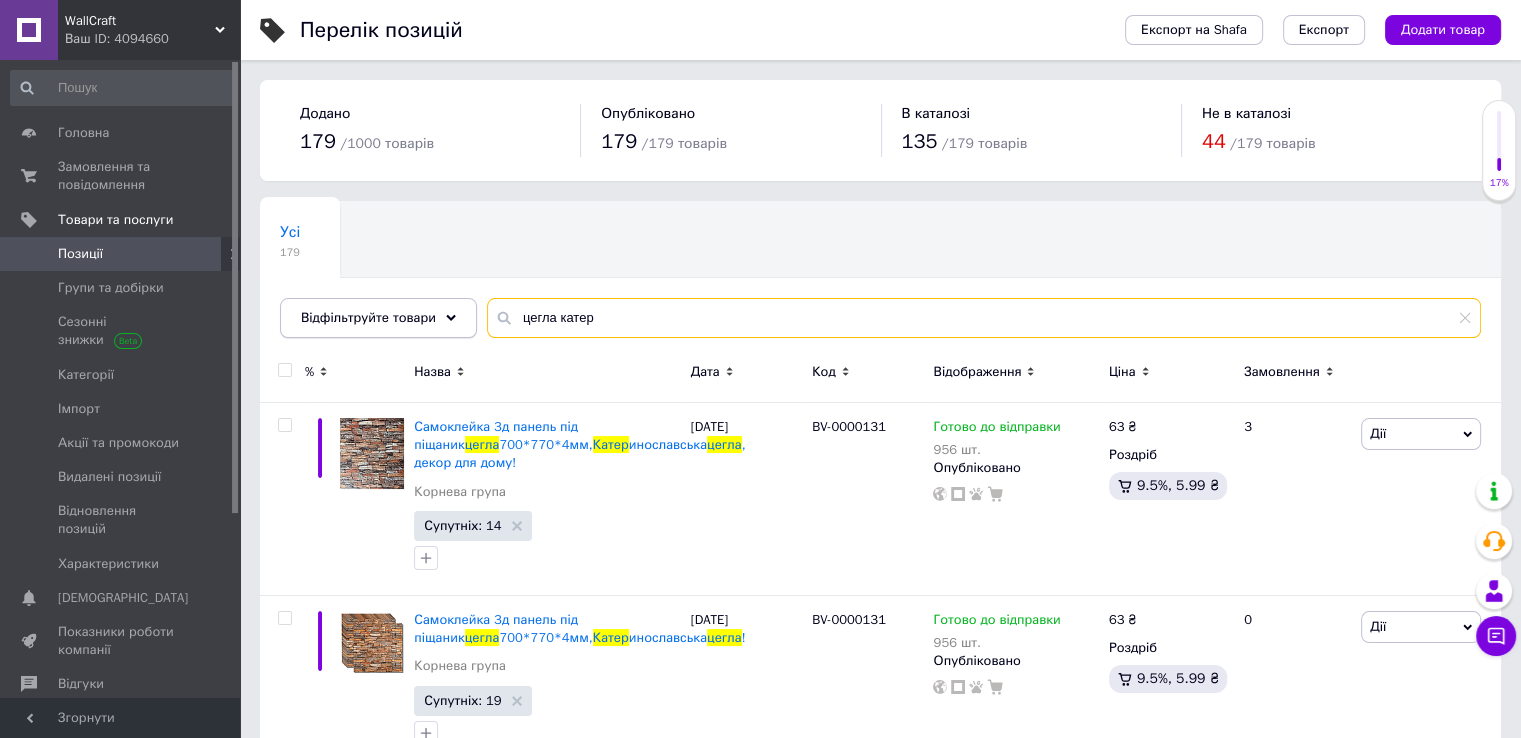 drag, startPoint x: 520, startPoint y: 300, endPoint x: 356, endPoint y: 300, distance: 164 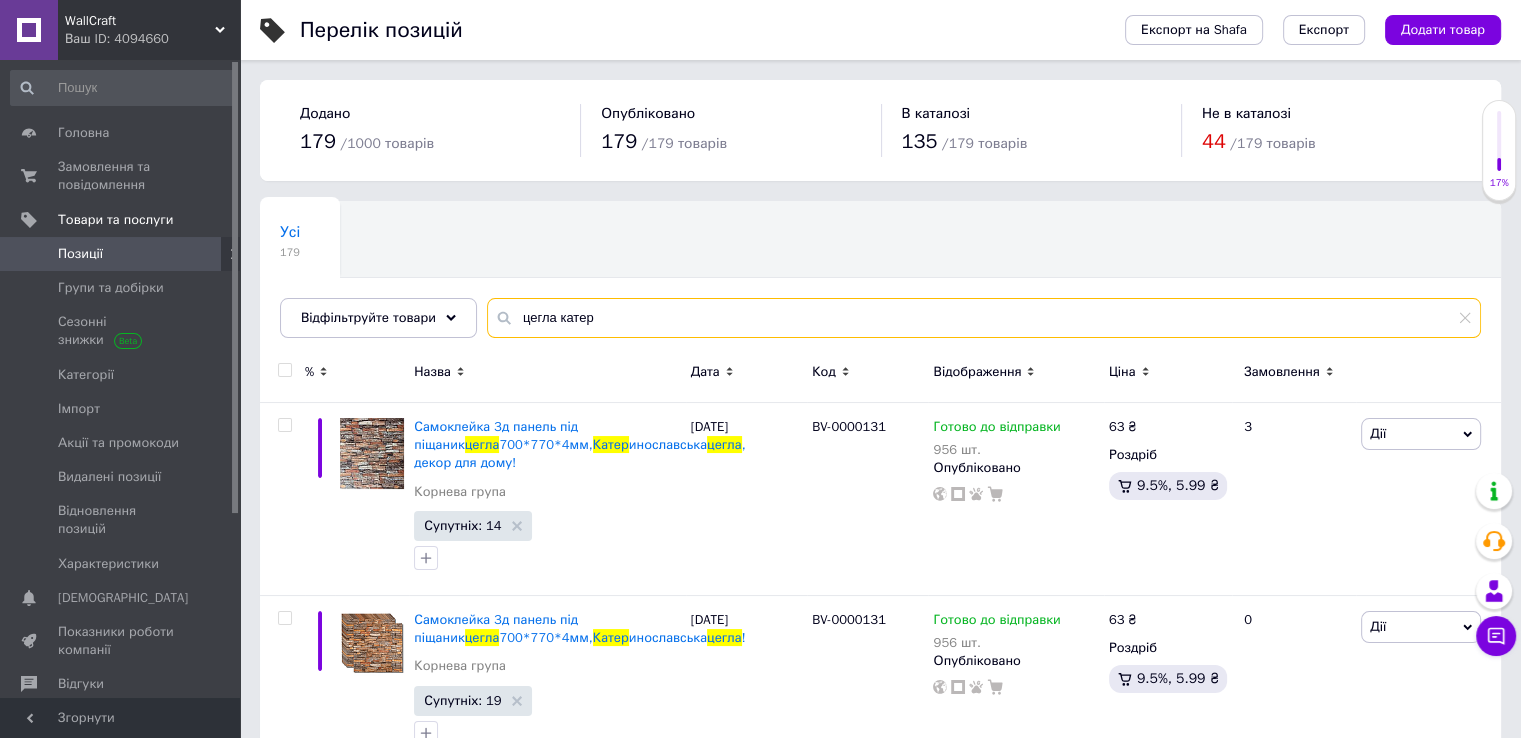 paste on "RW-00001440" 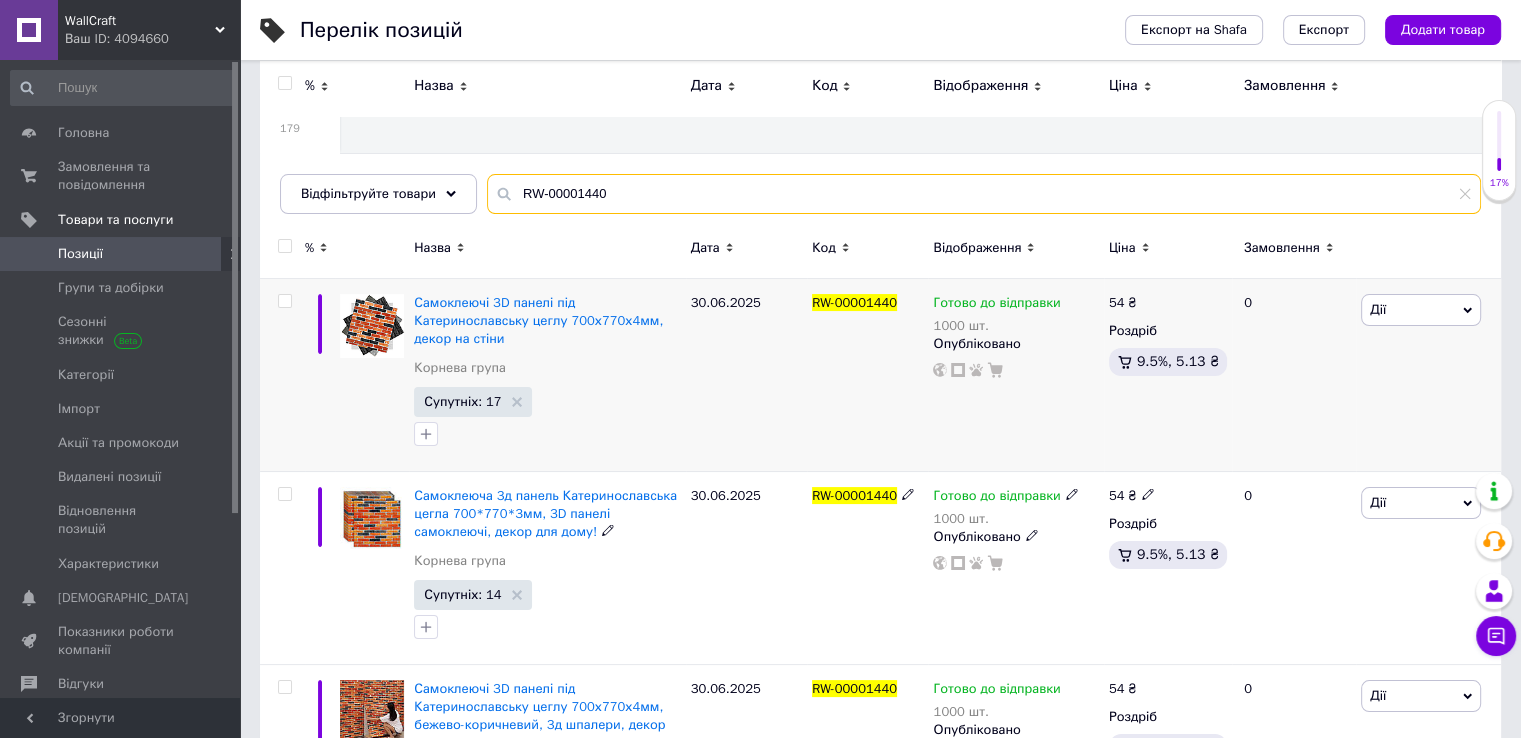 scroll, scrollTop: 121, scrollLeft: 0, axis: vertical 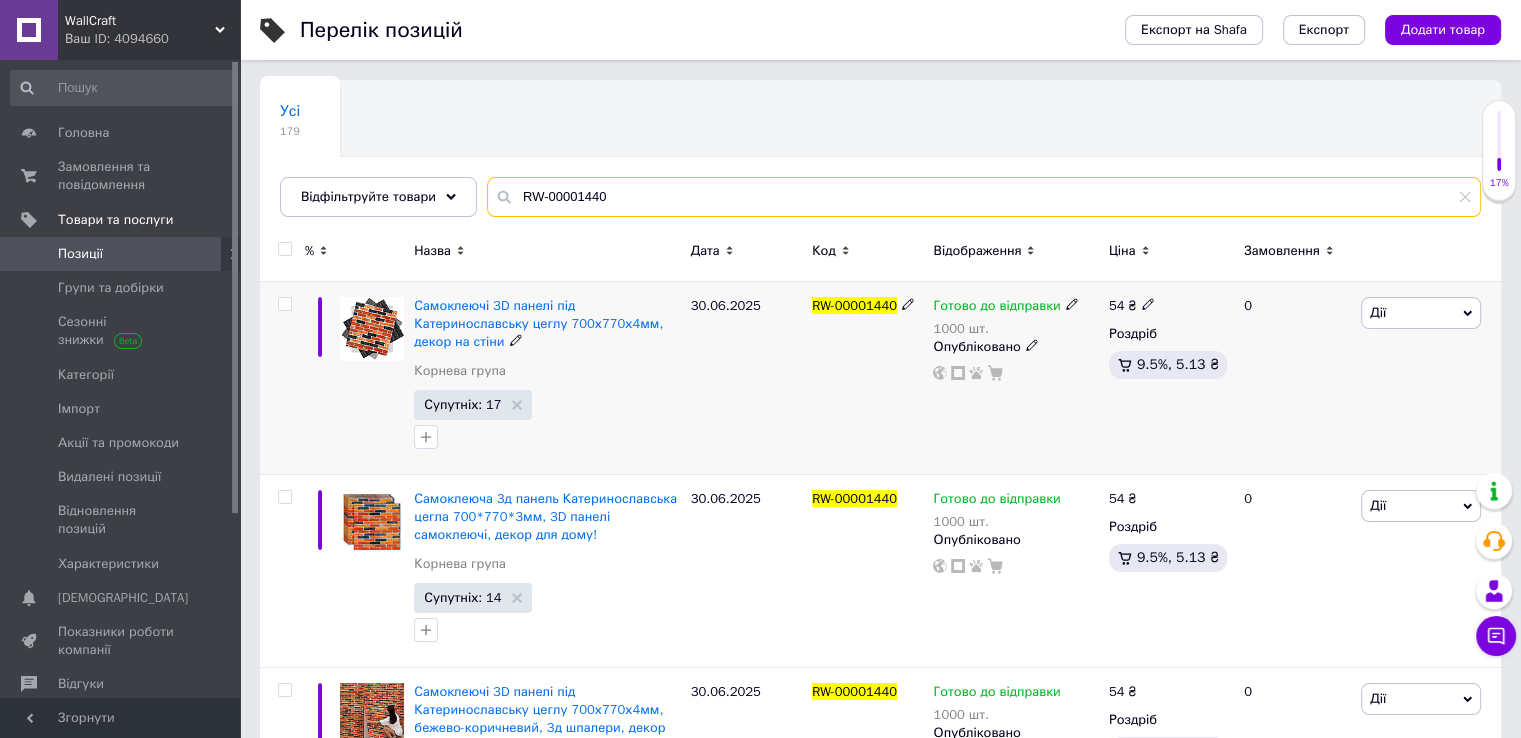type on "RW-00001440" 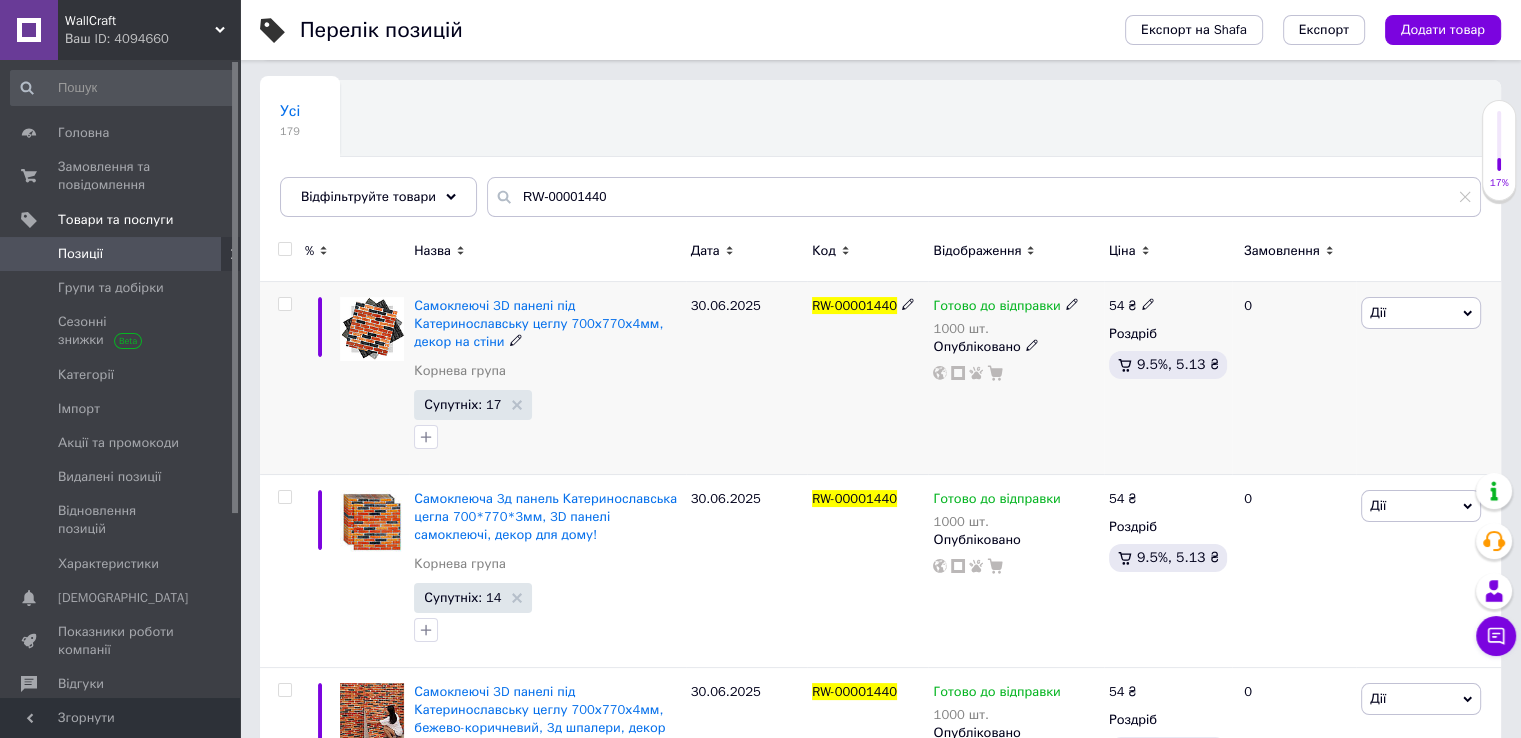 click 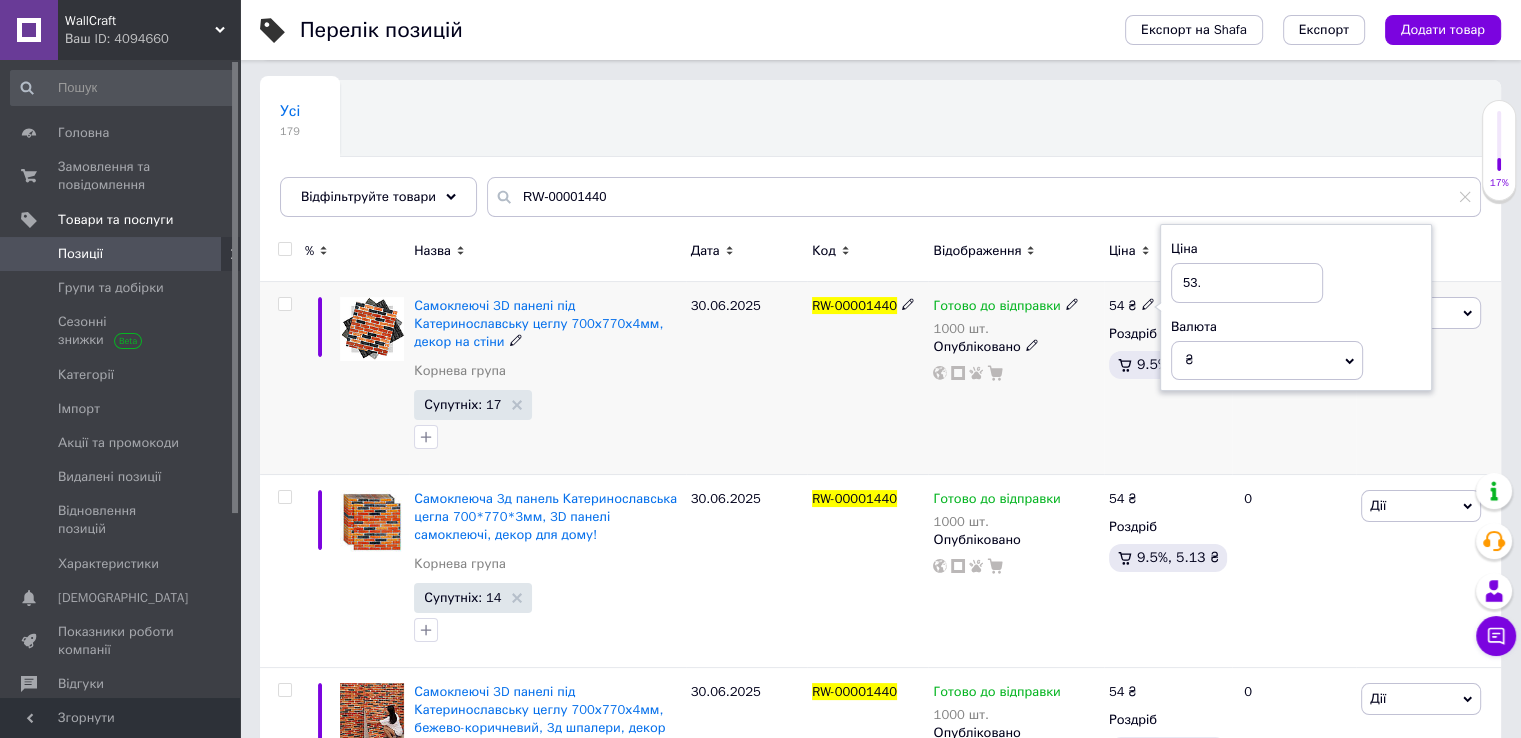 type on "53.5" 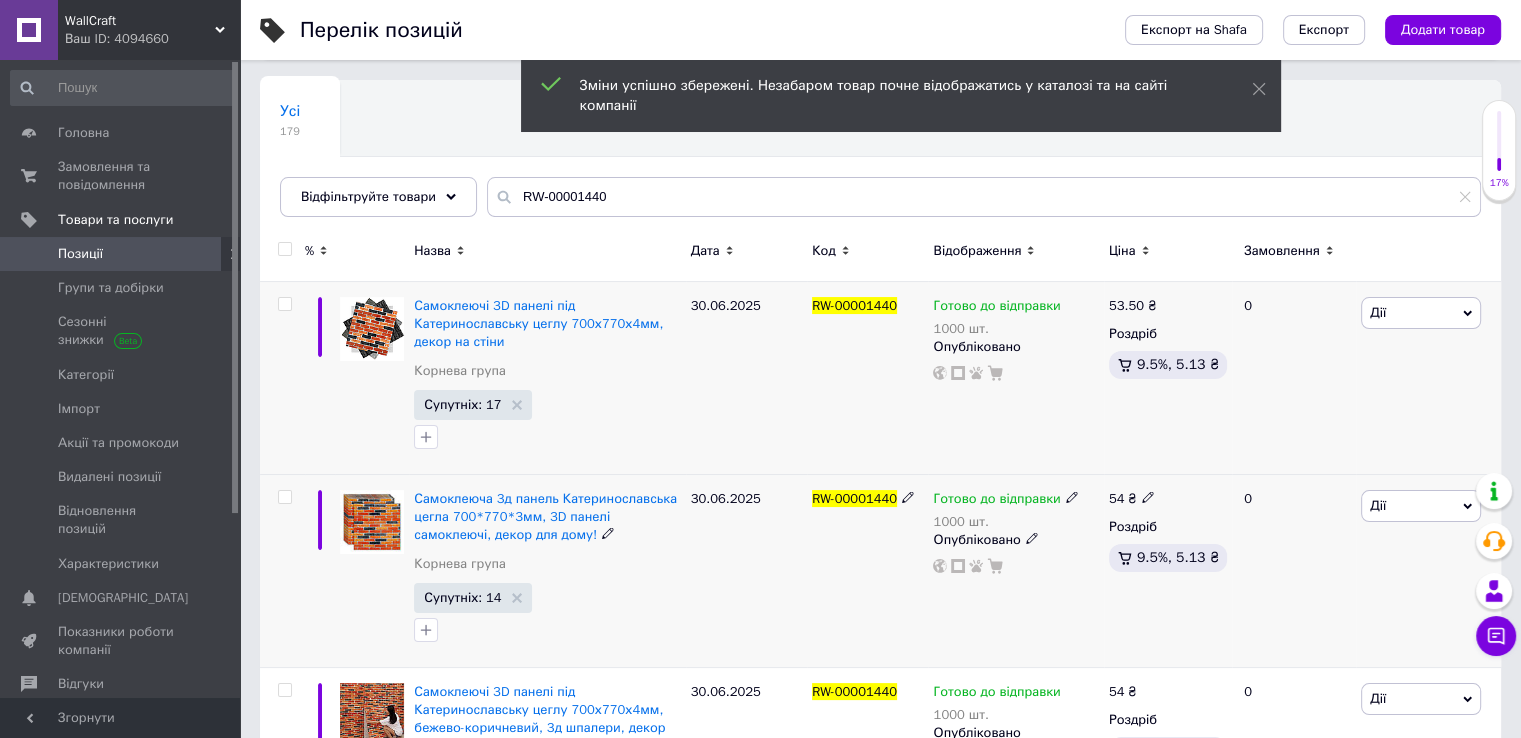 click 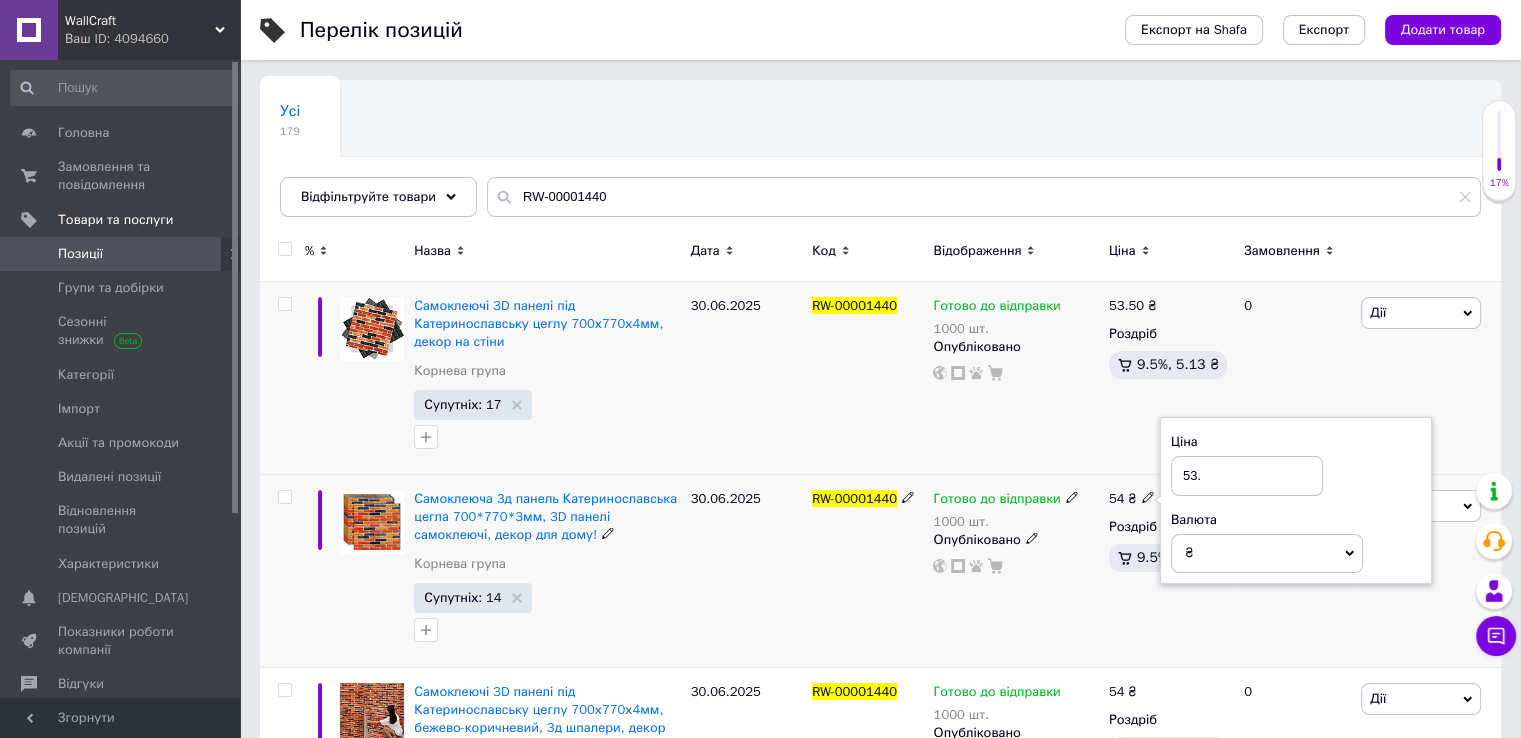 type on "53.4" 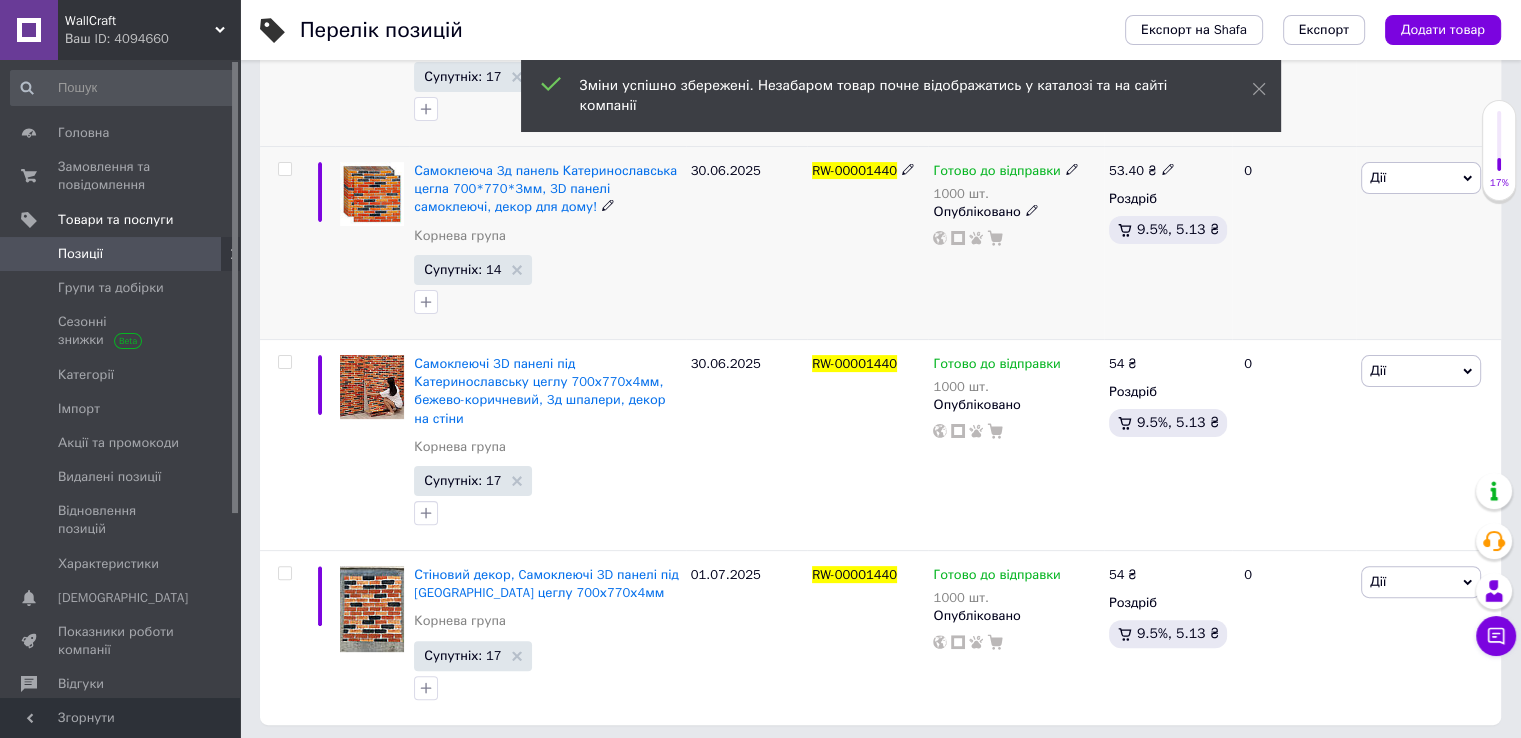 scroll, scrollTop: 455, scrollLeft: 0, axis: vertical 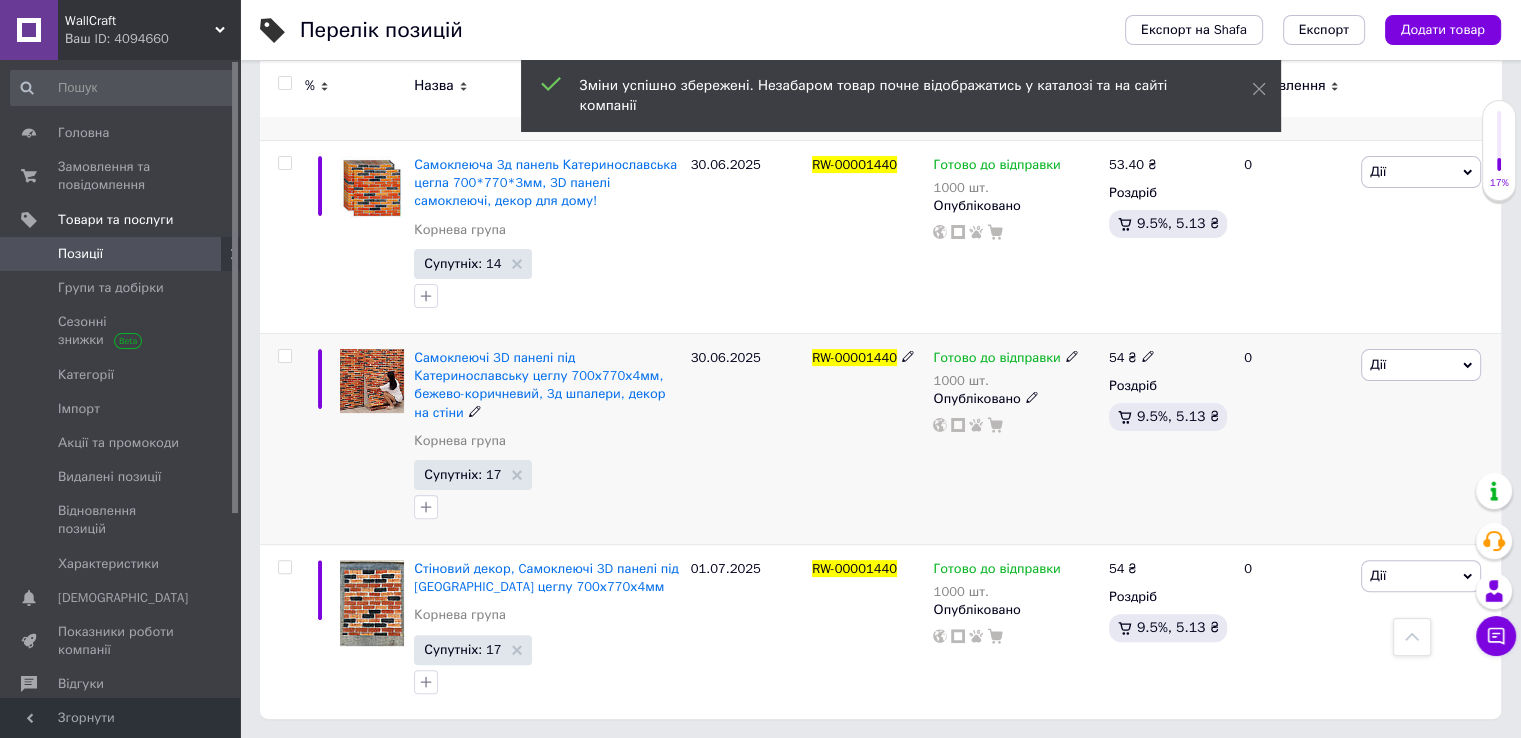 click 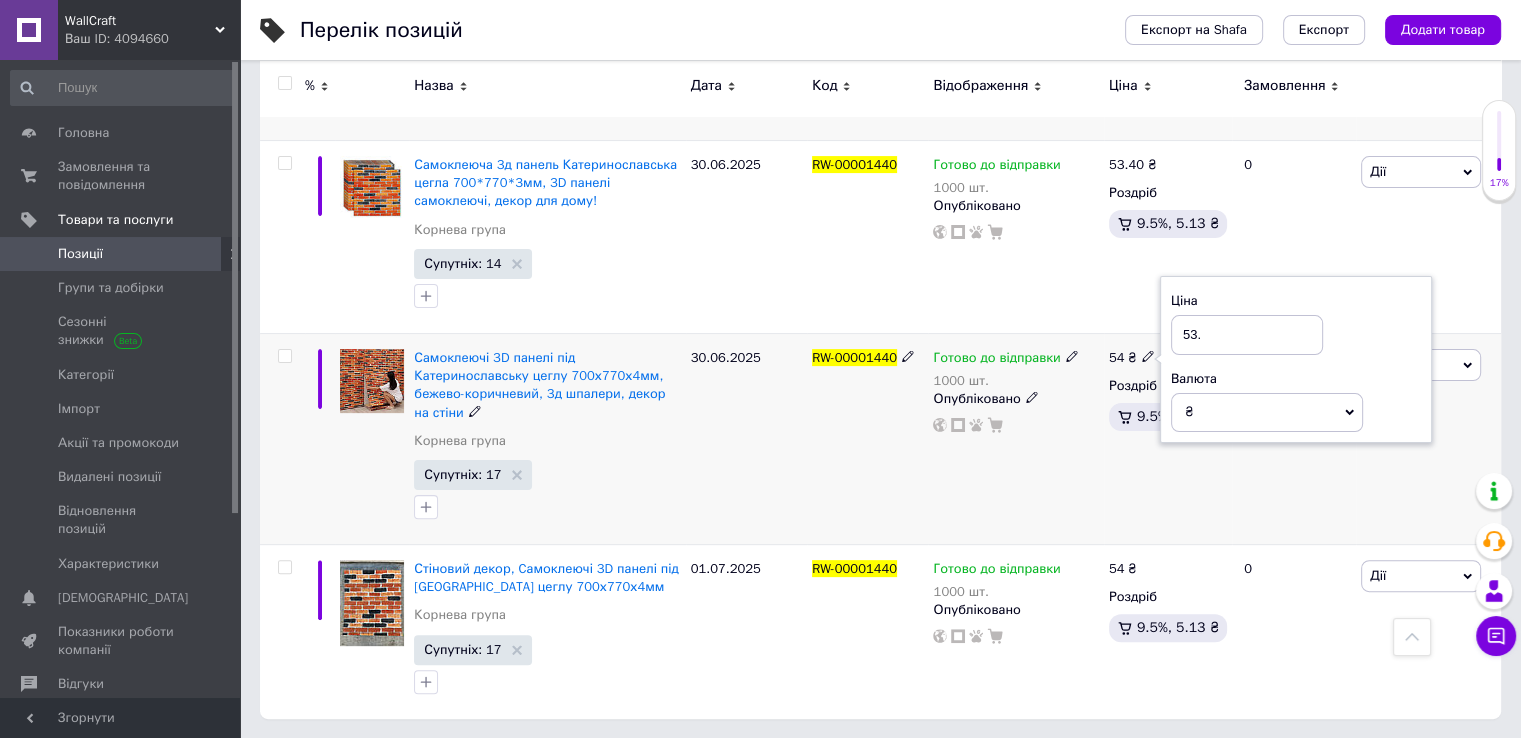 type on "53.9" 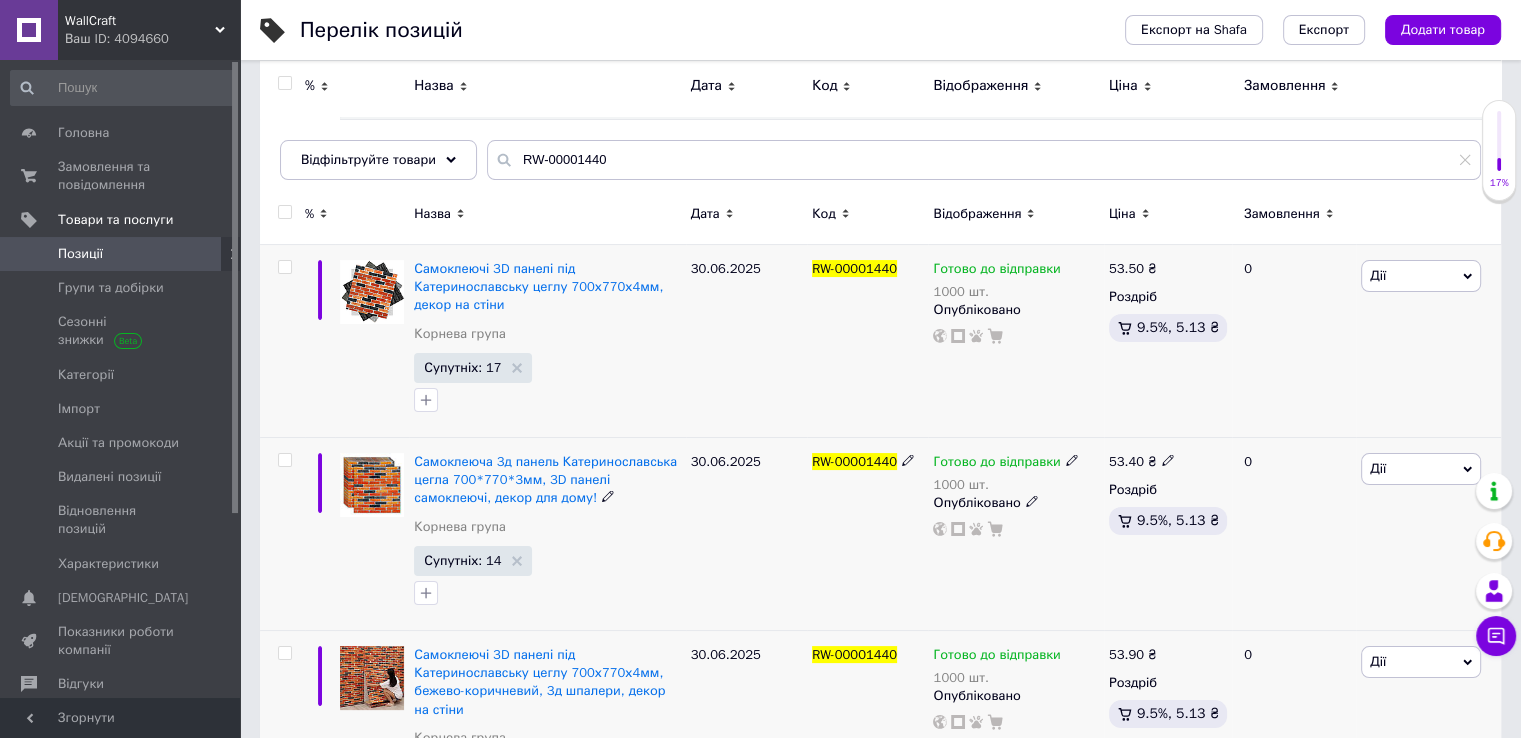 scroll, scrollTop: 121, scrollLeft: 0, axis: vertical 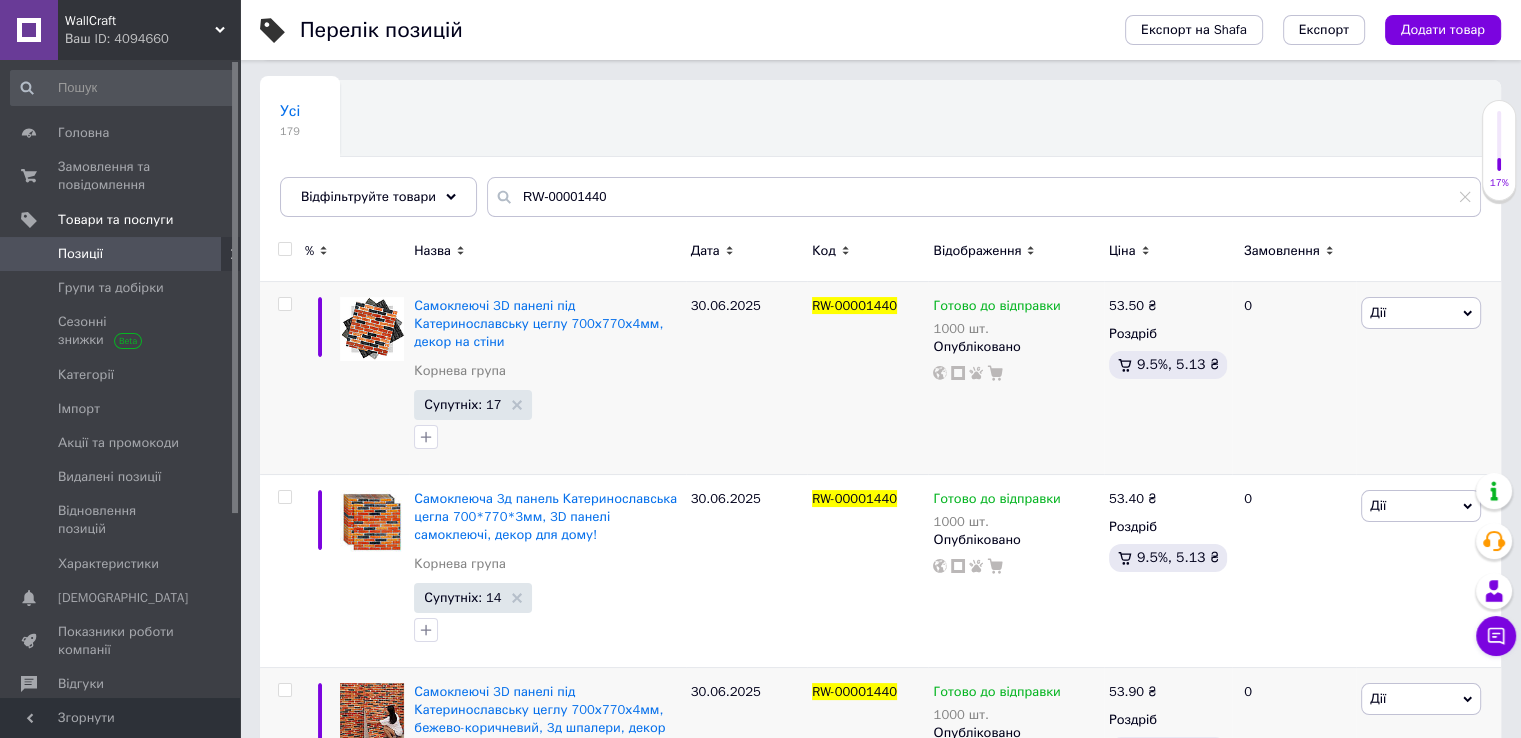 click on "Позиції" at bounding box center [123, 254] 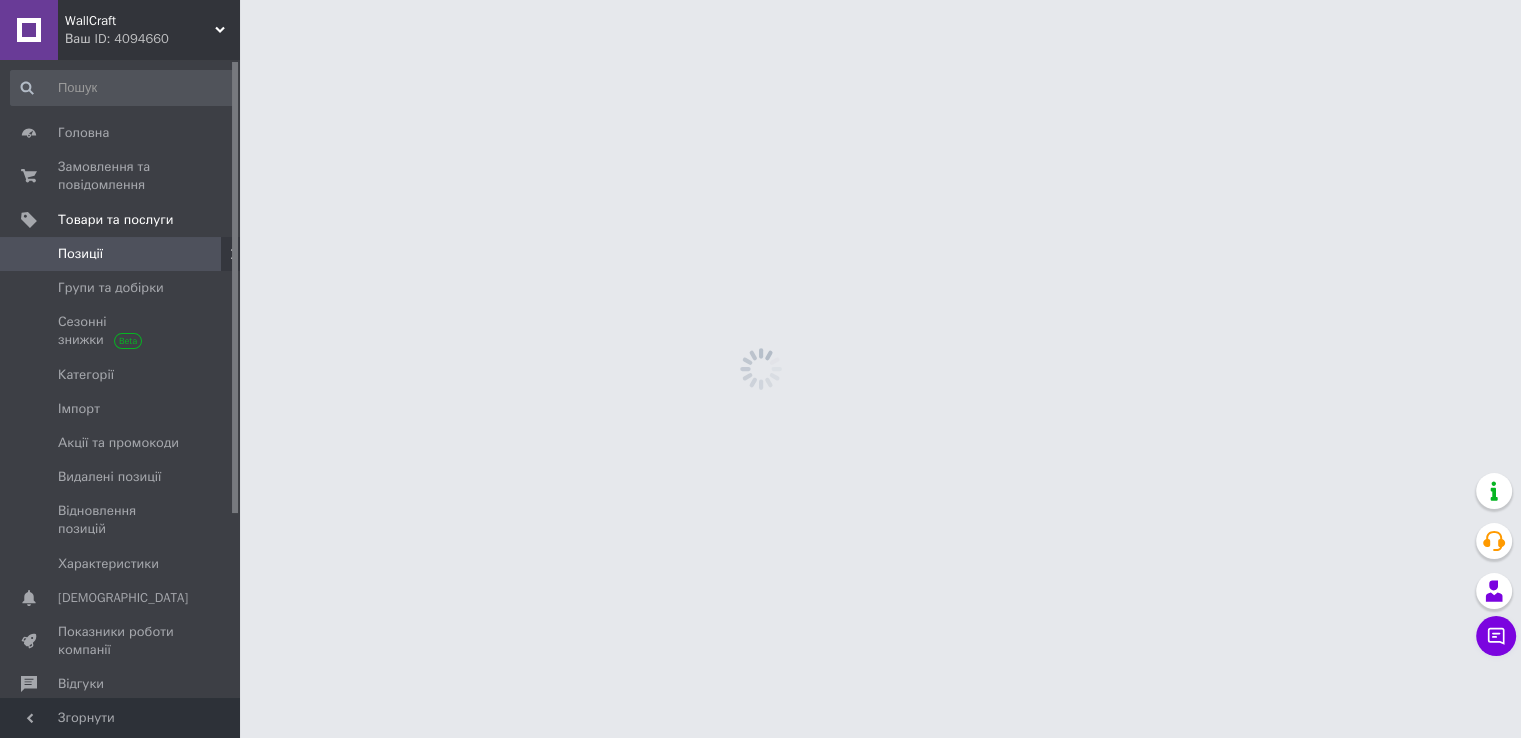 scroll, scrollTop: 0, scrollLeft: 0, axis: both 